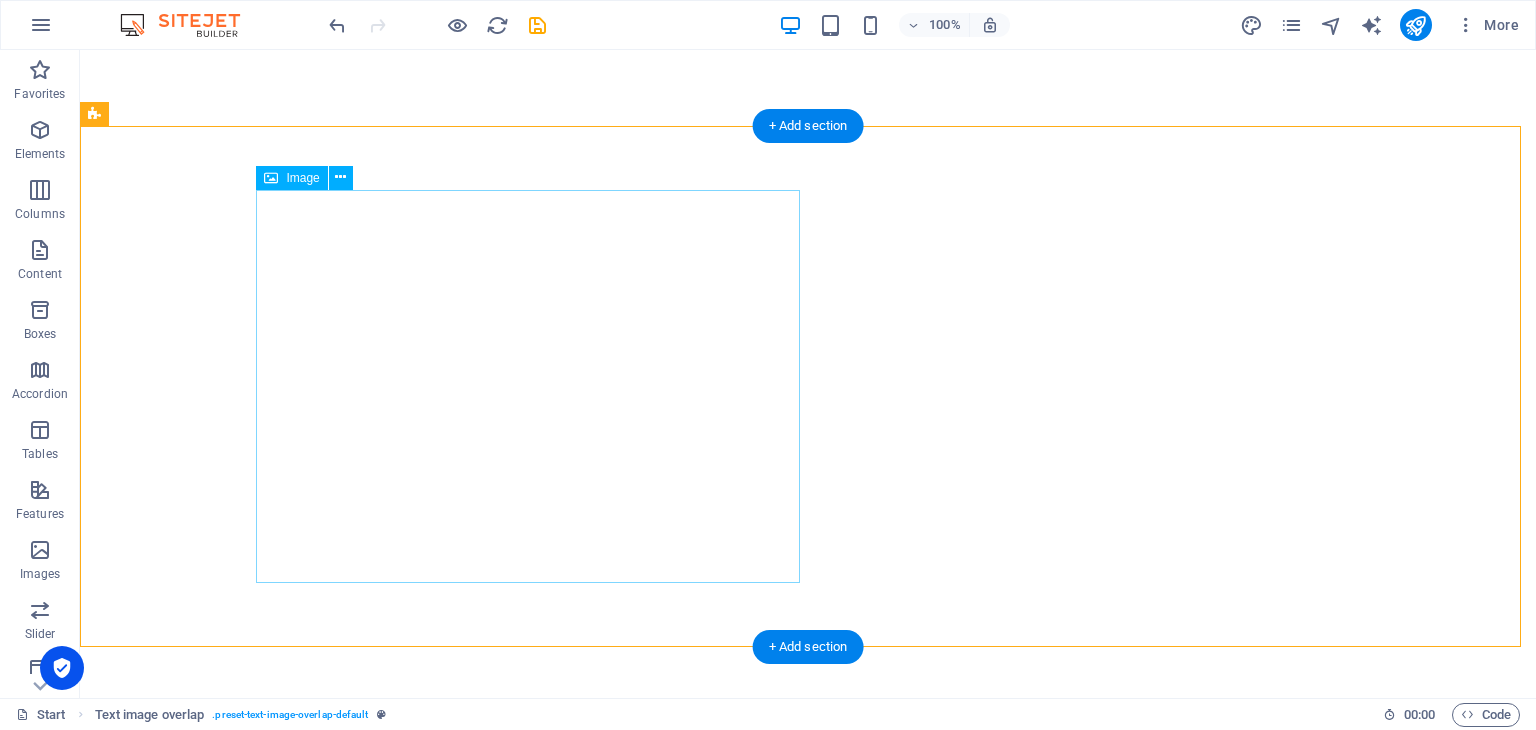scroll, scrollTop: 0, scrollLeft: 0, axis: both 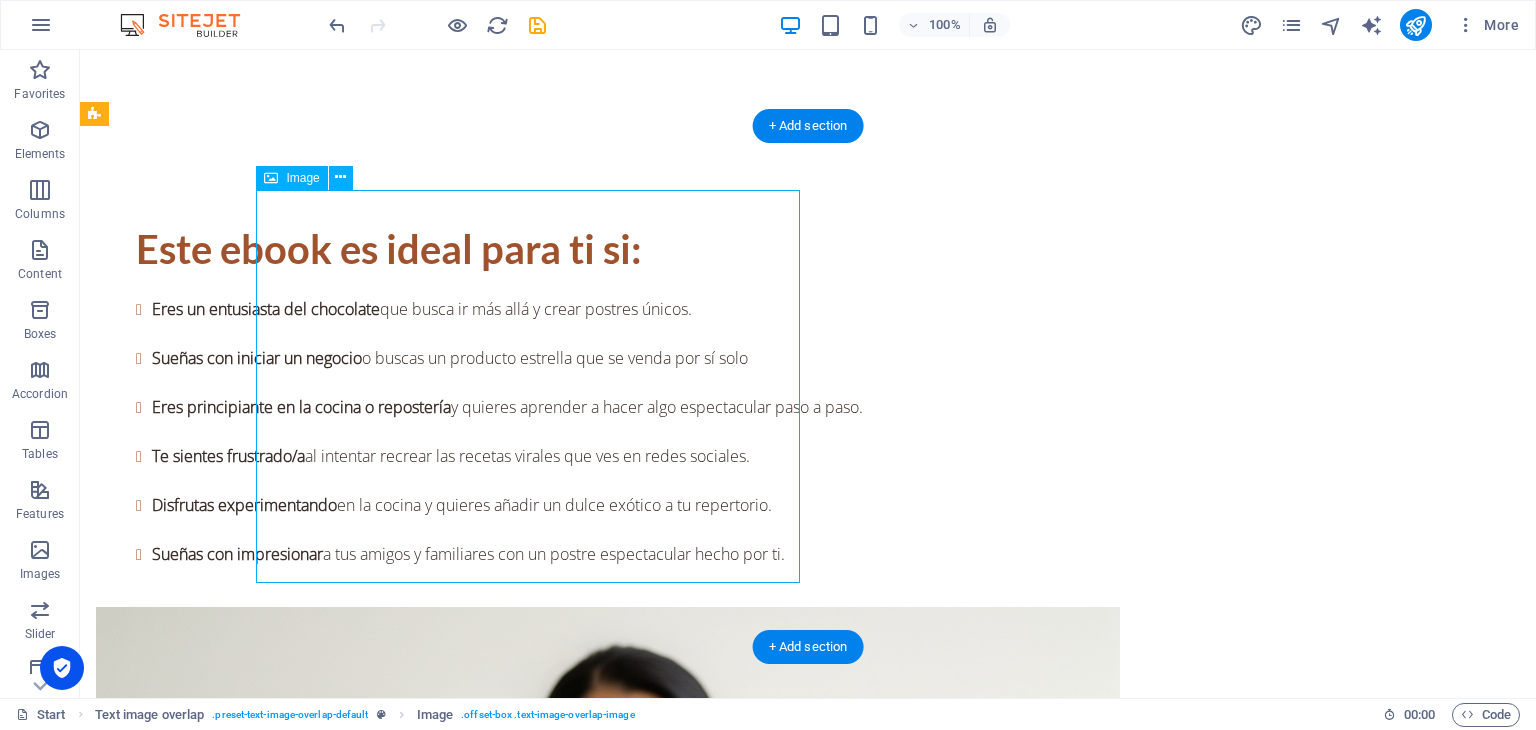 click at bounding box center (848, 2926) 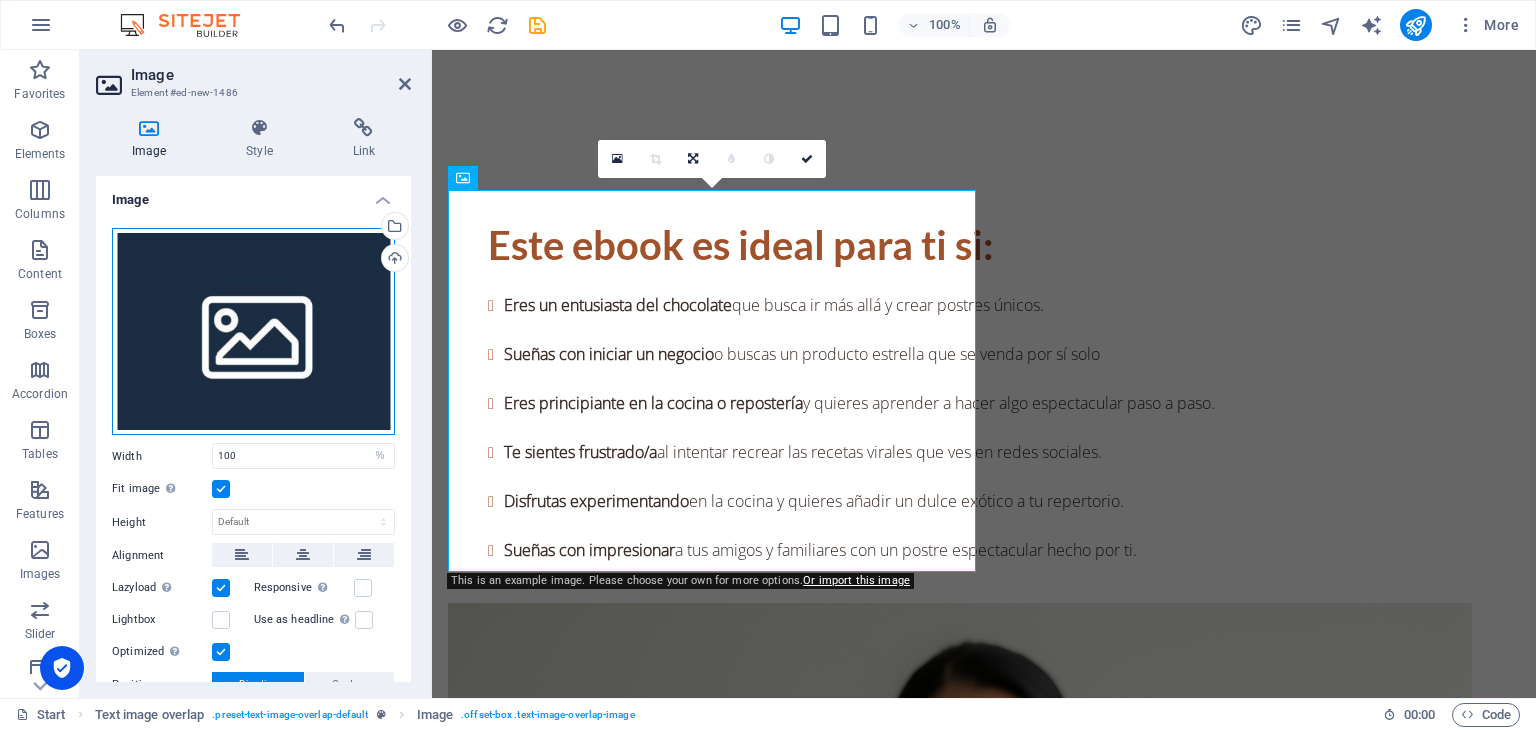 click on "Drag files here, click to choose files or select files from Files or our free stock photos & videos" at bounding box center (253, 332) 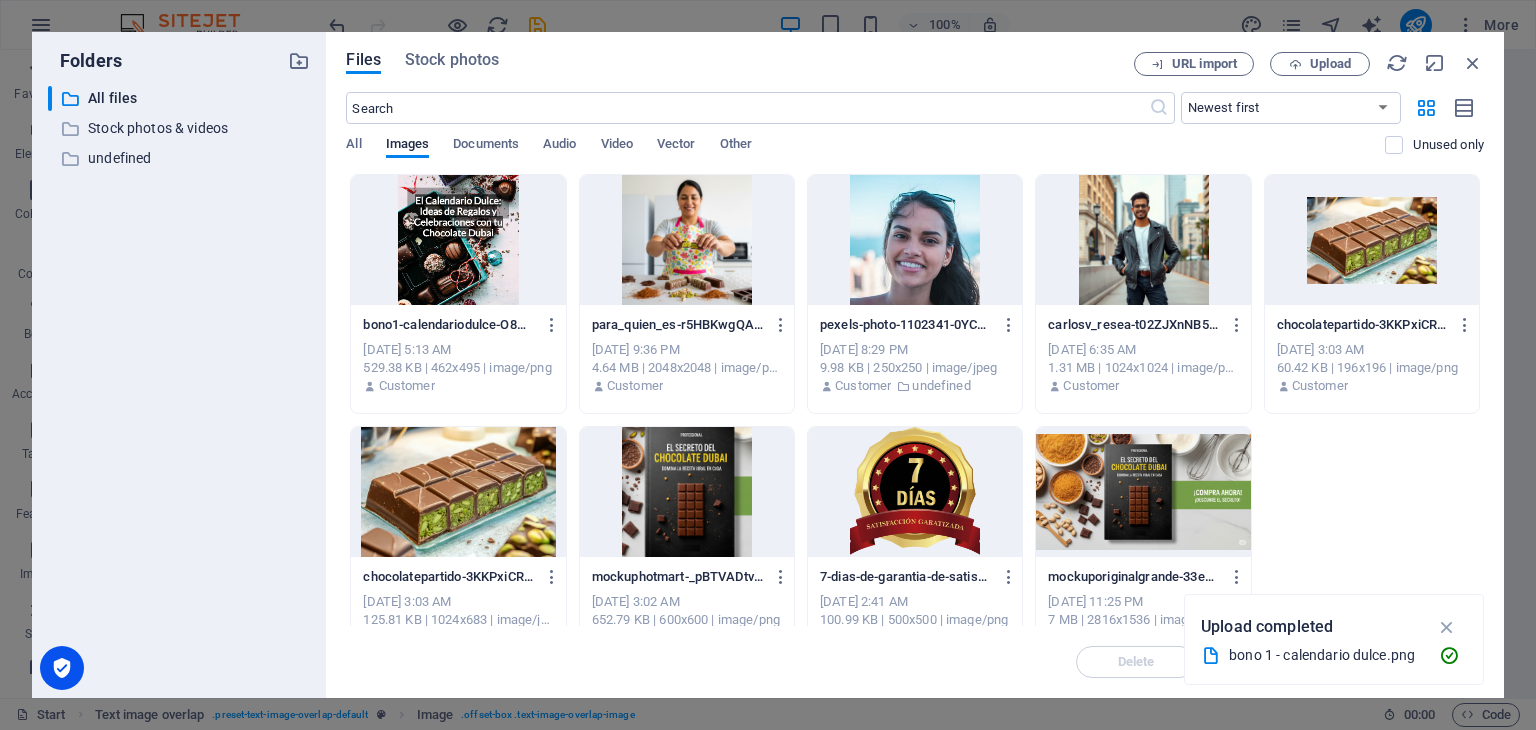 scroll, scrollTop: 3706, scrollLeft: 0, axis: vertical 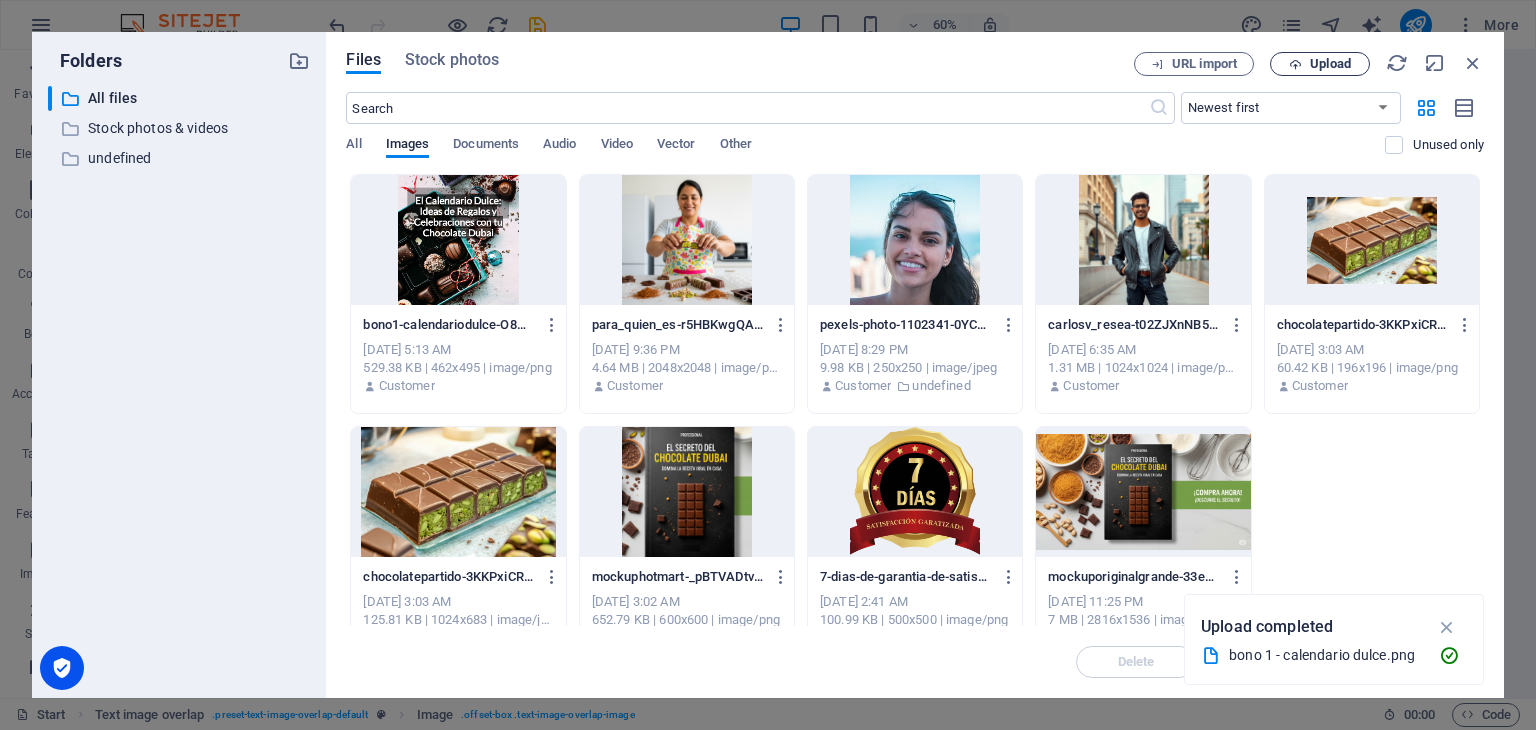 click on "Upload" at bounding box center (1320, 64) 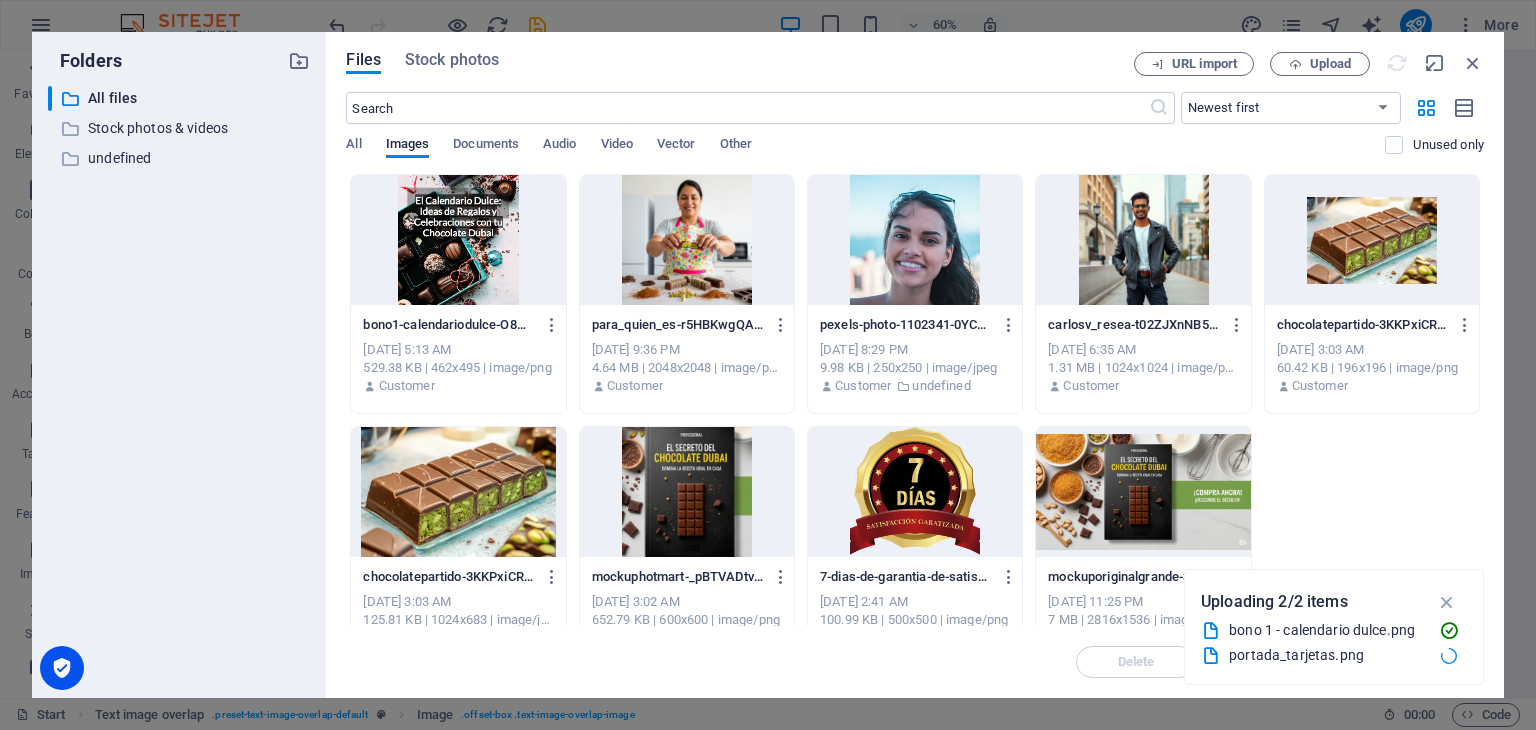 scroll, scrollTop: 3634, scrollLeft: 0, axis: vertical 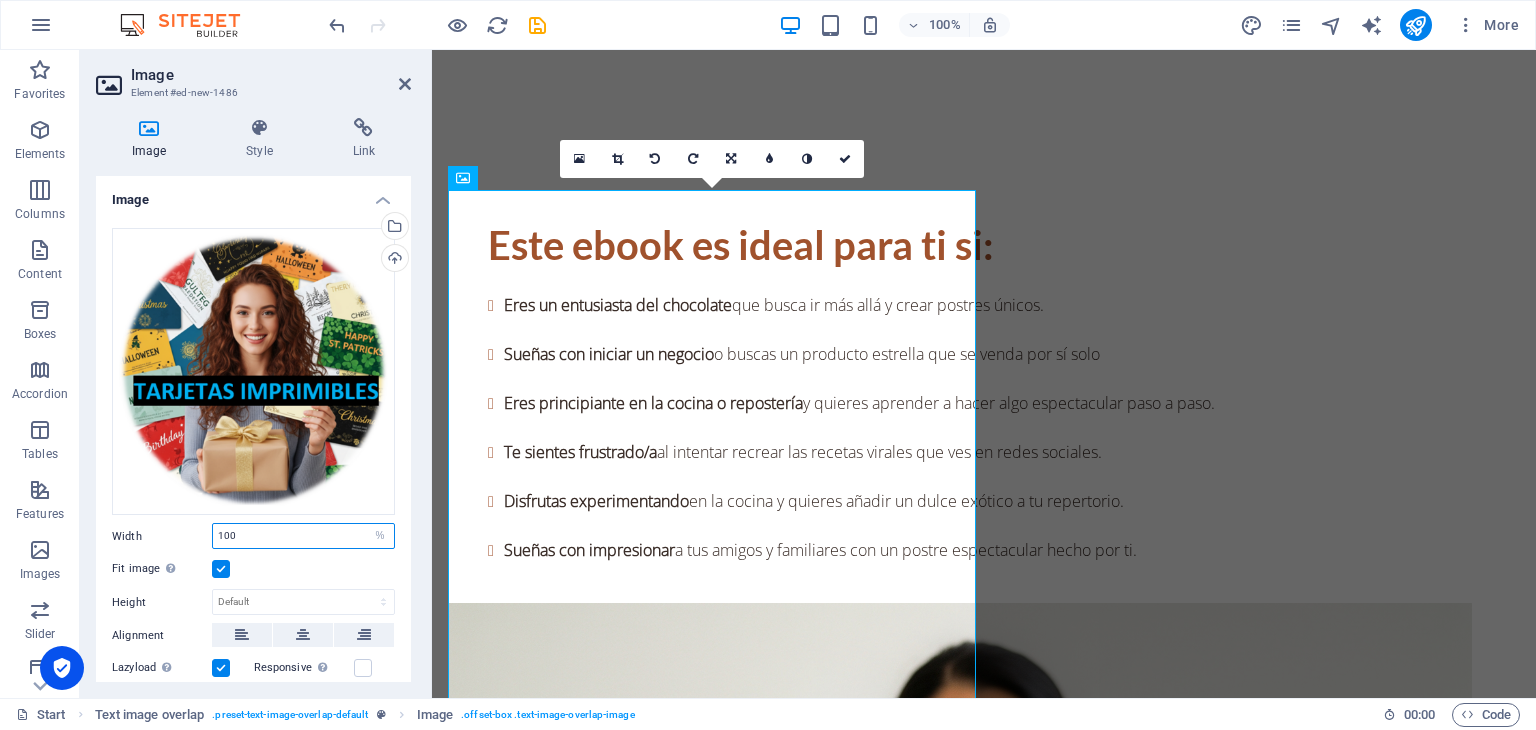 click on "100" at bounding box center [303, 536] 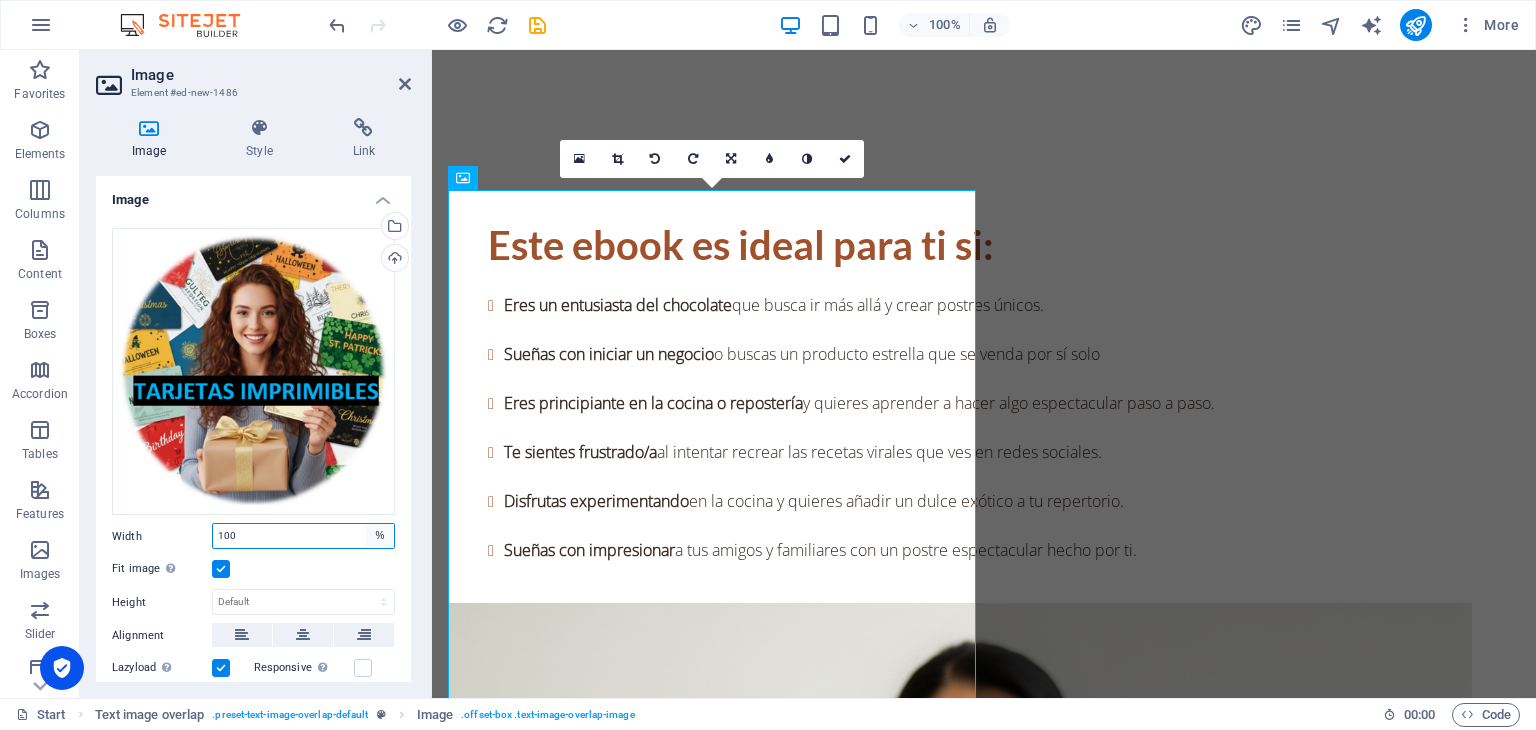 click on "Default auto px rem % em vh vw" at bounding box center (380, 536) 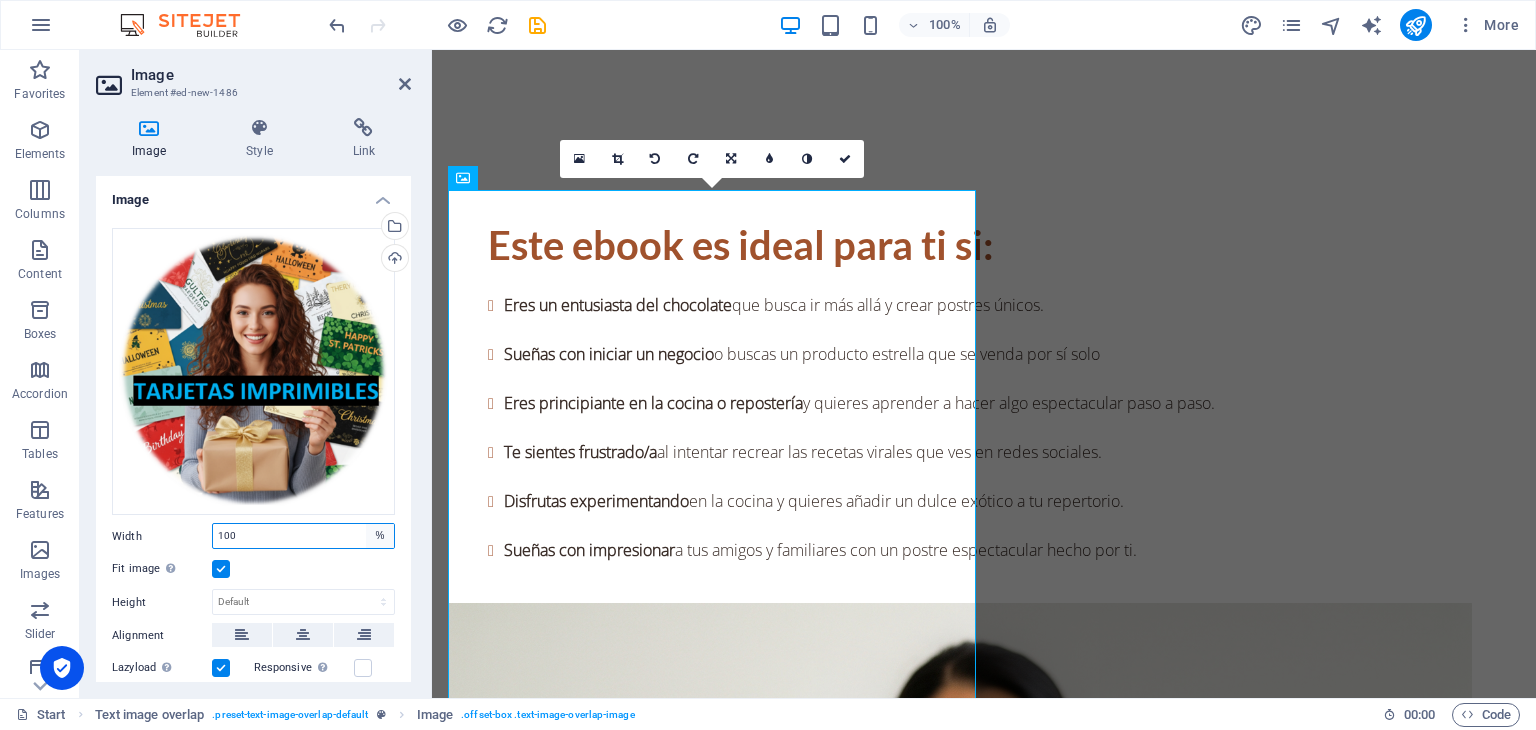 select on "px" 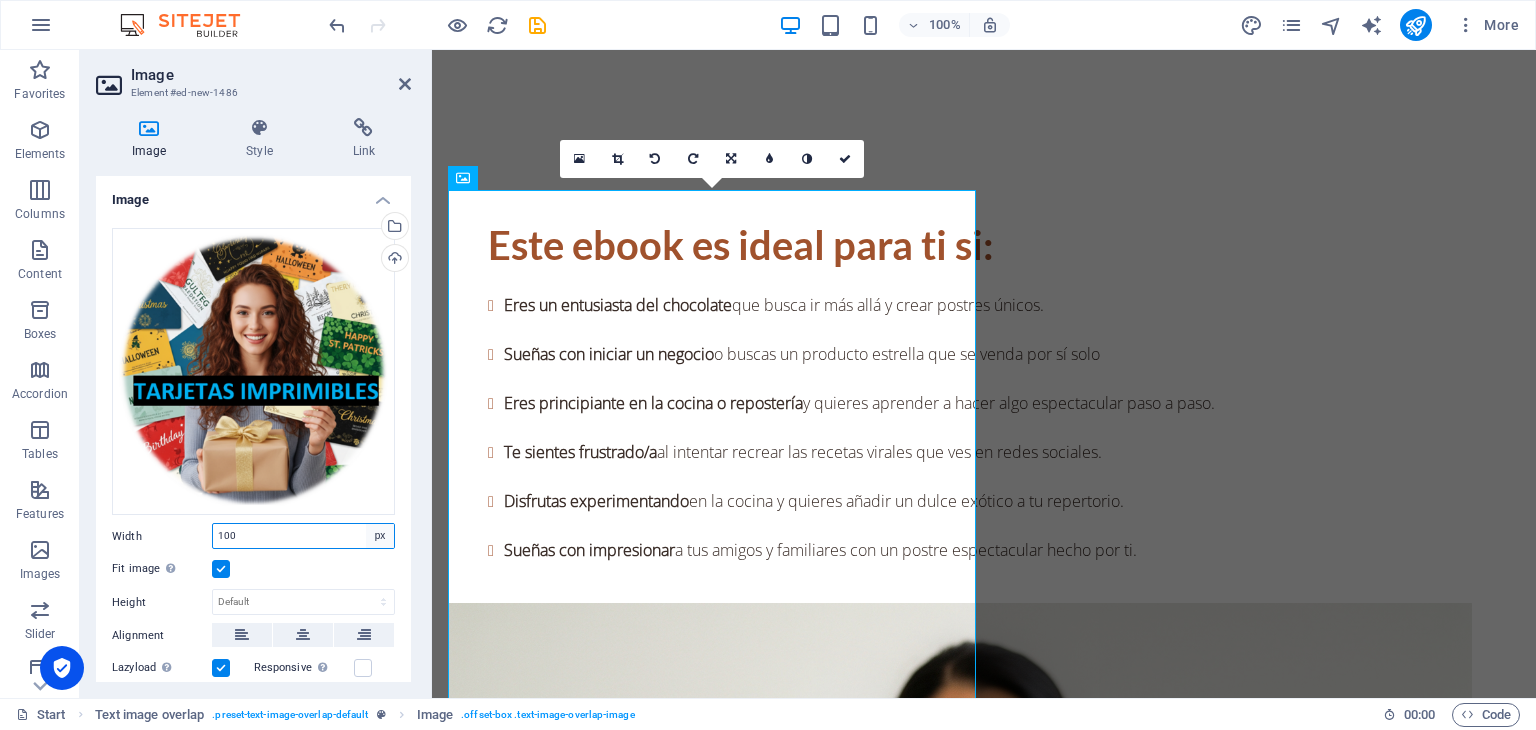 click on "Default auto px rem % em vh vw" at bounding box center (380, 536) 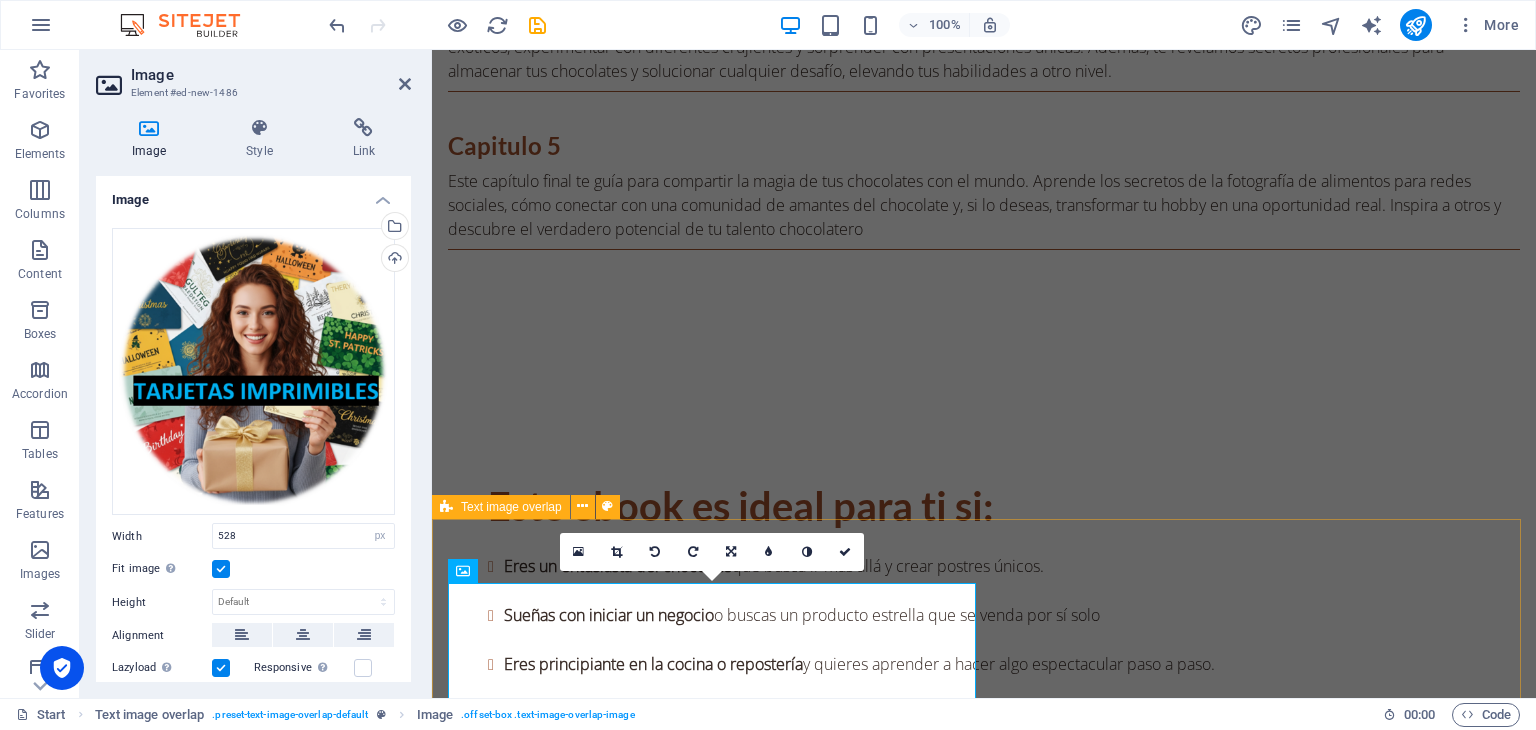 scroll, scrollTop: 3234, scrollLeft: 0, axis: vertical 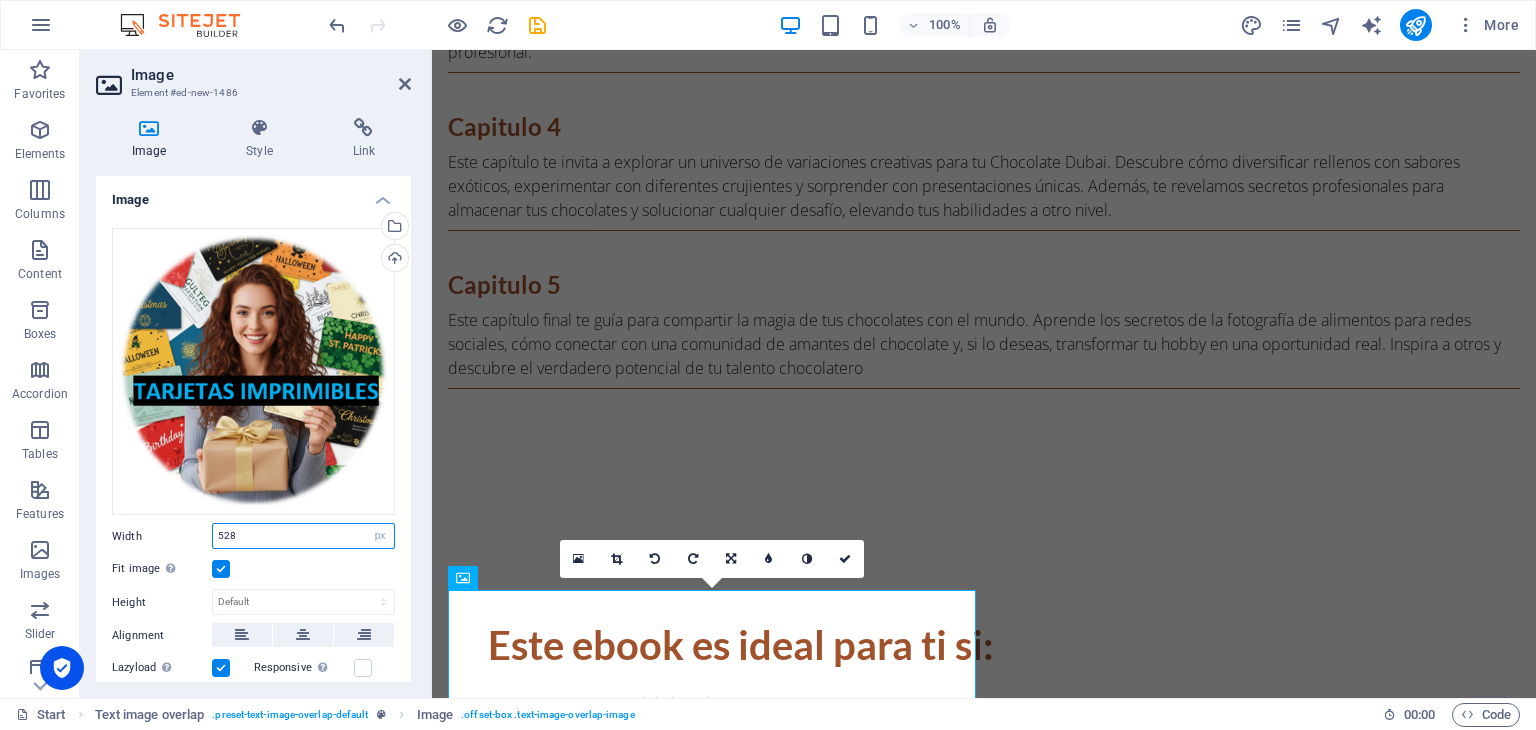 click on "528" at bounding box center (303, 536) 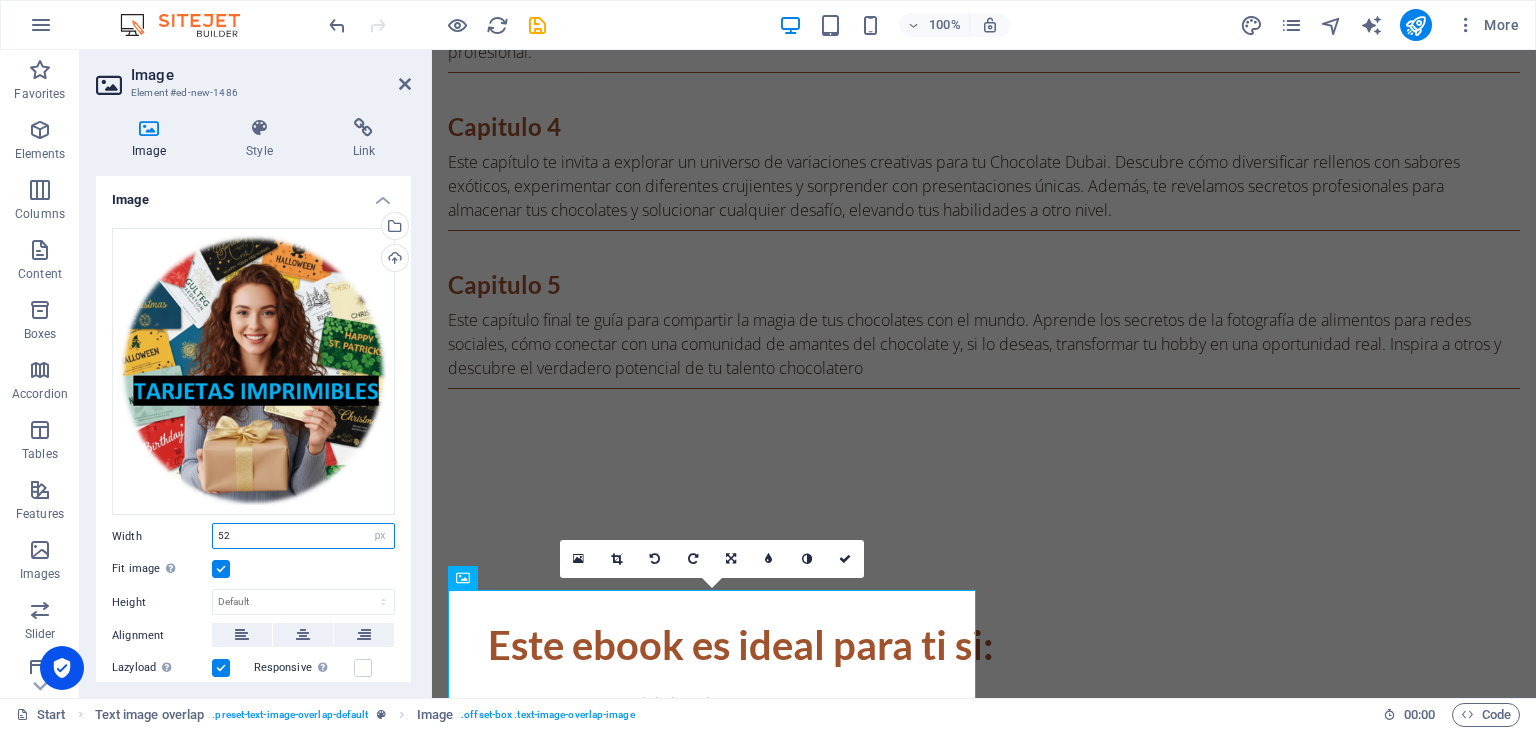 type on "5" 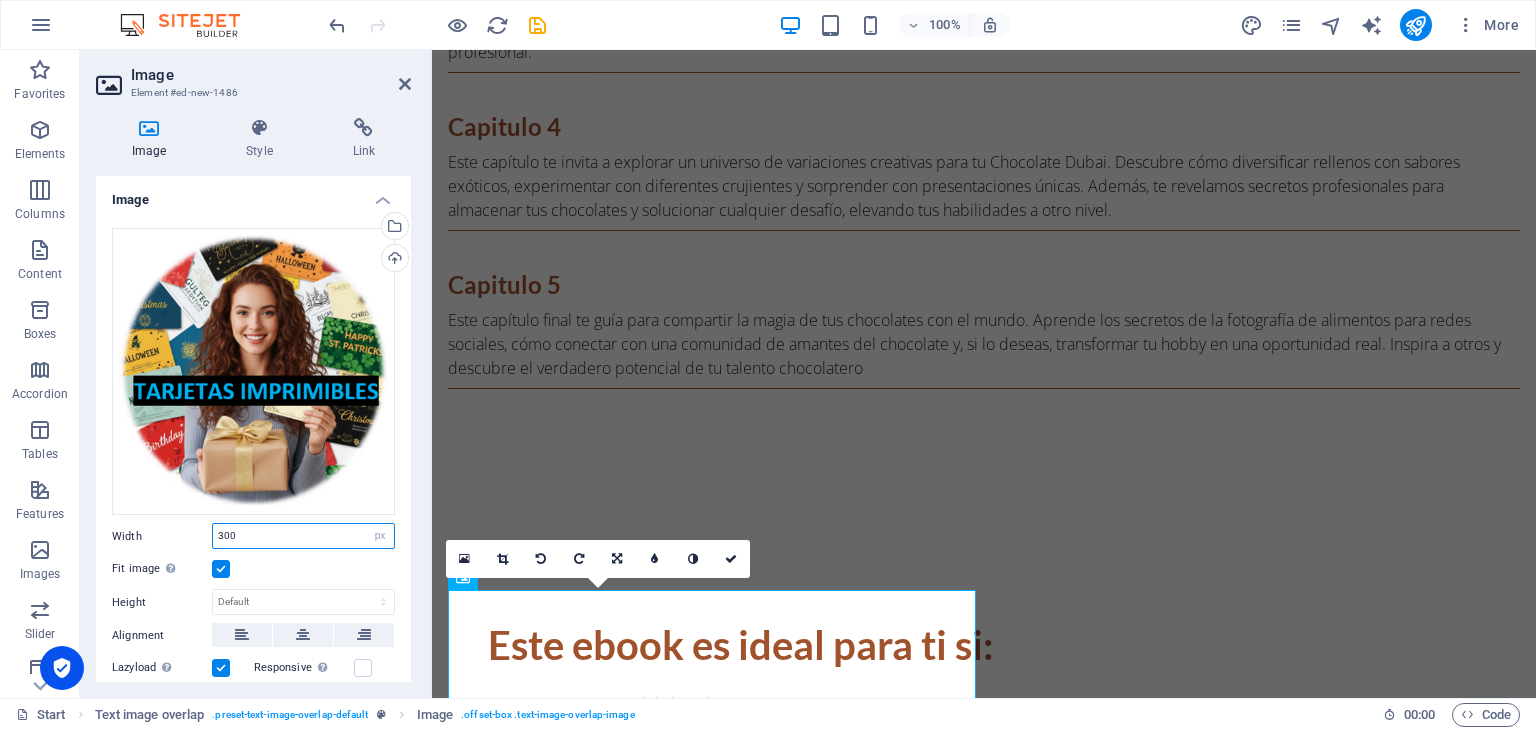type on "300" 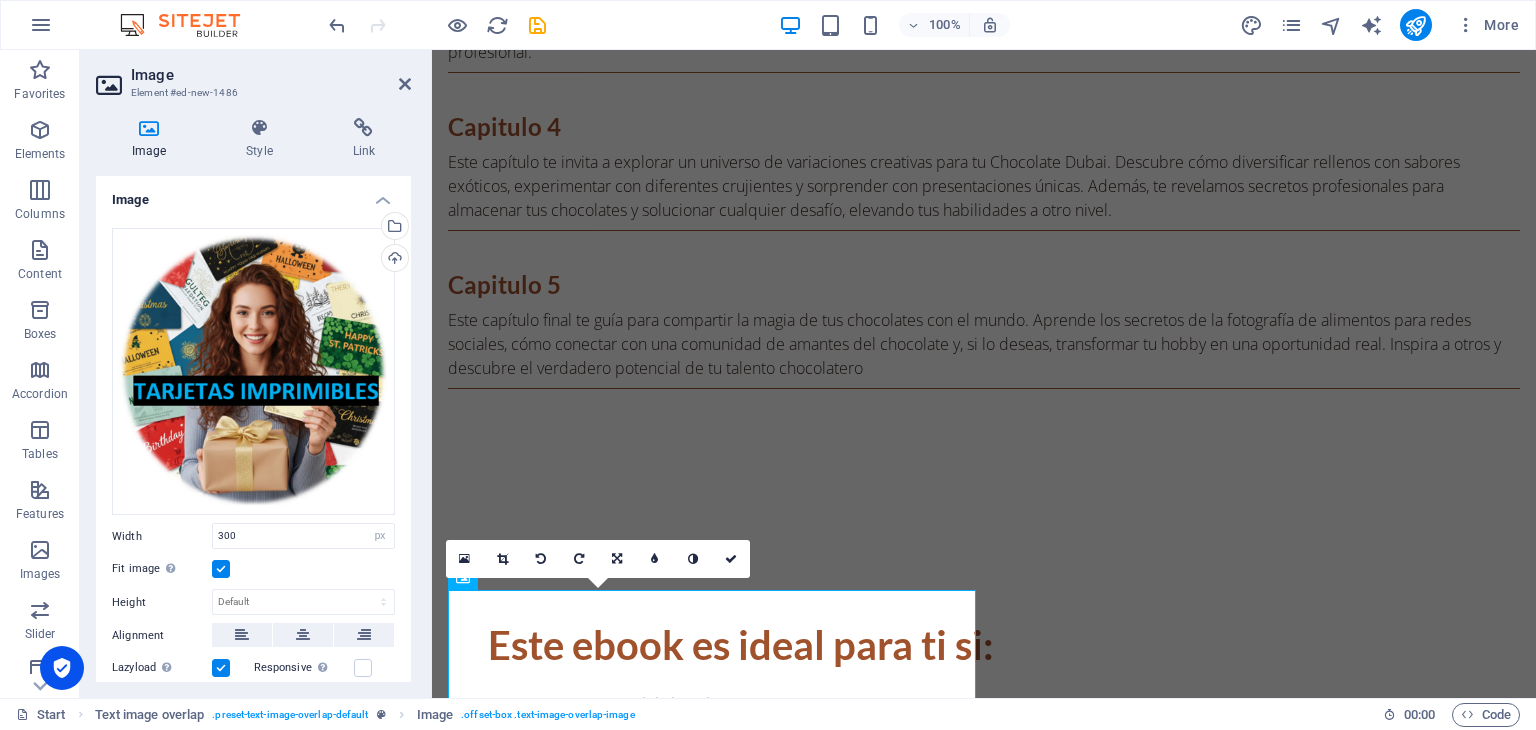 click on "Width" at bounding box center (162, 536) 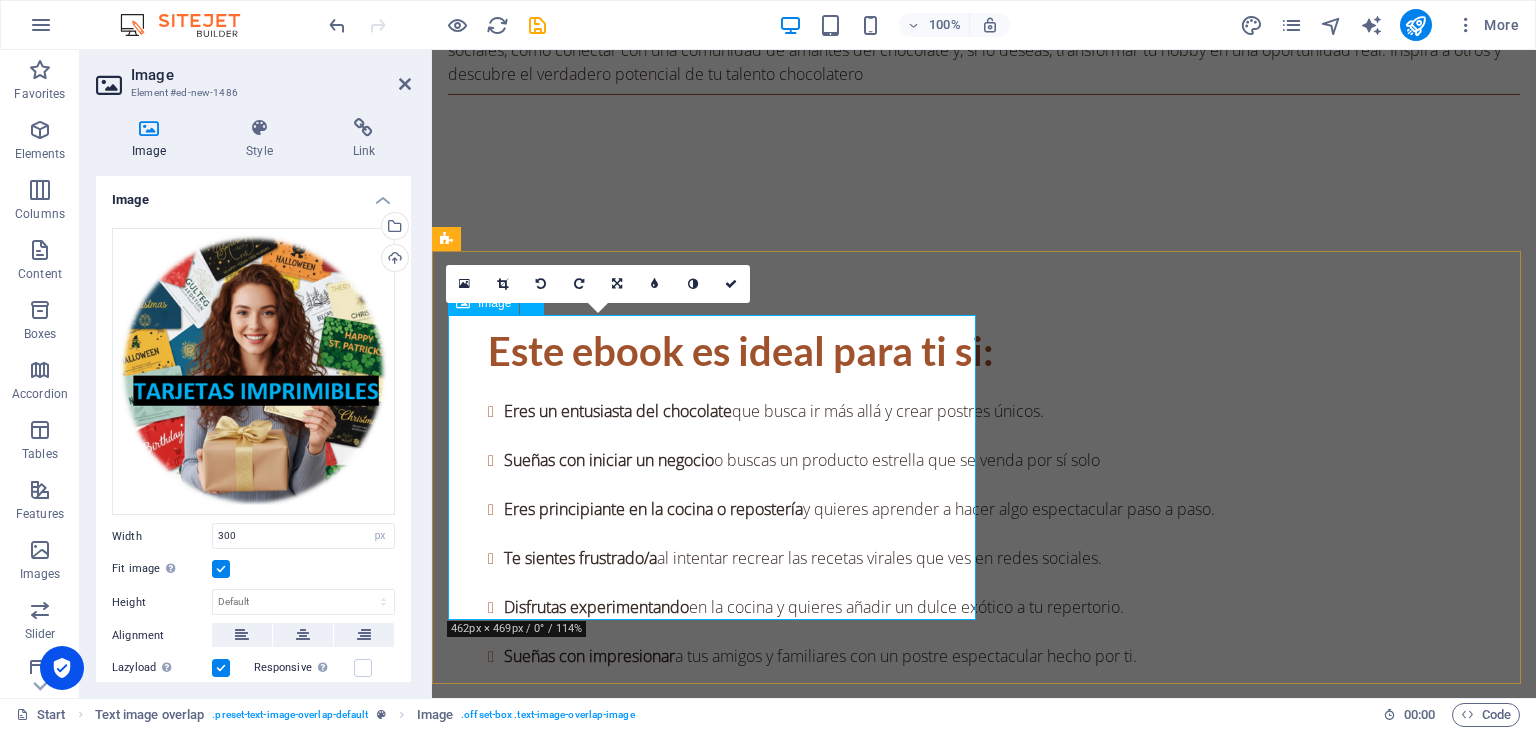 scroll, scrollTop: 3434, scrollLeft: 0, axis: vertical 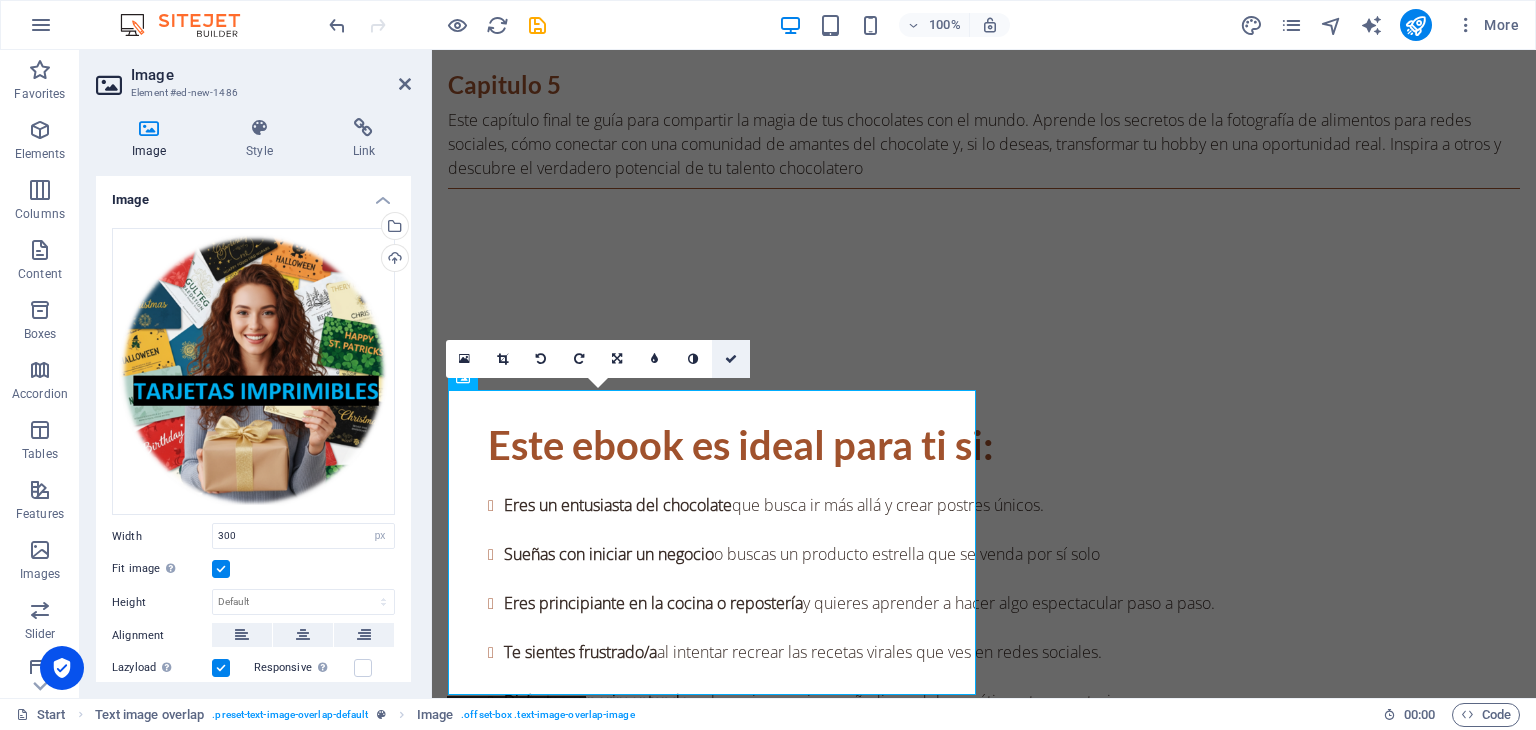 click at bounding box center [731, 359] 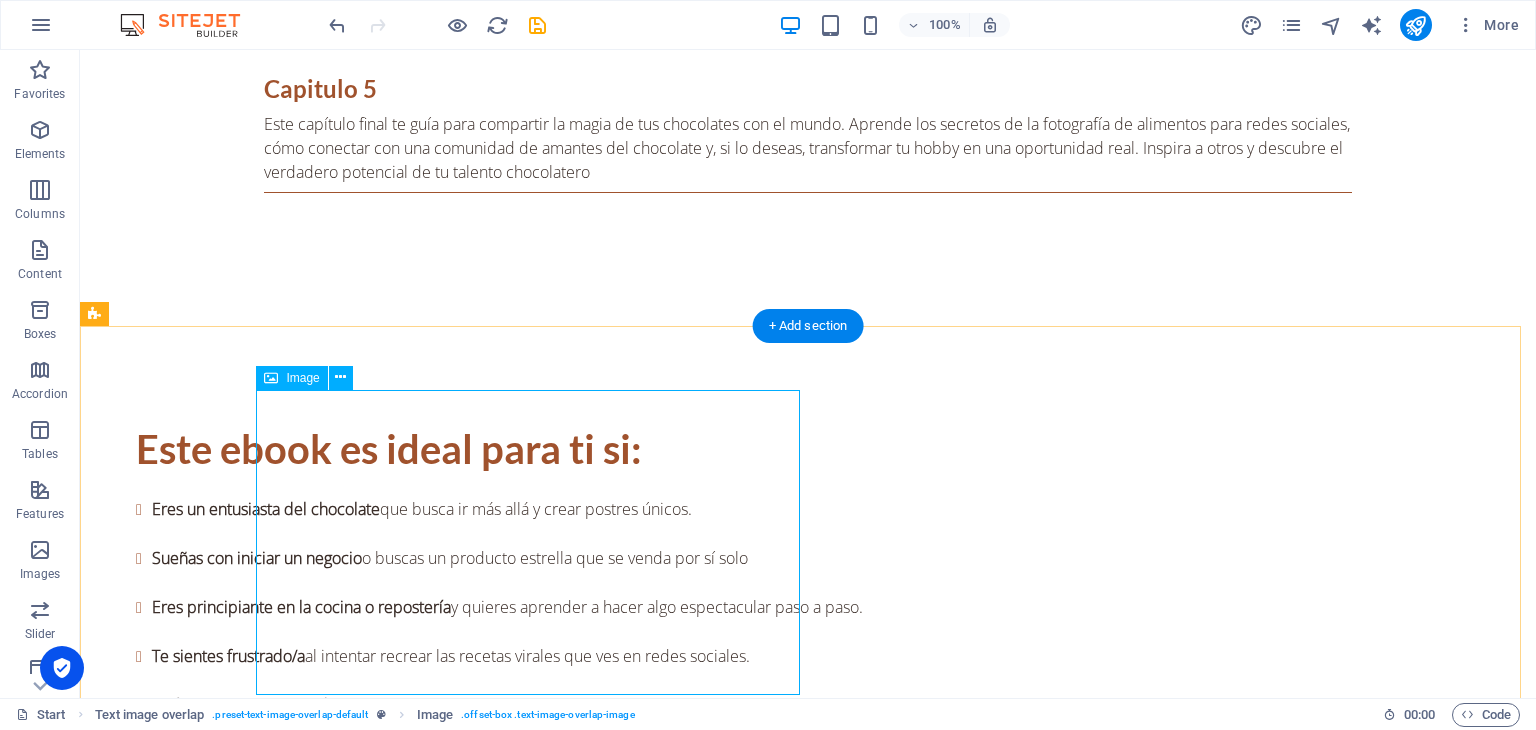 click at bounding box center [848, 2856] 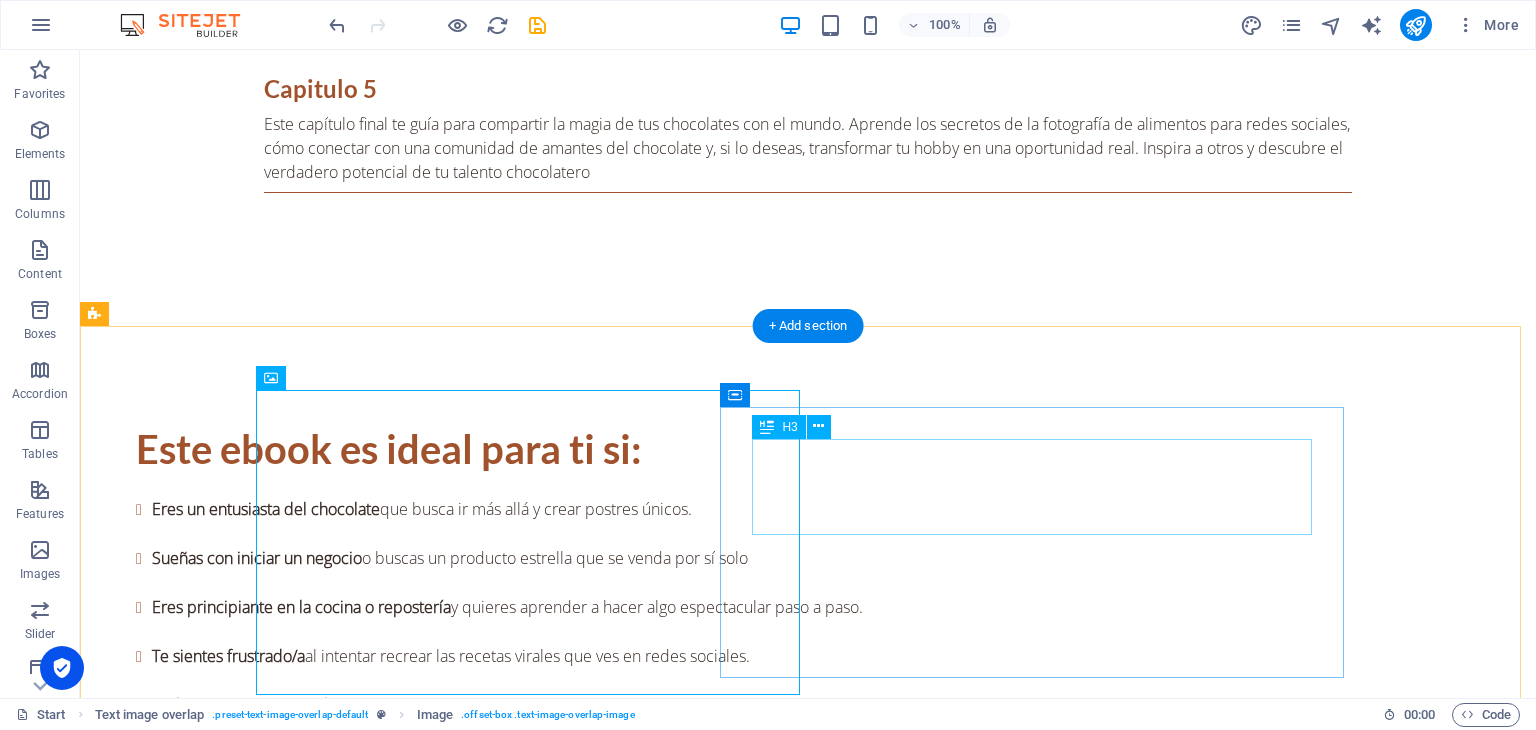 click on "BONO #2: Tarjetas de regalo Imprimibles" at bounding box center [808, 3066] 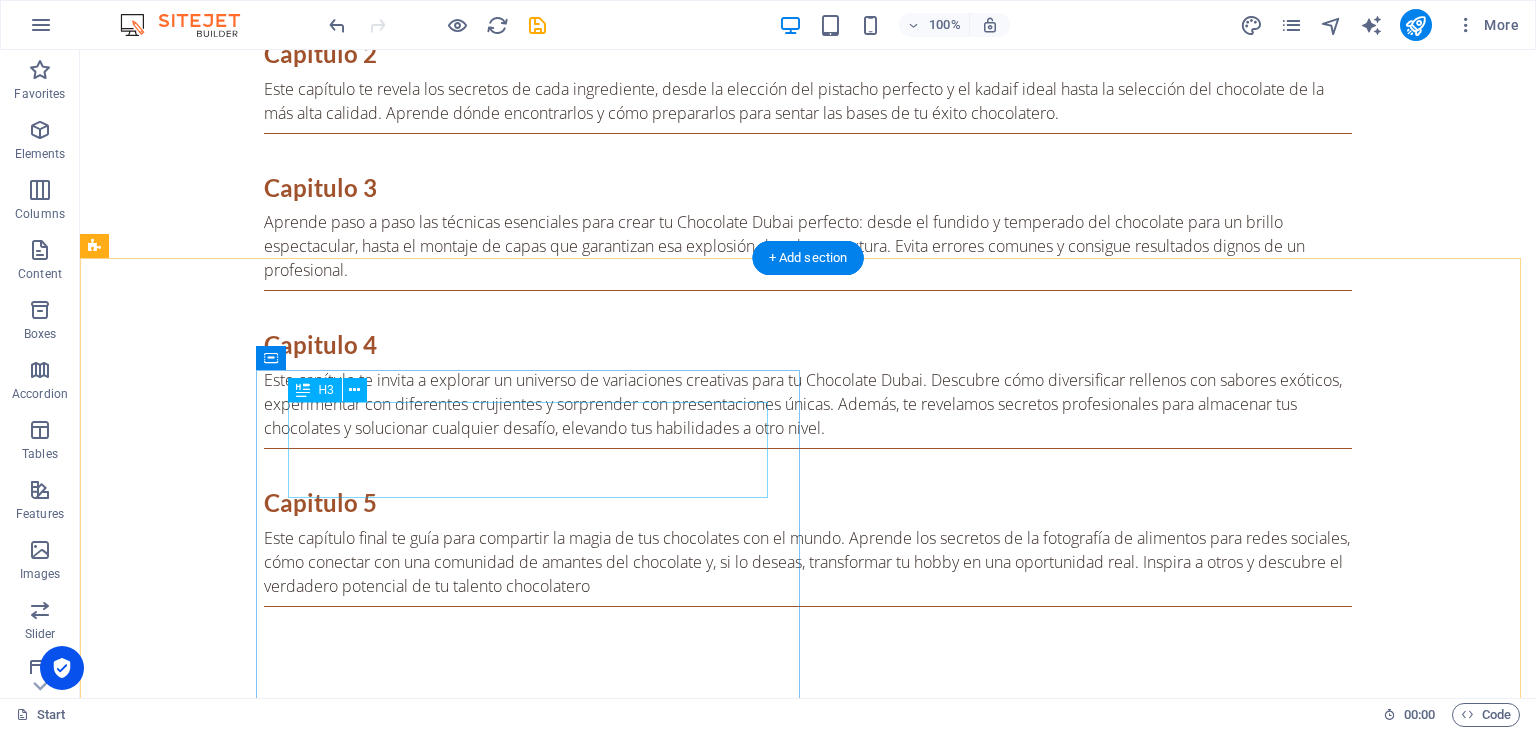 scroll, scrollTop: 3110, scrollLeft: 0, axis: vertical 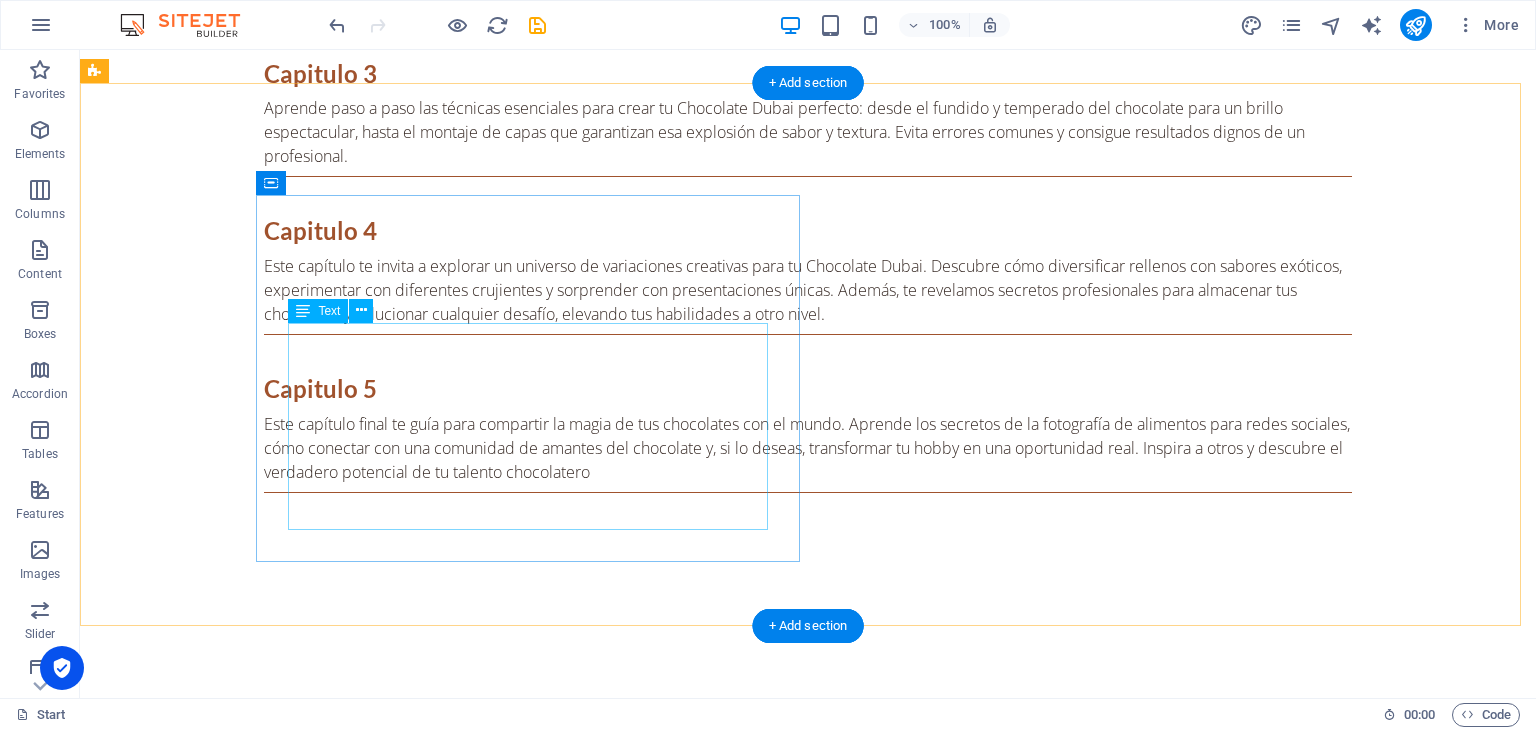 click on "ANTES $7.40 USD HOY GRATIS Este delicioso calendario dulce es tu guía ideal para transformar tus exquisitas barras en detalles inolvidables que alegrarán cada celebración y momento especial. Prepárate para sorprender y deleitar a todos con el sabor único y excepcional de tus maravillosas creaciones. Cada bocado será una experiencia que recordarán con cariño." at bounding box center [808, 2455] 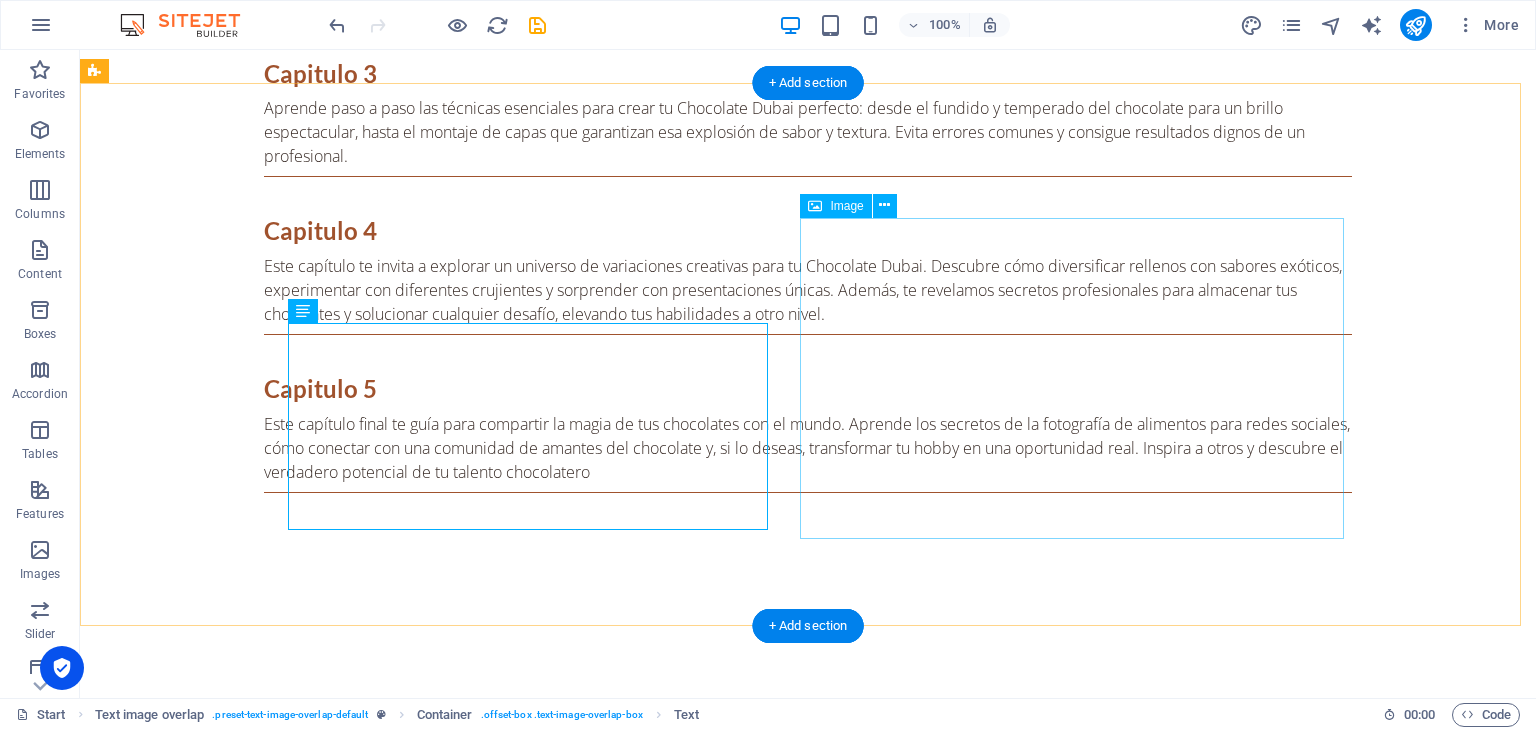click at bounding box center [808, 2715] 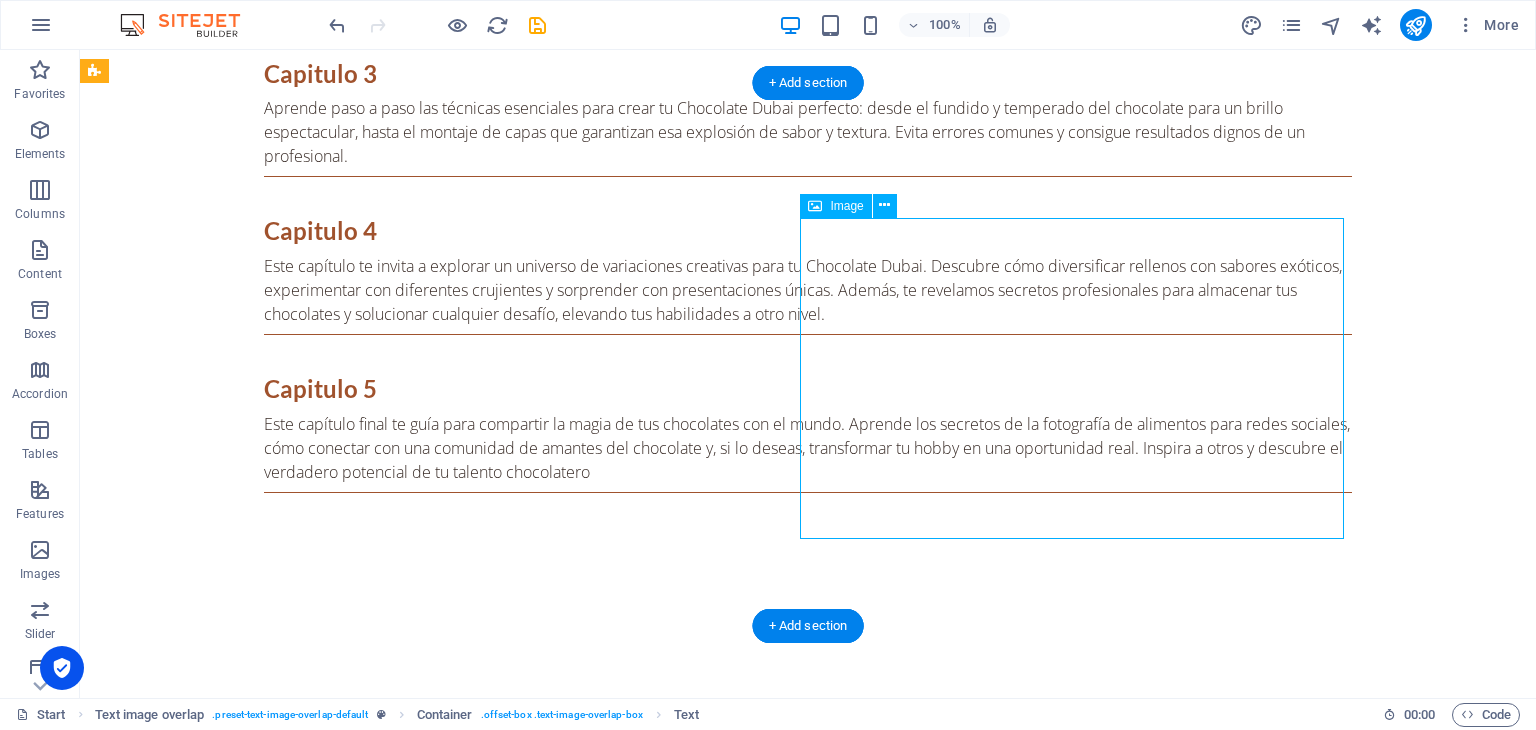 click at bounding box center [808, 2715] 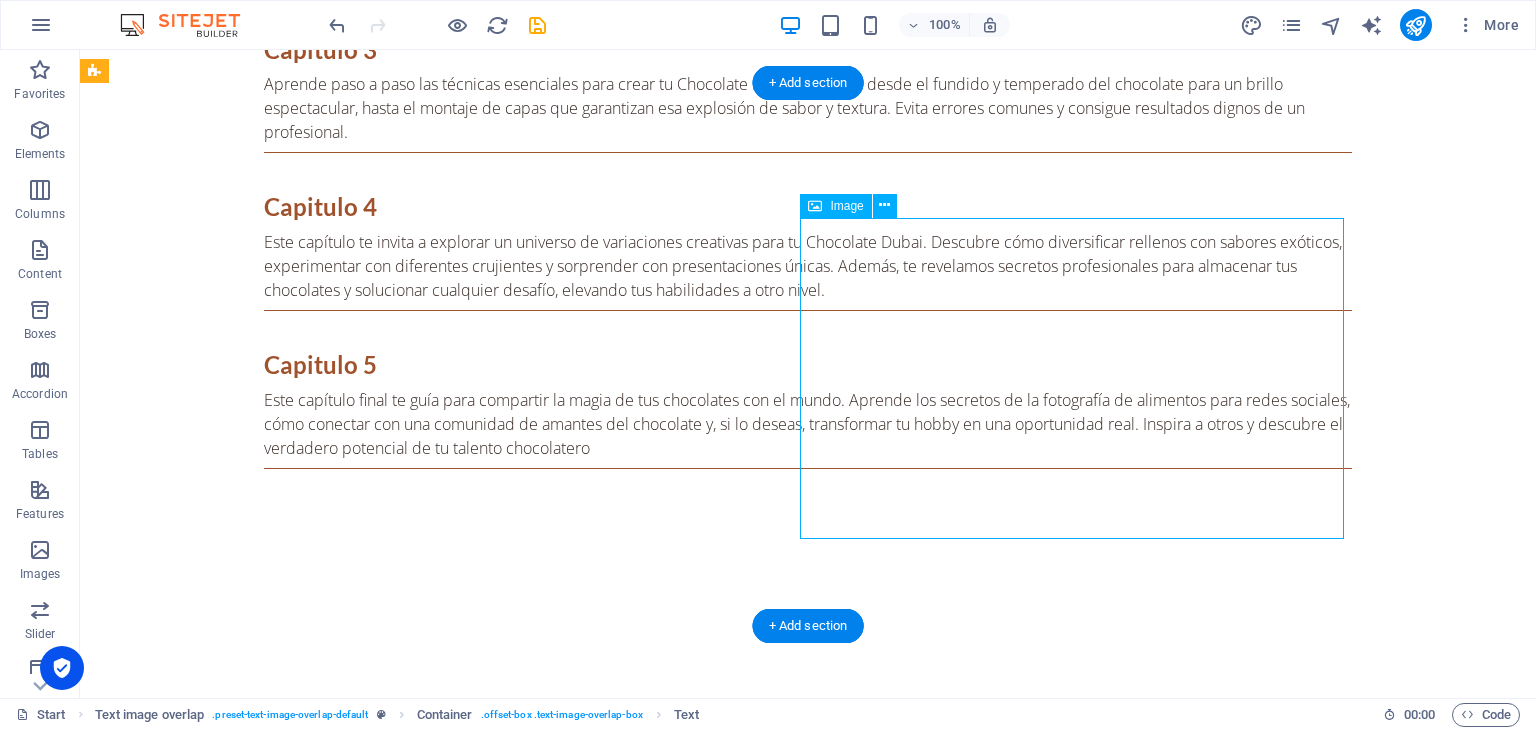 select on "px" 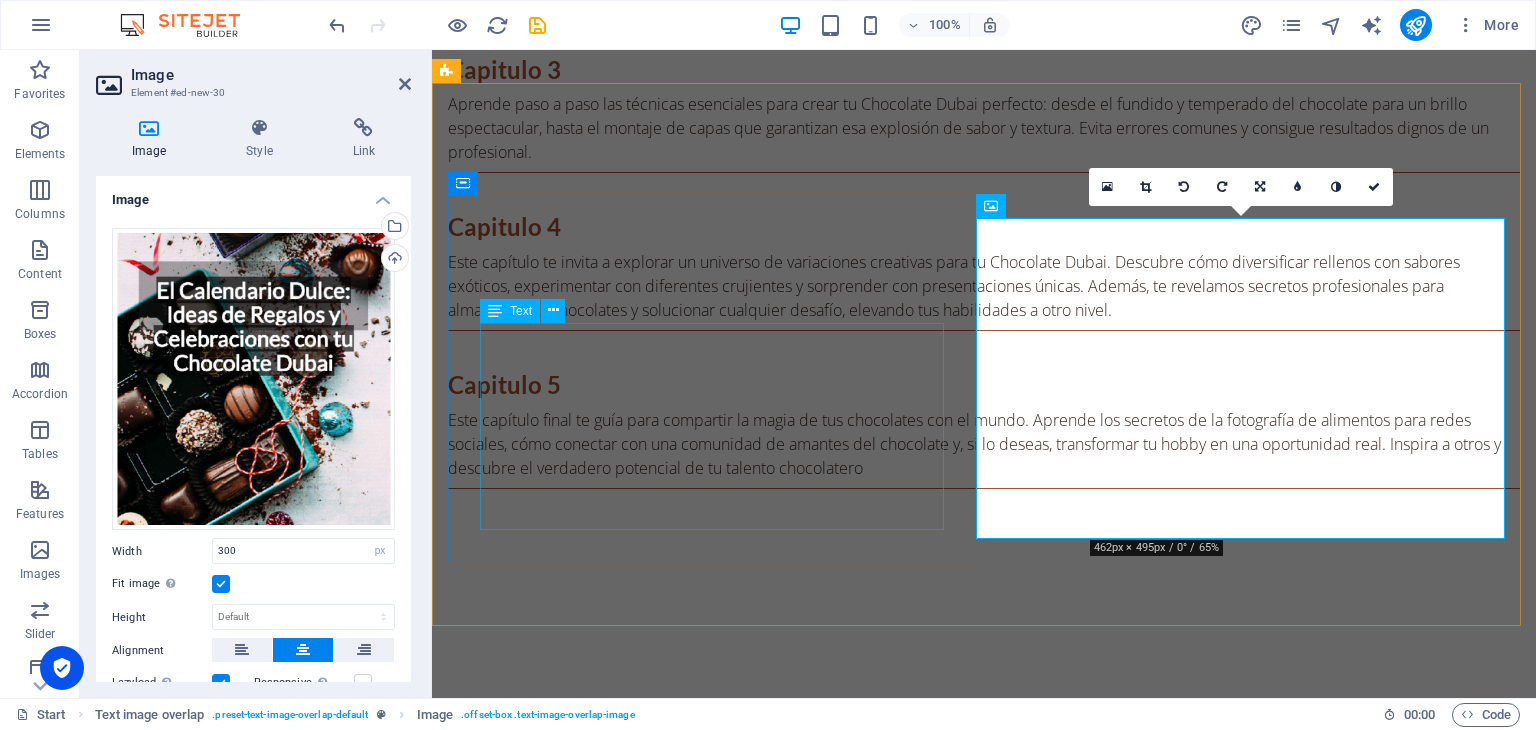 click on "ANTES $7.40 USD HOY GRATIS Este delicioso calendario dulce es tu guía ideal para transformar tus exquisitas barras en detalles inolvidables que alegrarán cada celebración y momento especial. Prepárate para sorprender y deleitar a todos con el sabor único y excepcional de tus maravillosas creaciones. Cada bocado será una experiencia que recordarán con cariño." at bounding box center [984, 2451] 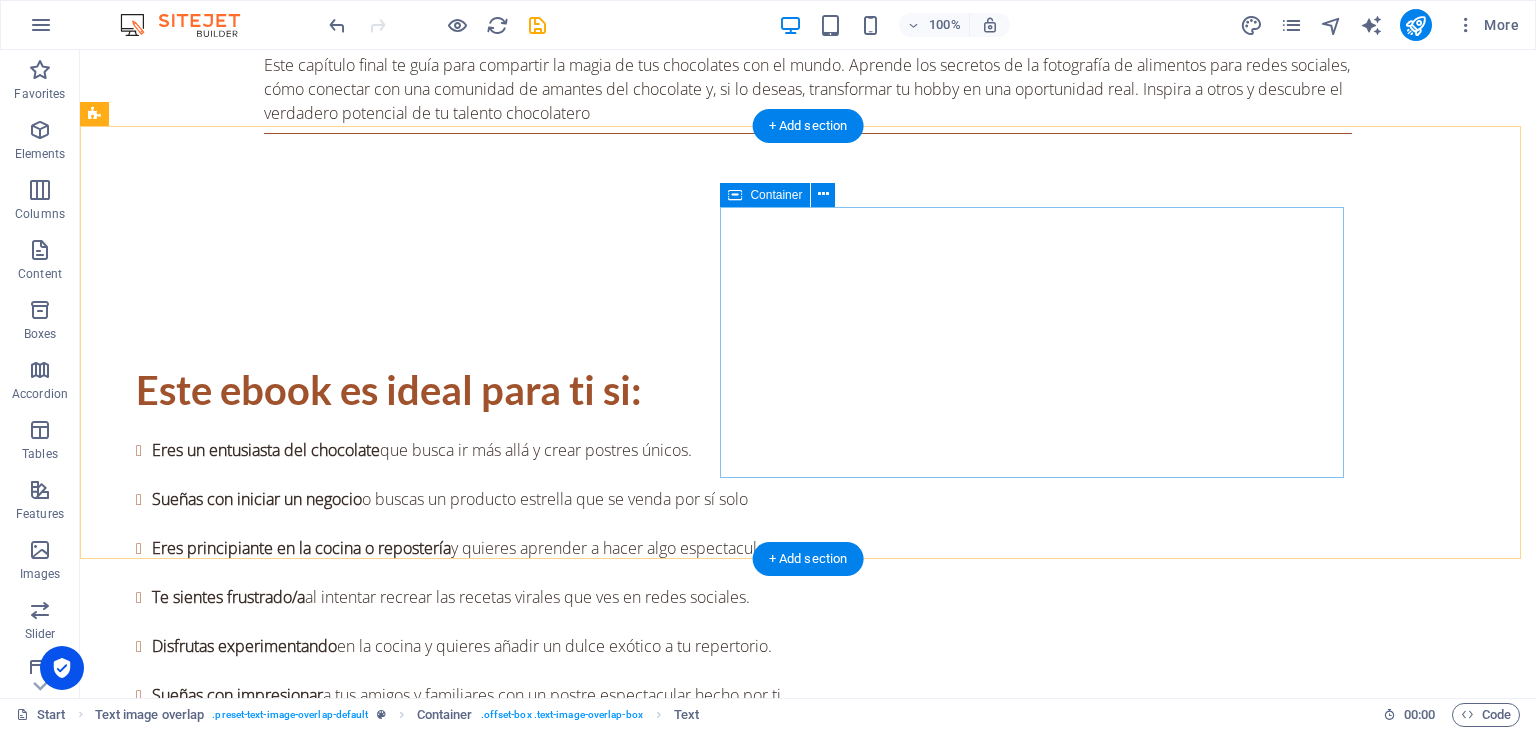 scroll, scrollTop: 3610, scrollLeft: 0, axis: vertical 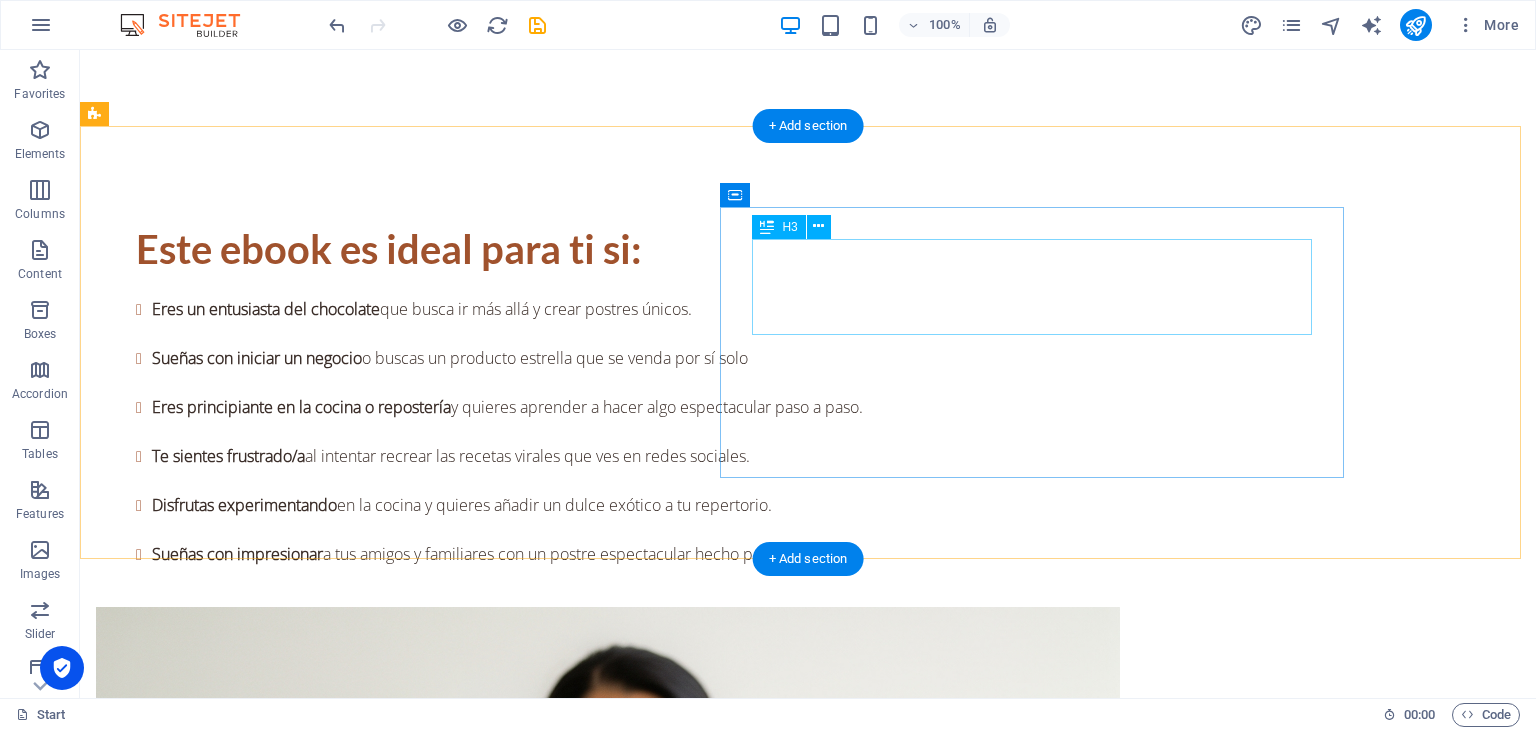 click on "BONO #2: Tarjetas de regalo Imprimibles" at bounding box center (808, 2866) 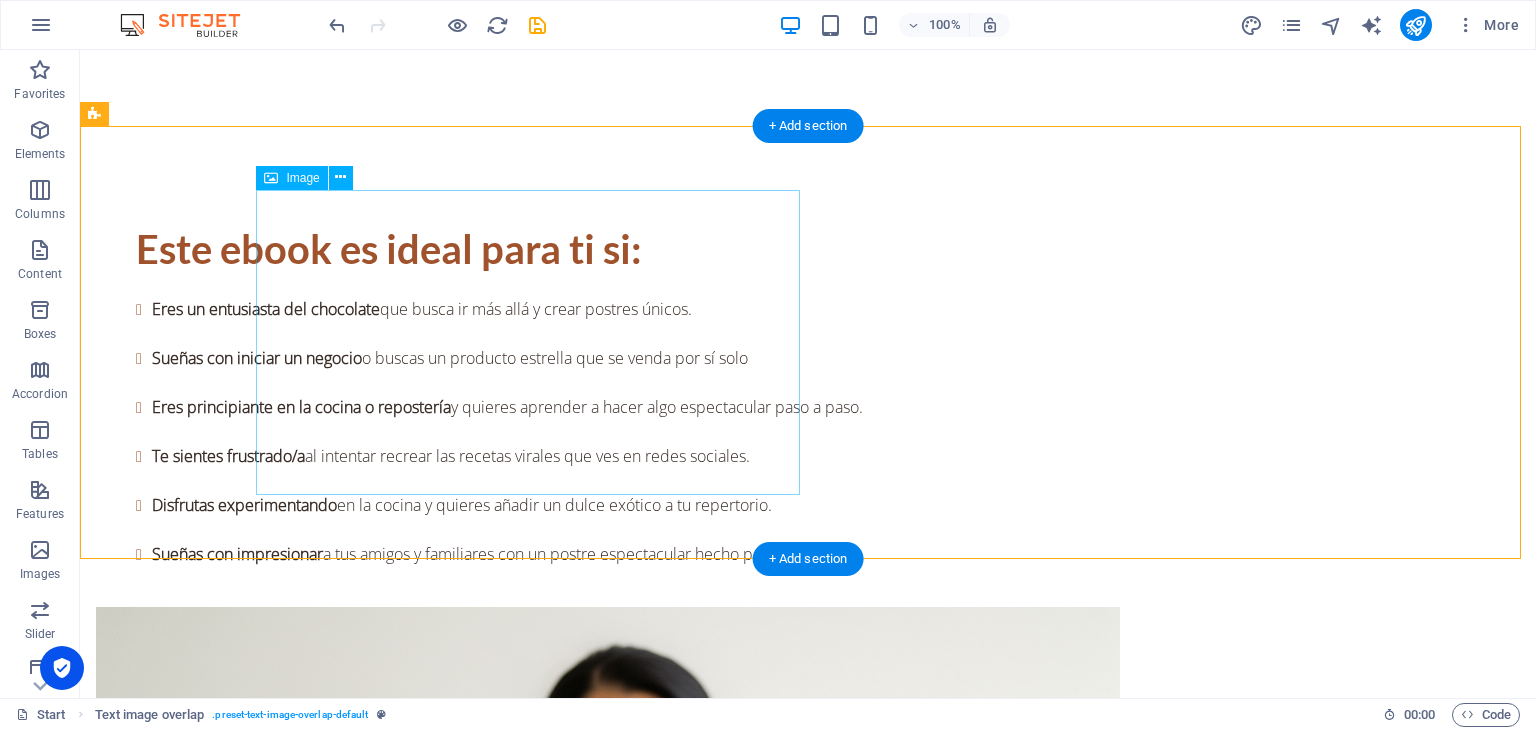 click at bounding box center [848, 2656] 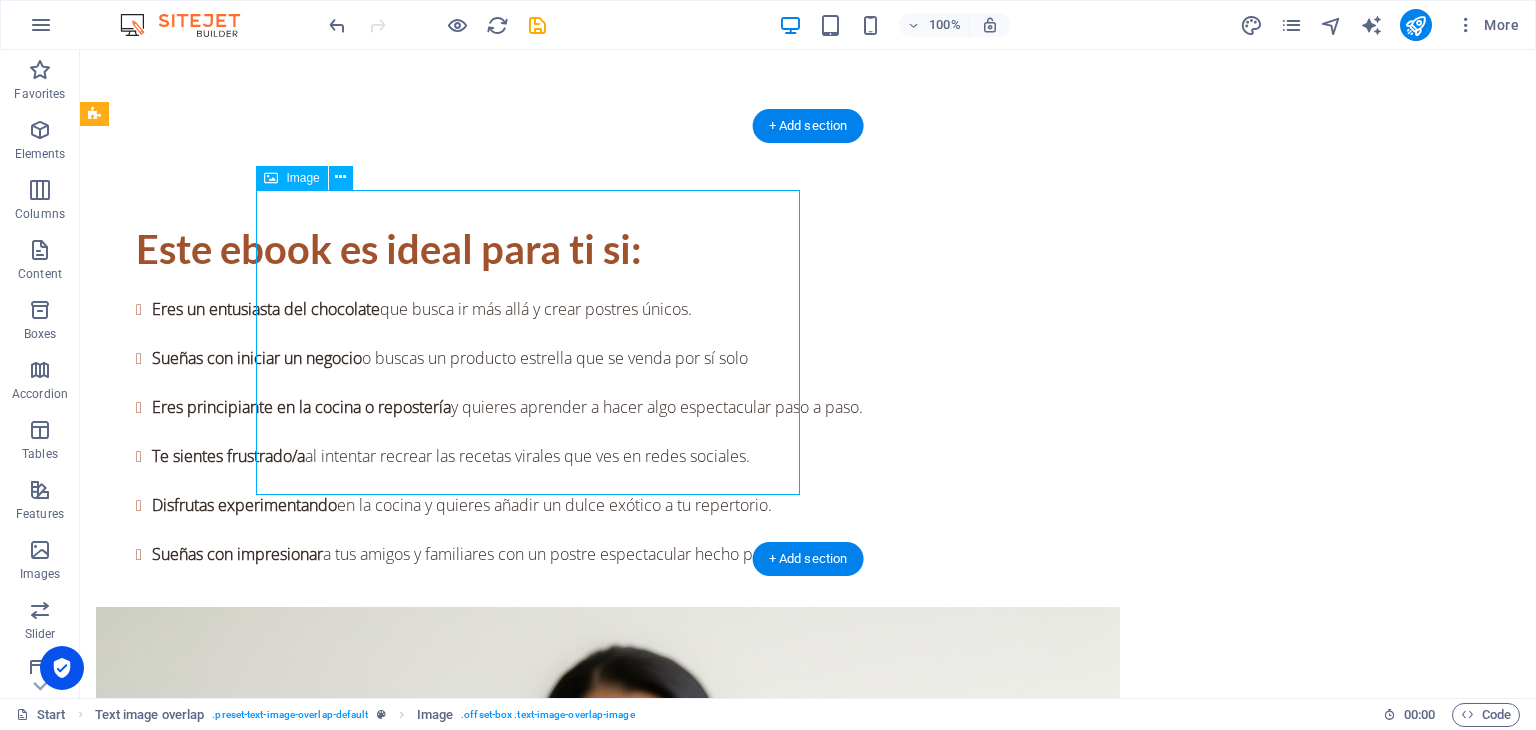 drag, startPoint x: 428, startPoint y: 266, endPoint x: 502, endPoint y: 241, distance: 78.1089 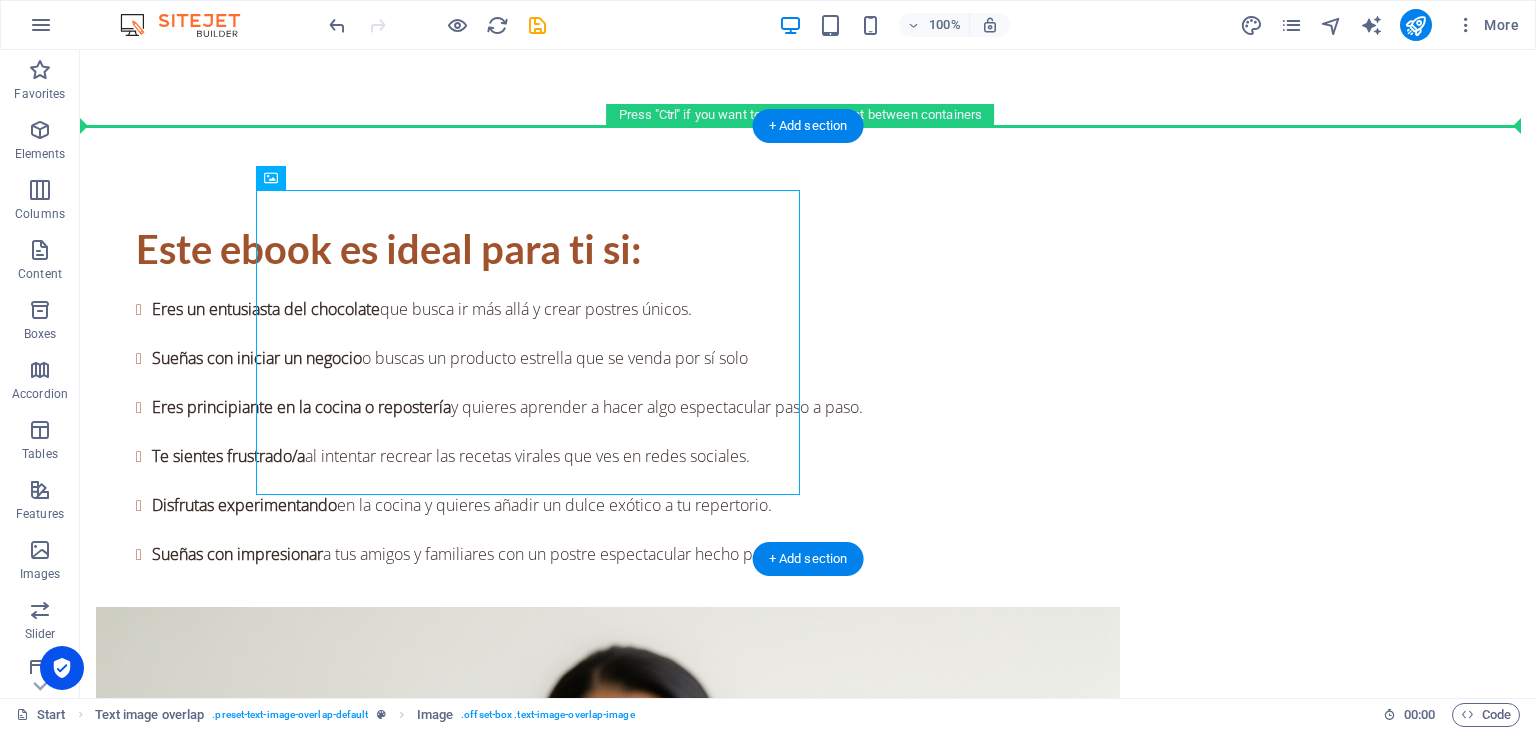 drag, startPoint x: 369, startPoint y: 223, endPoint x: 426, endPoint y: 173, distance: 75.82216 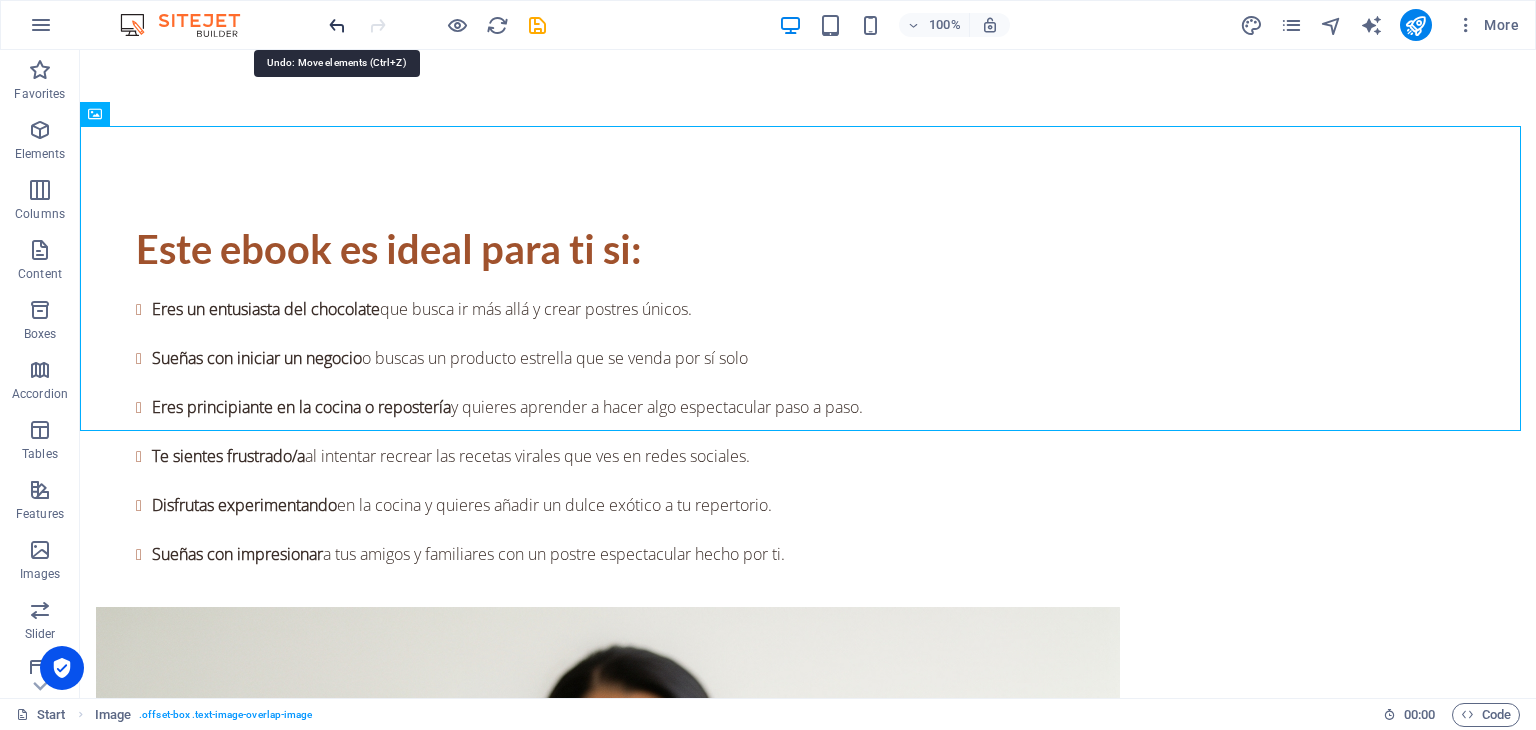 click at bounding box center [337, 25] 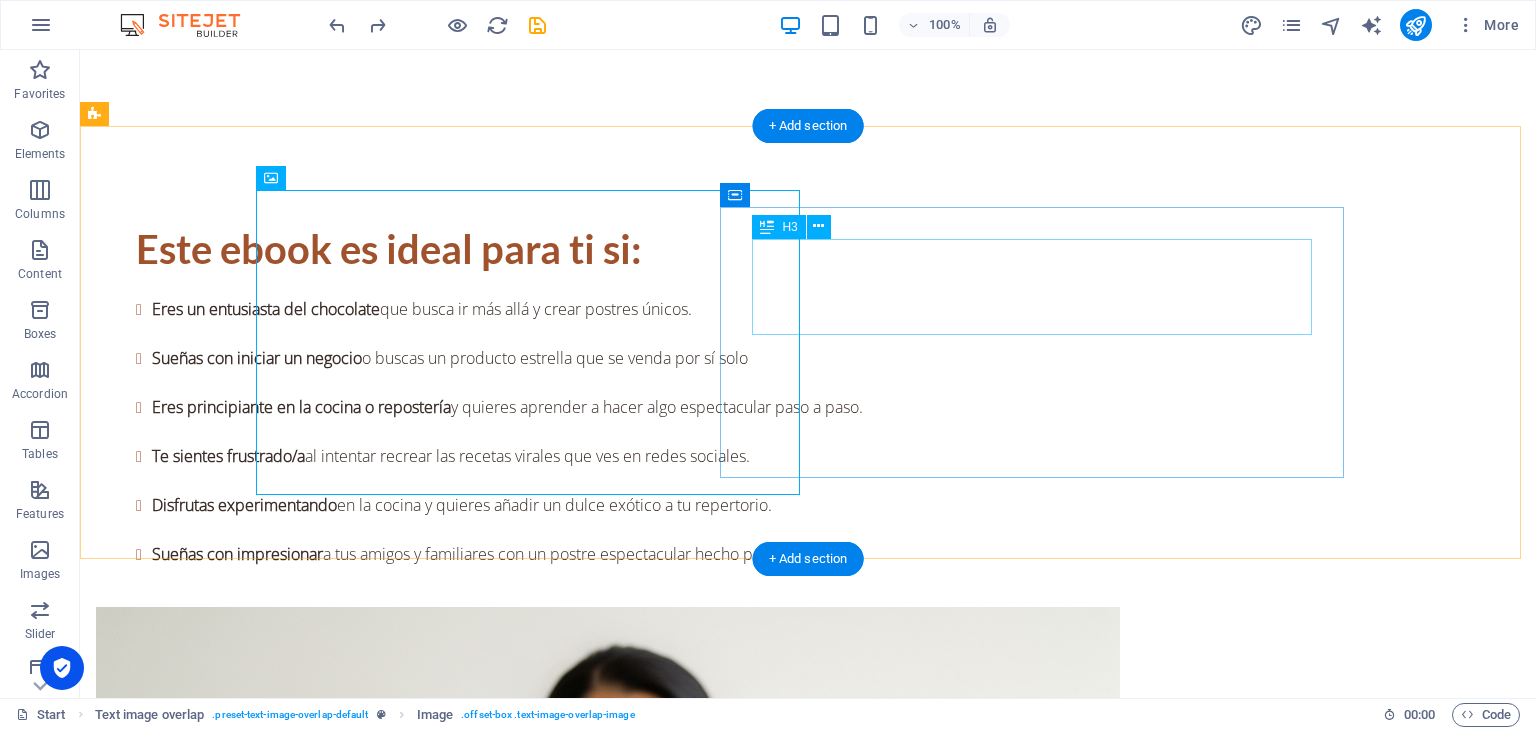 click on "BONO #2: Tarjetas de regalo Imprimibles" at bounding box center [808, 2866] 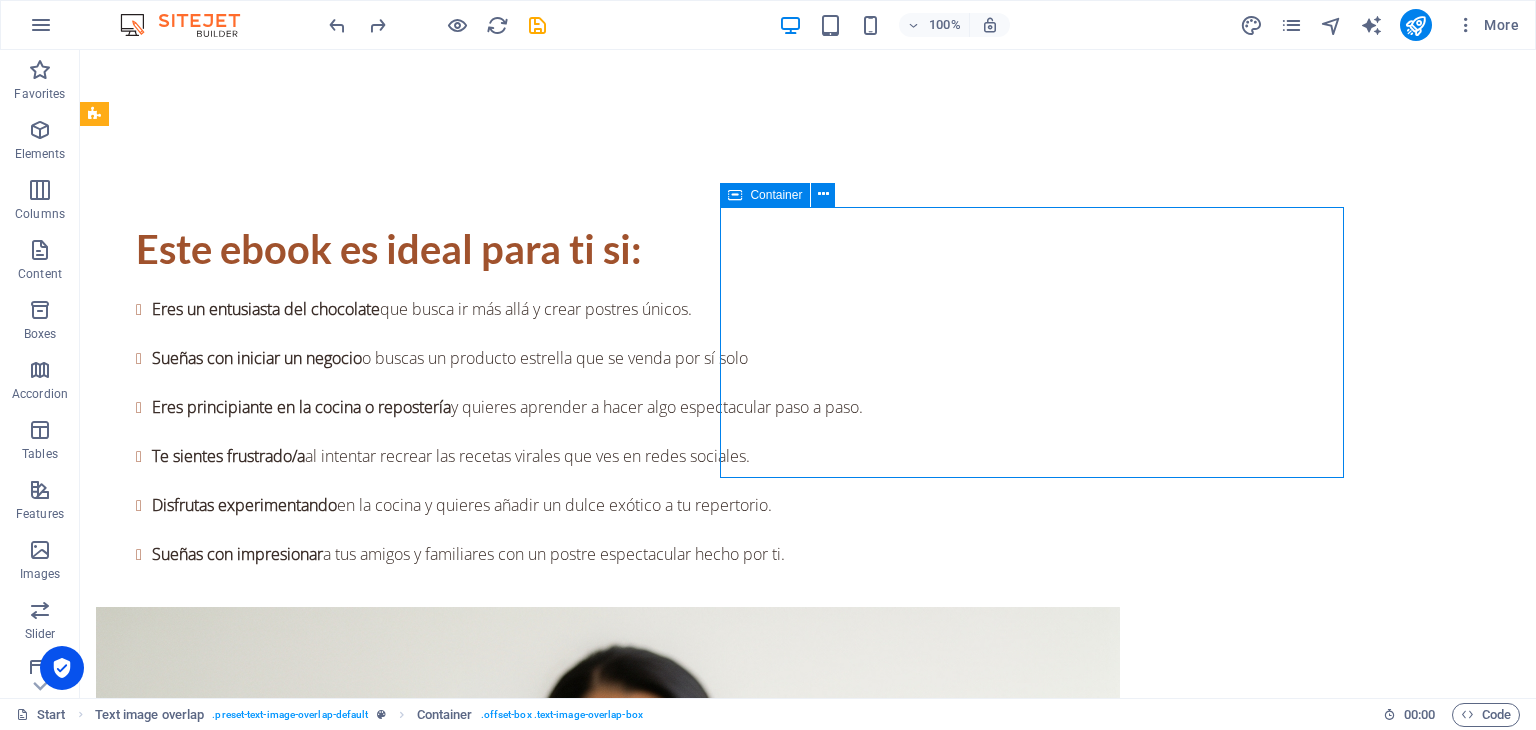 drag, startPoint x: 843, startPoint y: 248, endPoint x: 716, endPoint y: 197, distance: 136.85759 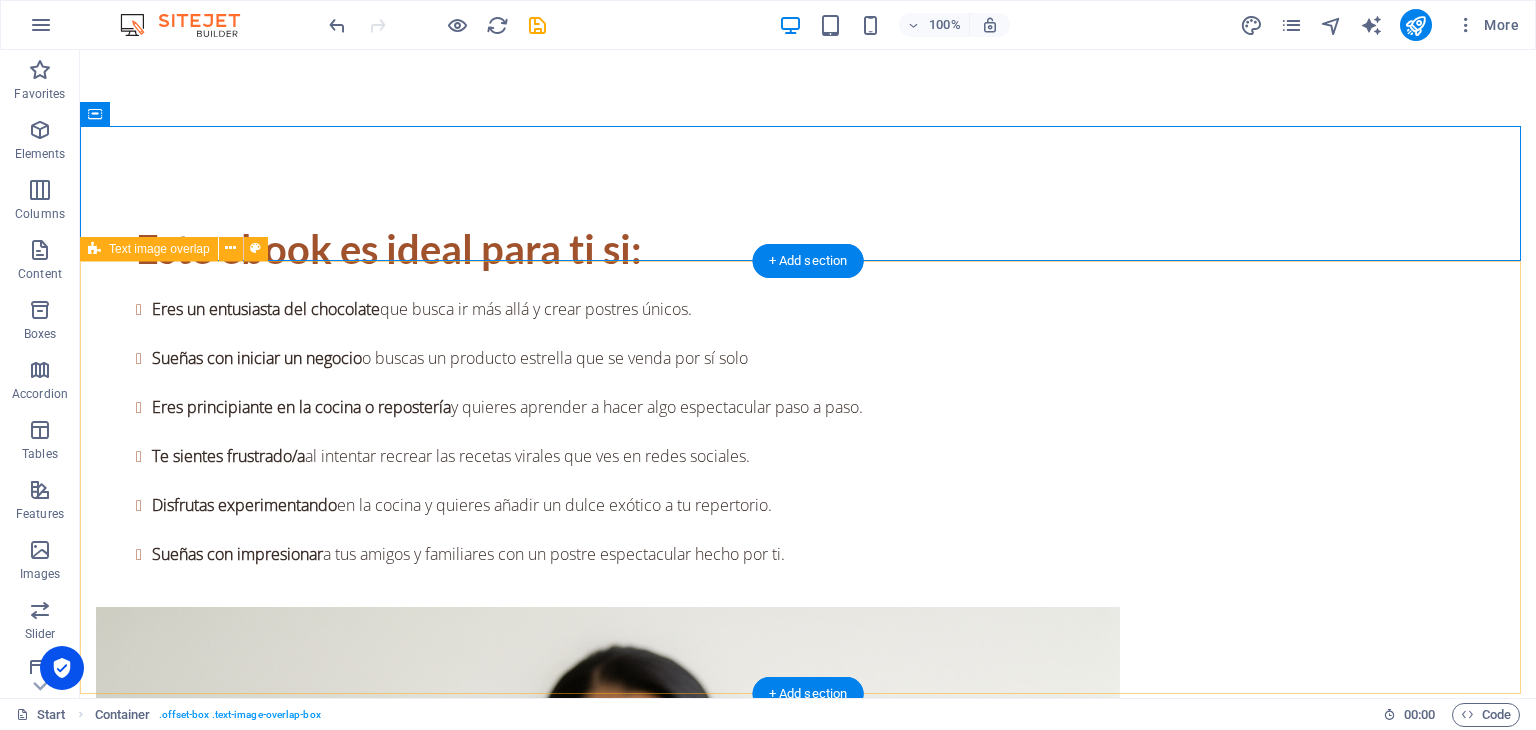 click at bounding box center [808, 2792] 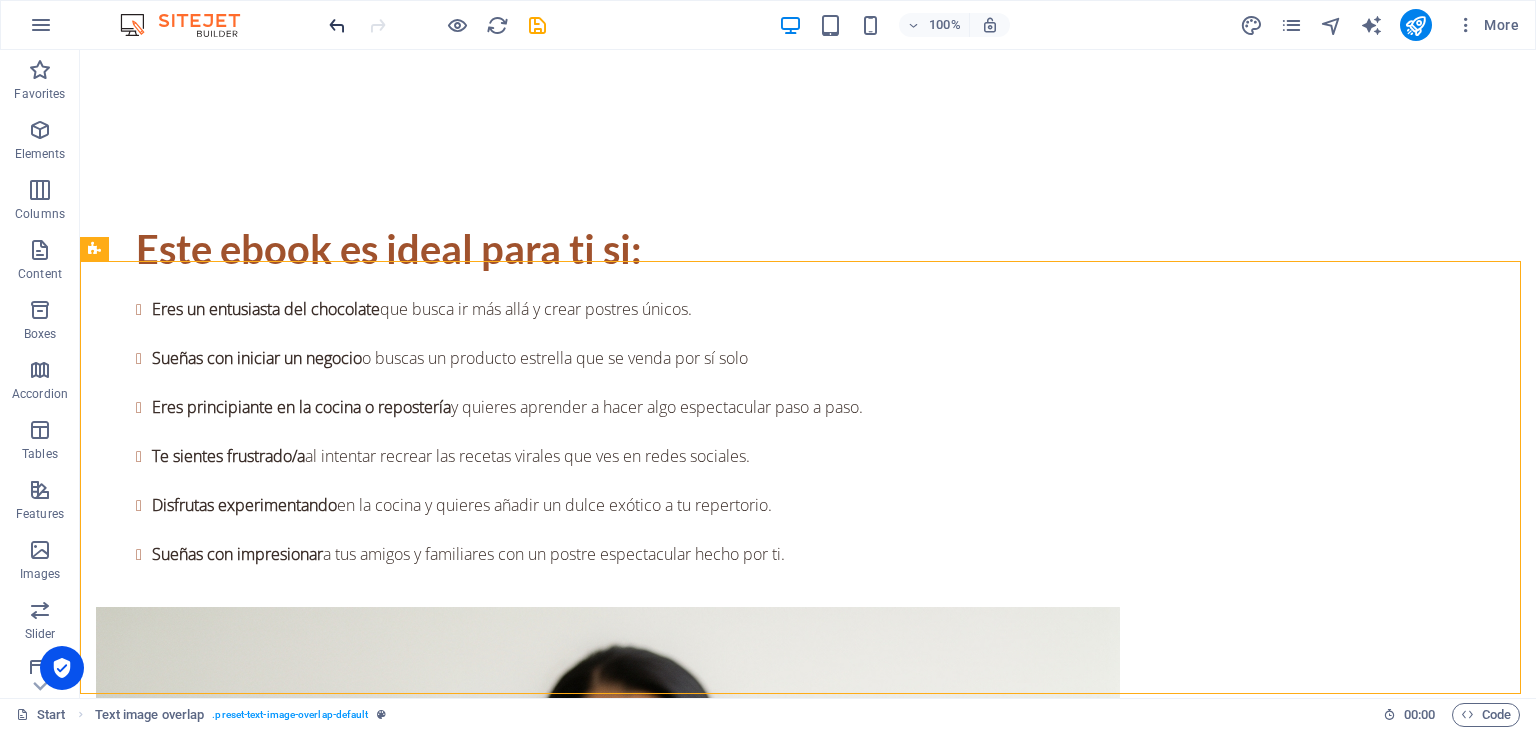 click at bounding box center [337, 25] 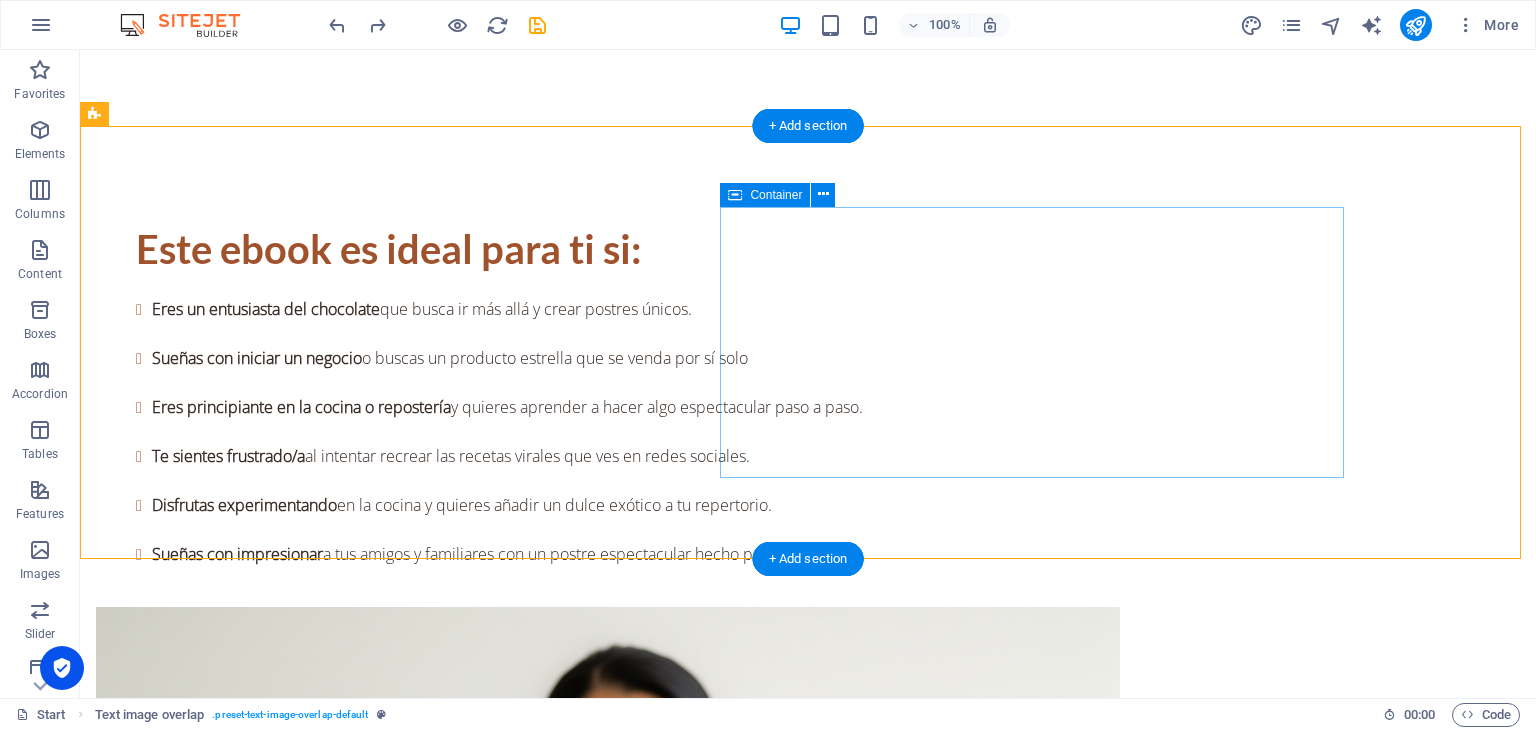 click on "BONO #2: Tarjetas de regalo Imprimibles ANTES $3.40 USD HOY GRATIS Un mensaje personal añade un toque de cariño inigualable a cualquier regalo." at bounding box center (808, 2910) 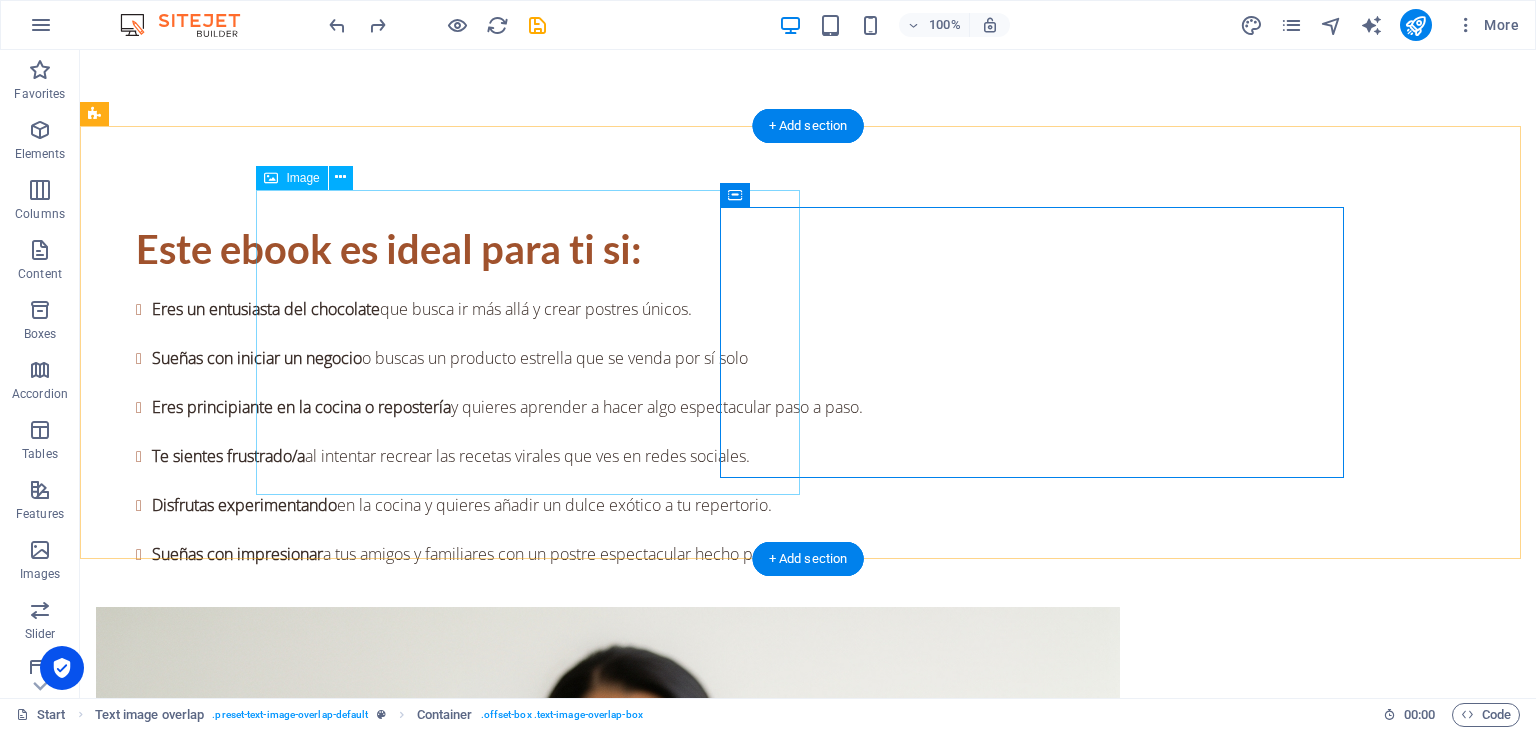 click at bounding box center (848, 2656) 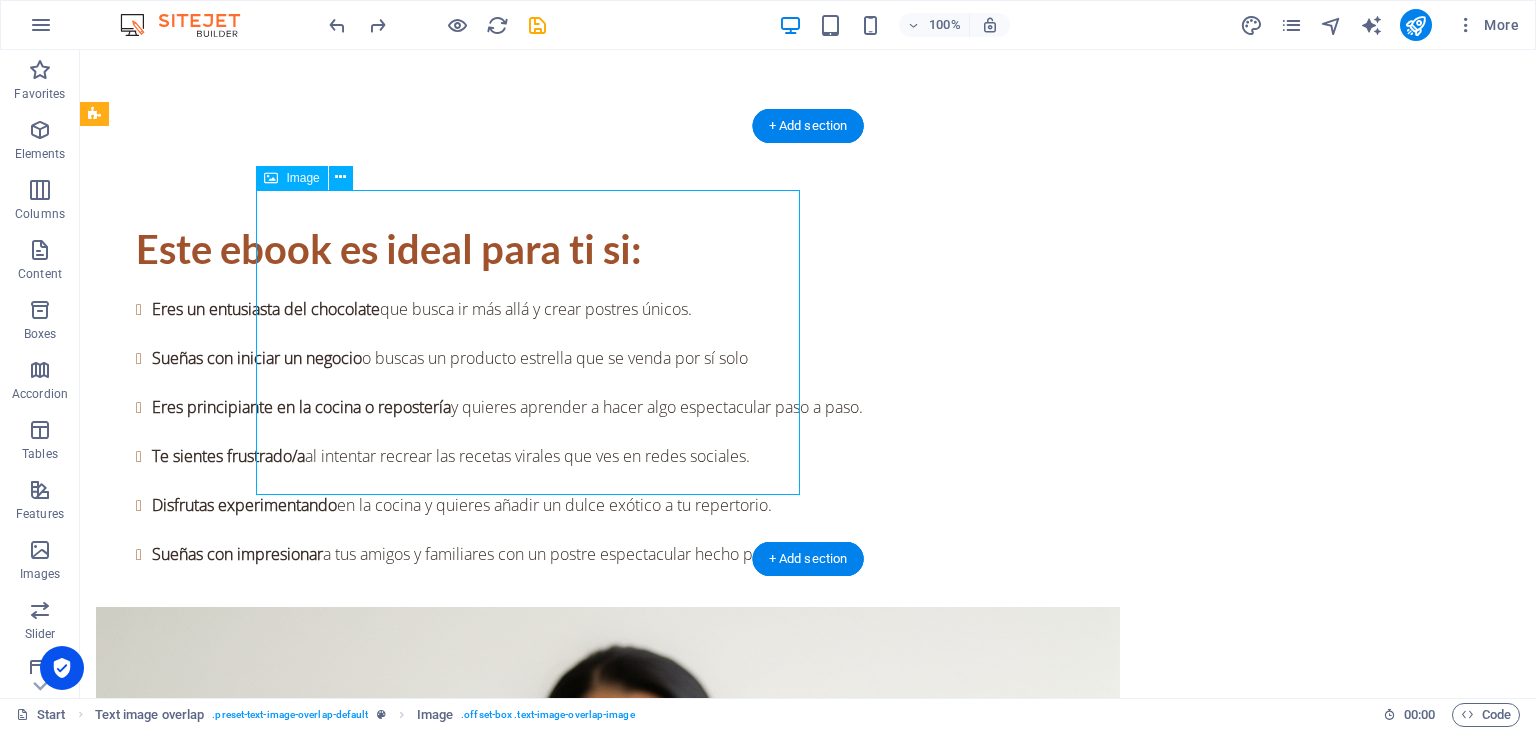 click at bounding box center (848, 2656) 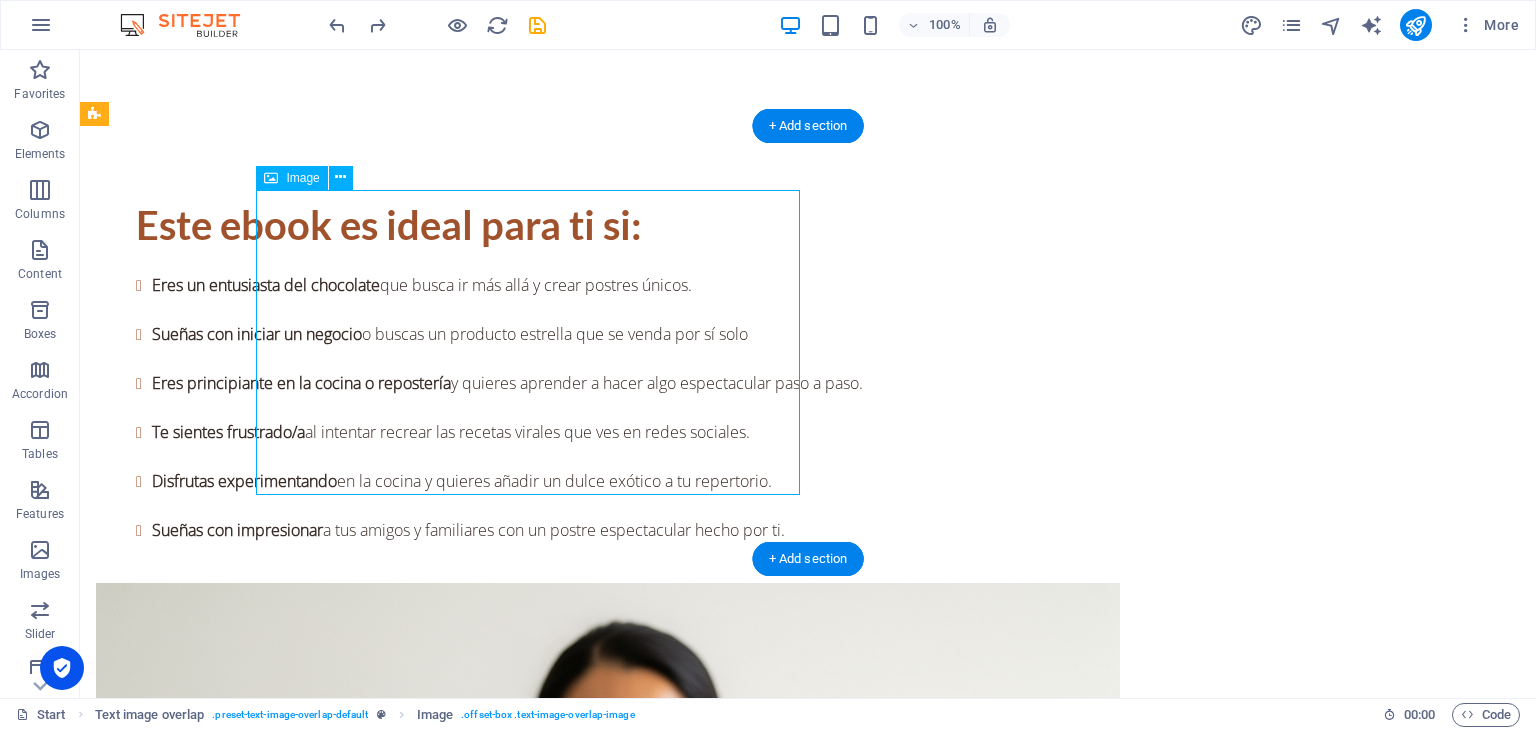 select on "px" 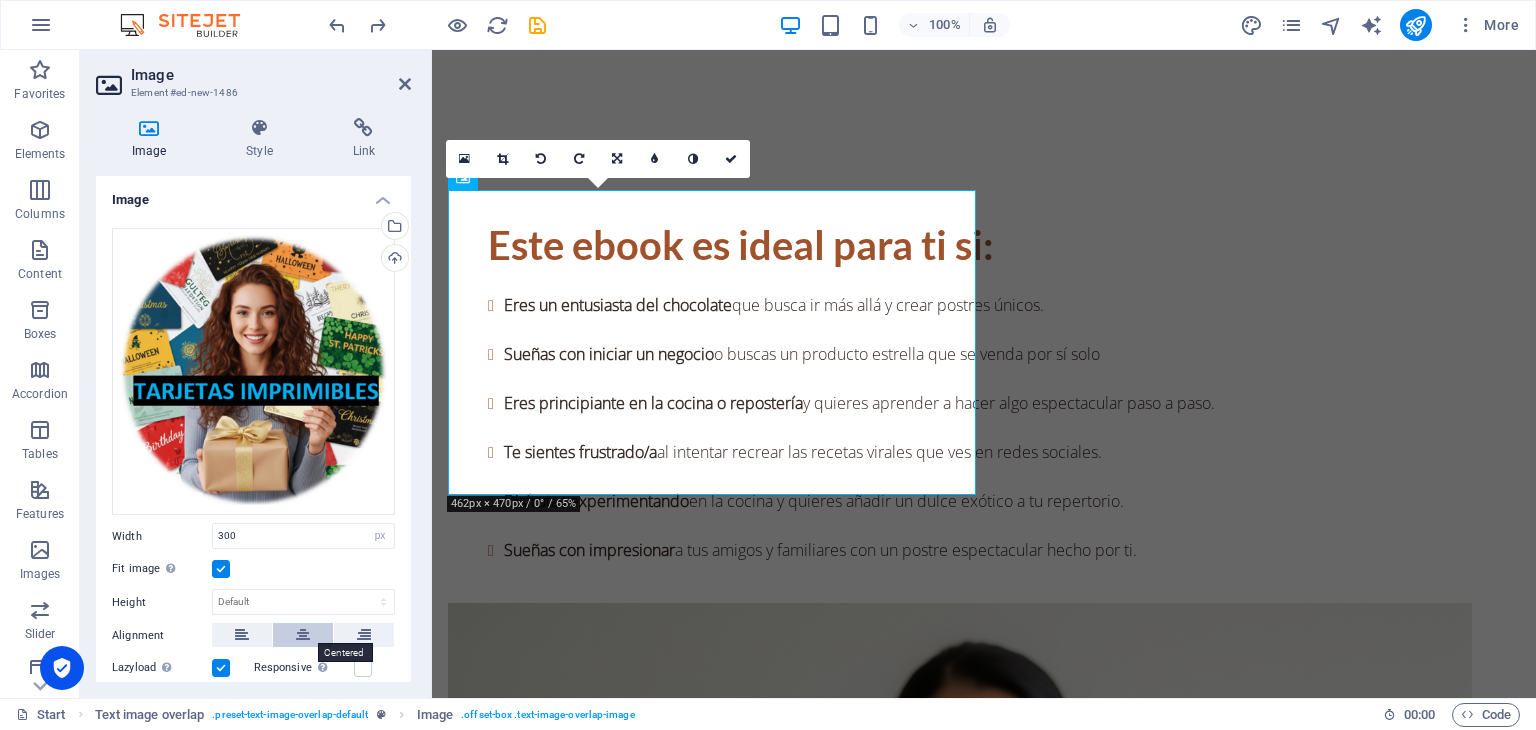 click at bounding box center (303, 635) 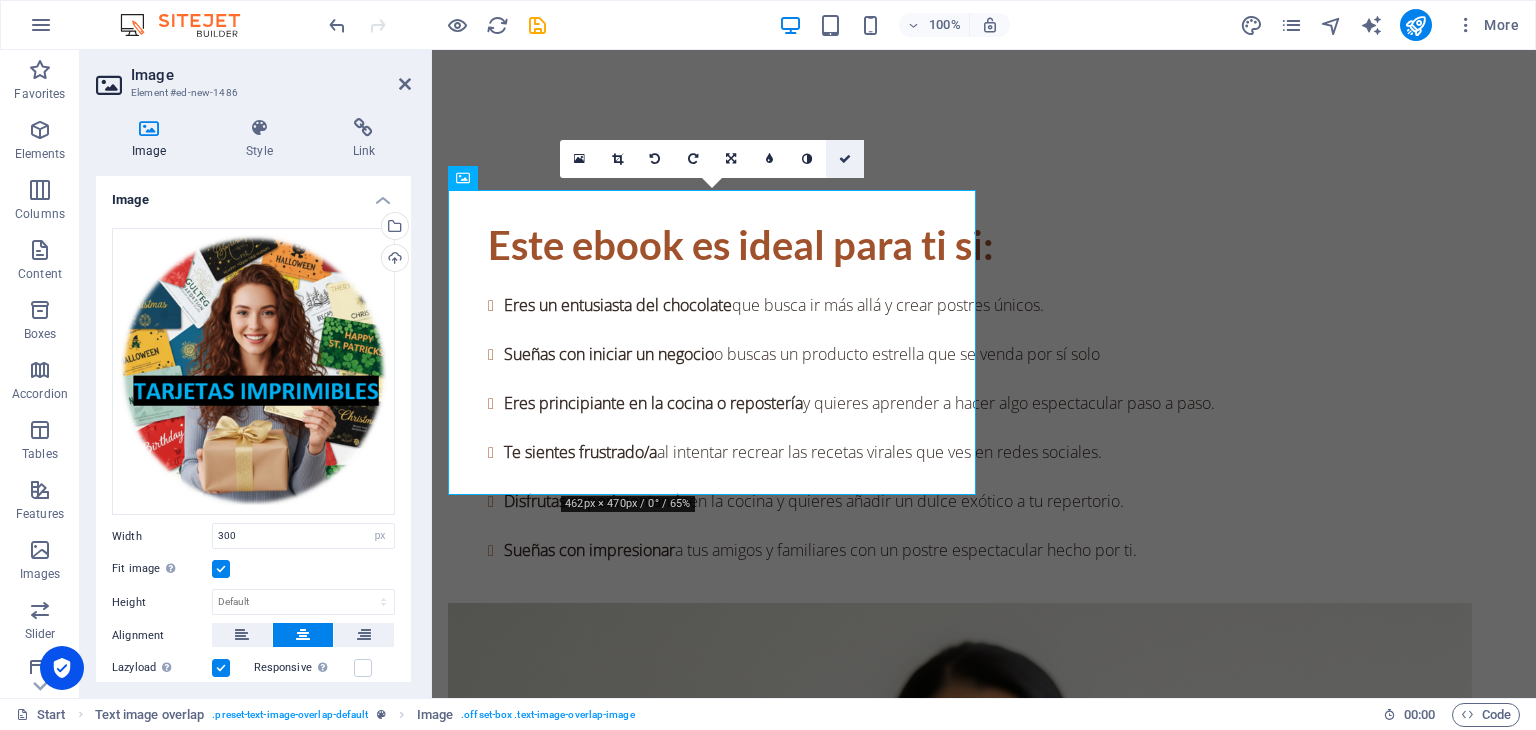 drag, startPoint x: 840, startPoint y: 152, endPoint x: 772, endPoint y: 102, distance: 84.40379 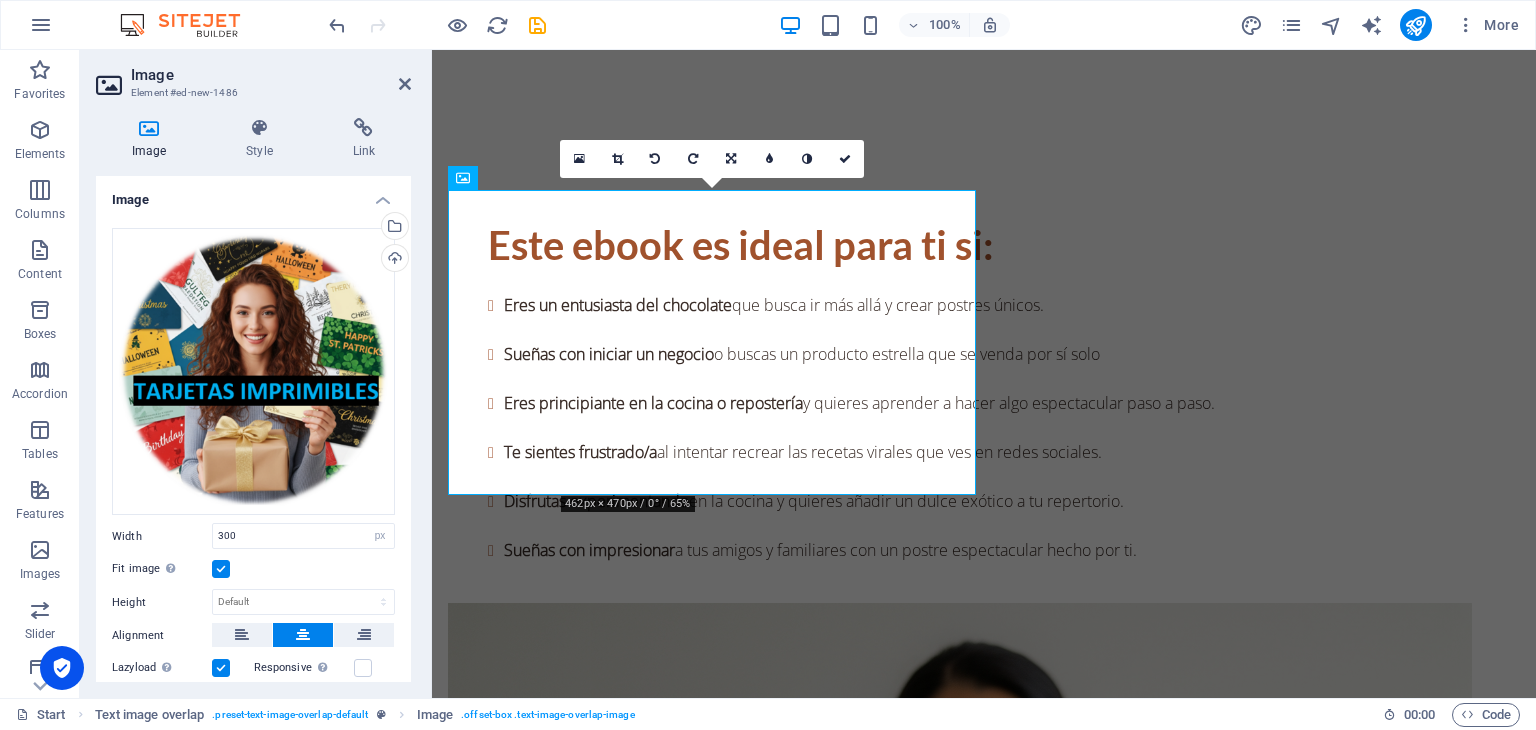 scroll, scrollTop: 3610, scrollLeft: 0, axis: vertical 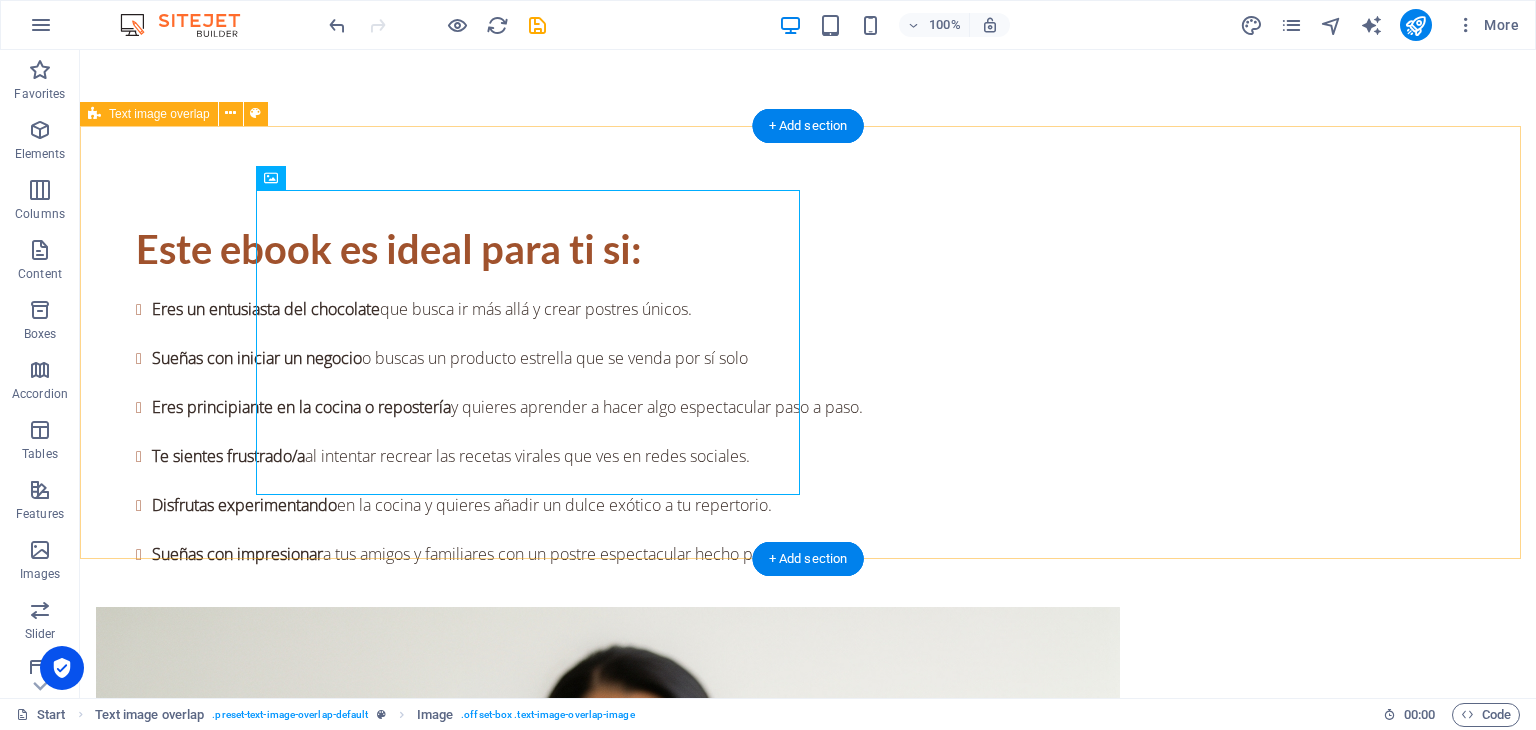 click on "BONO #2: Tarjetas de regalo Imprimibles ANTES $3.40 USD HOY GRATIS Un mensaje personal añade un toque de cariño inigualable a cualquier regalo." at bounding box center (808, 2756) 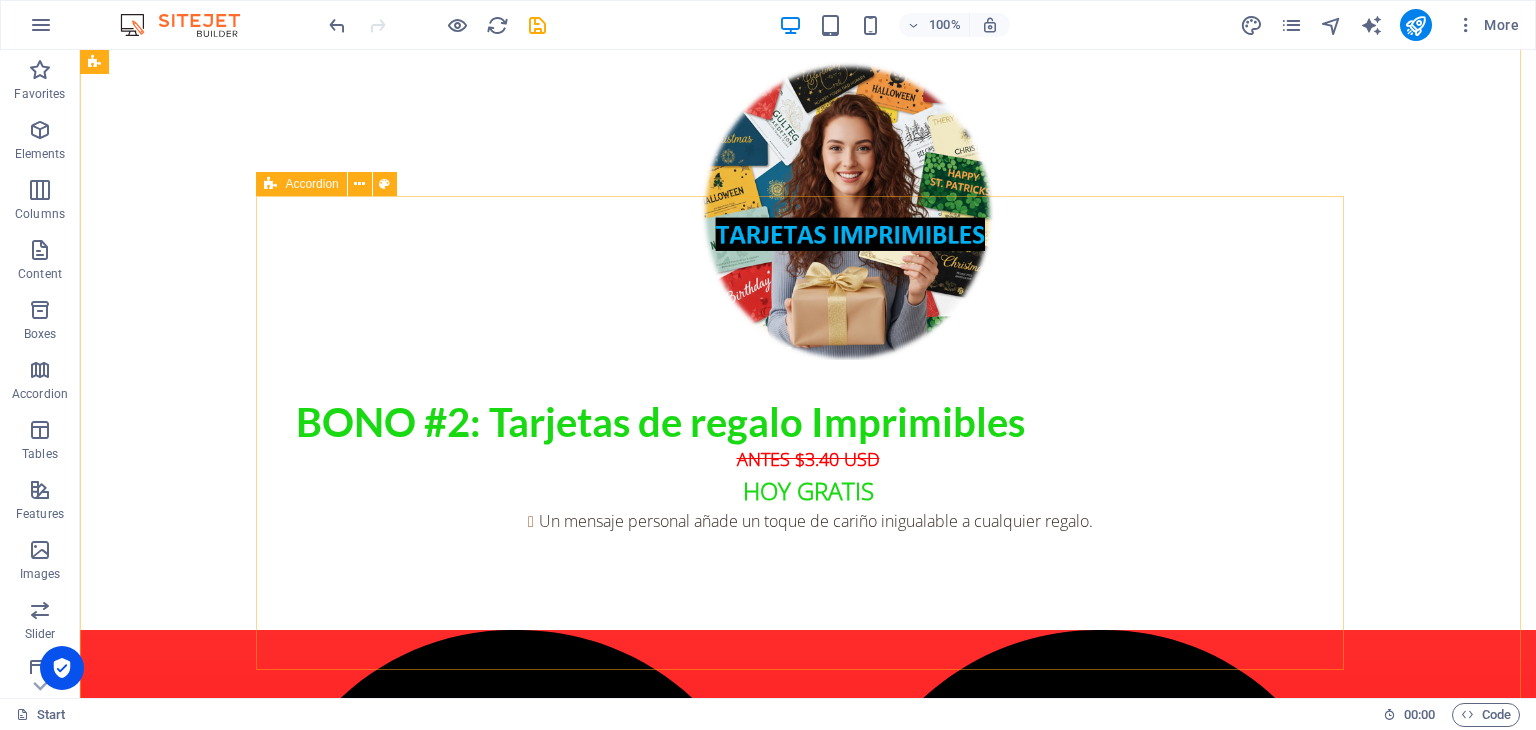 scroll, scrollTop: 6200, scrollLeft: 0, axis: vertical 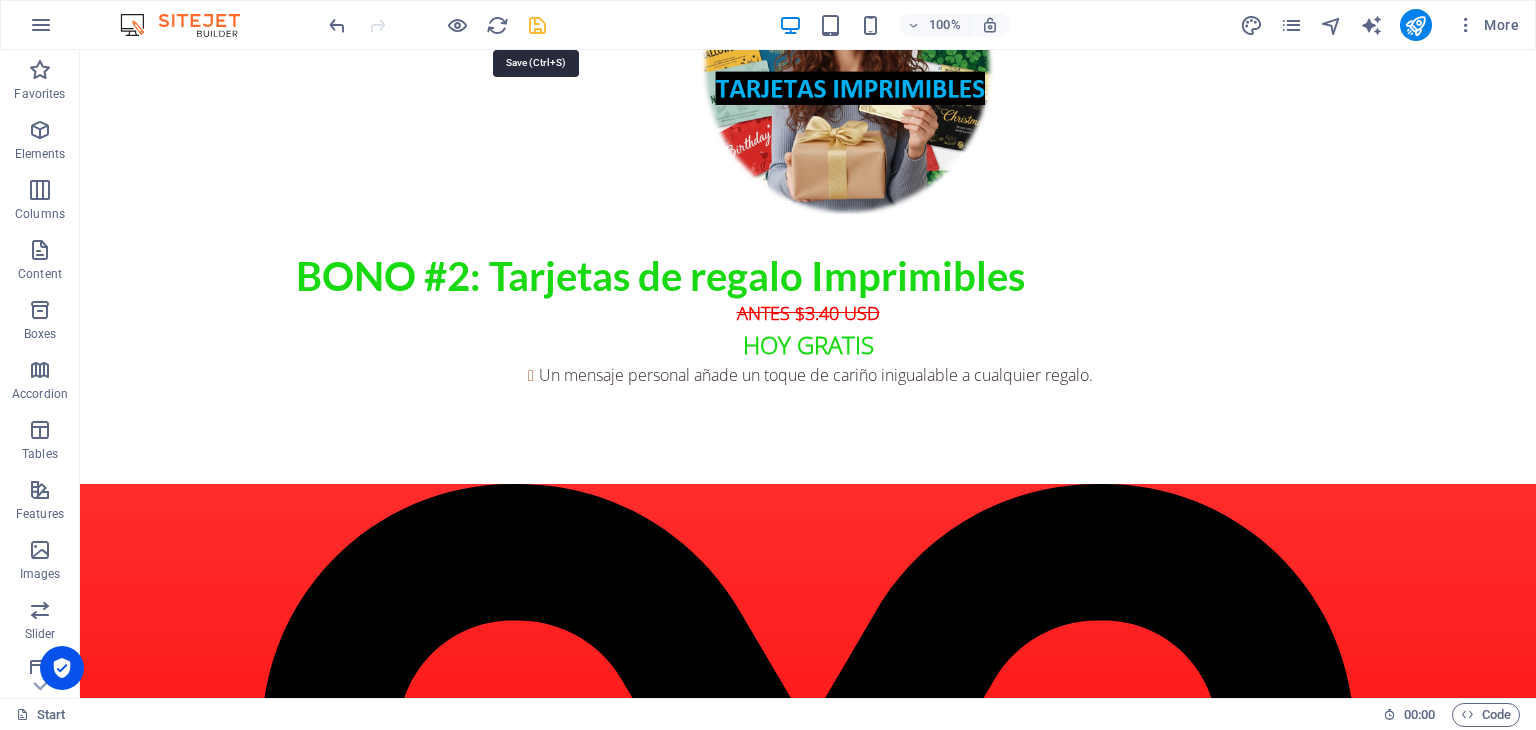 click at bounding box center (537, 25) 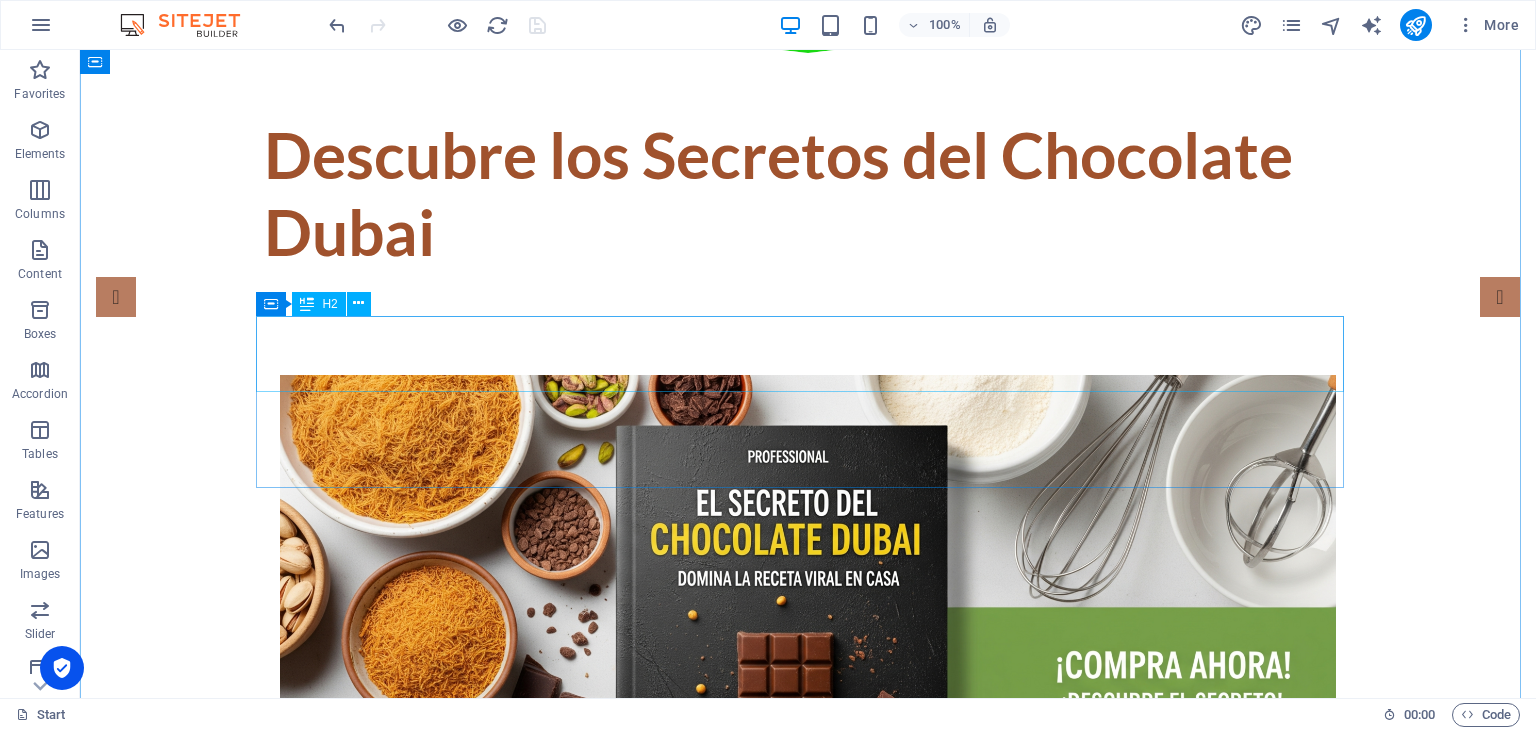 scroll, scrollTop: 0, scrollLeft: 0, axis: both 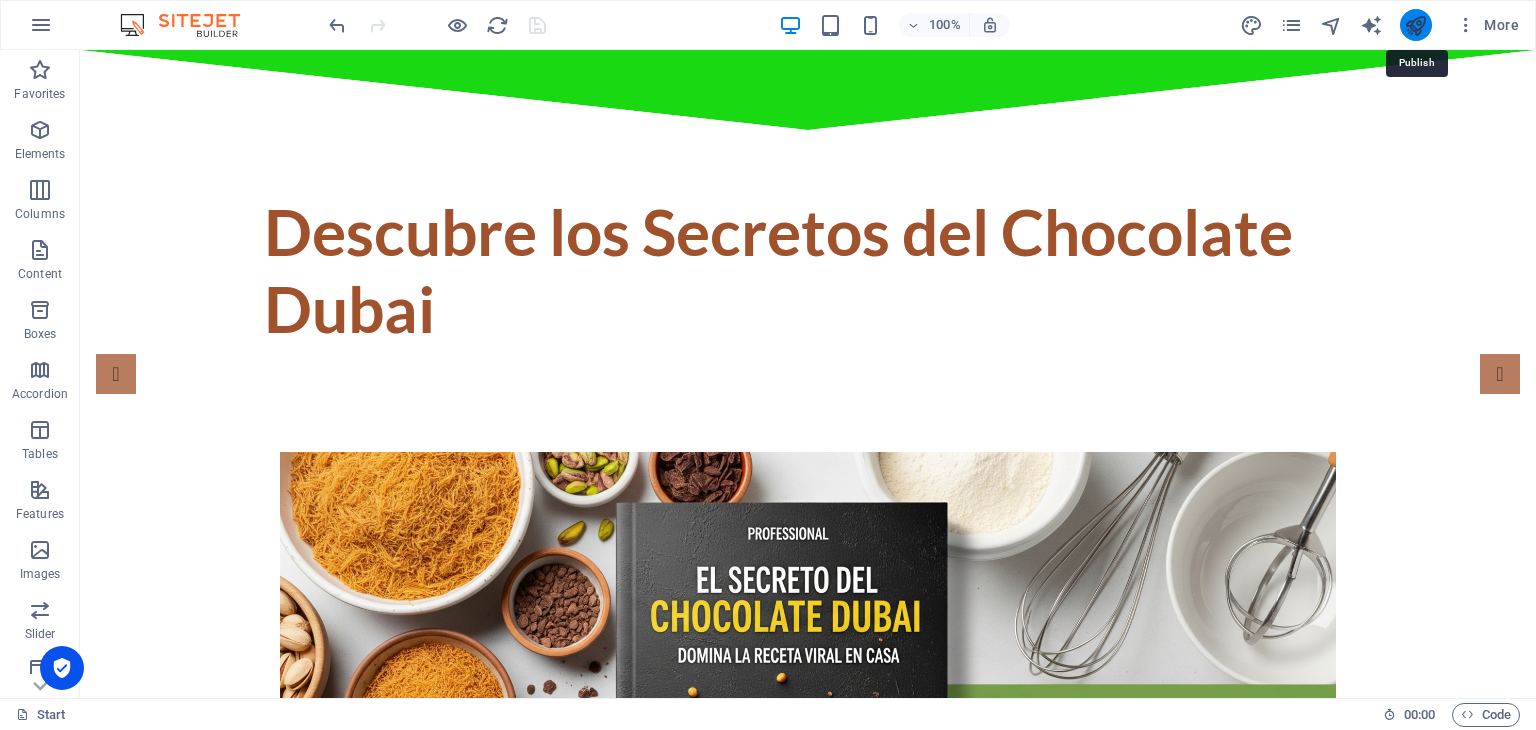 click at bounding box center (1415, 25) 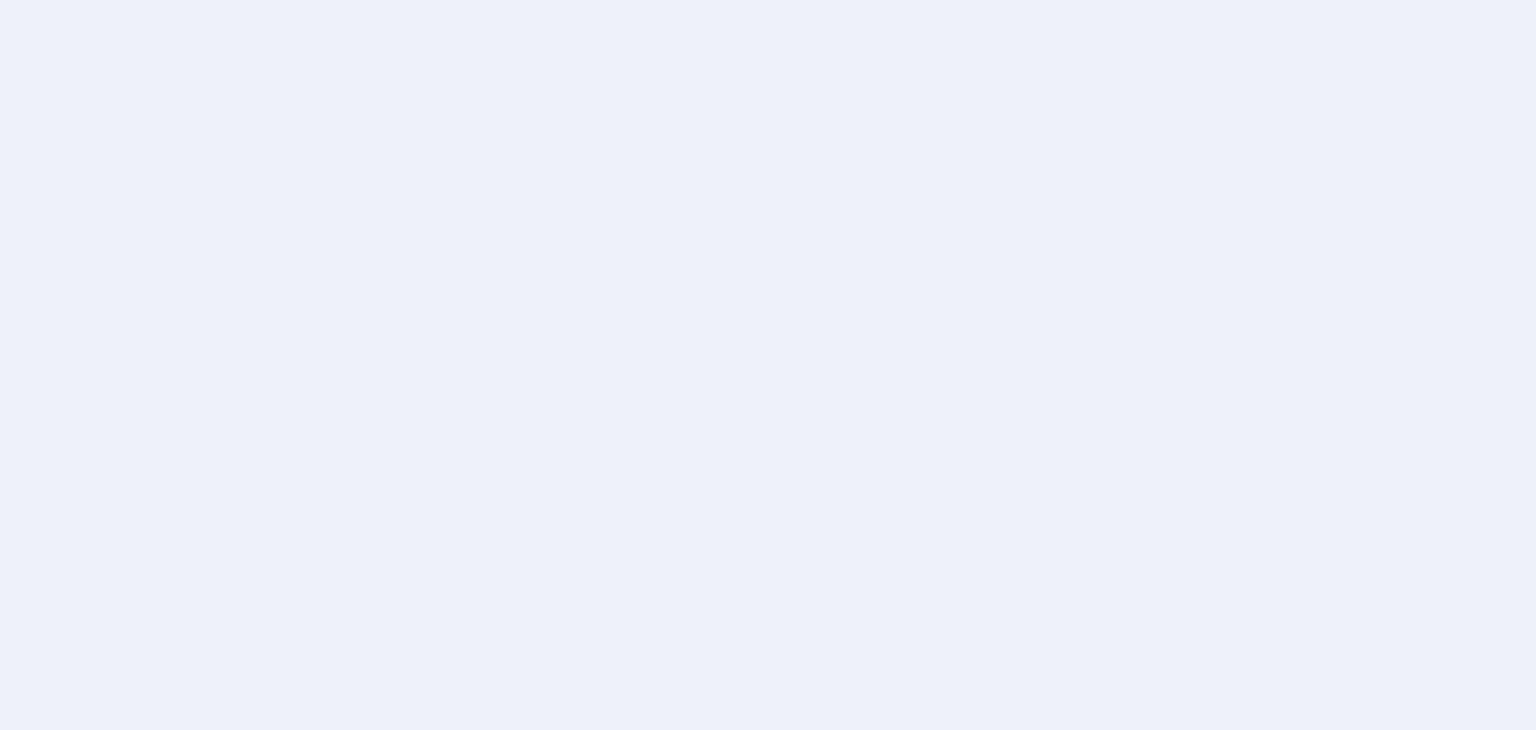 scroll, scrollTop: 0, scrollLeft: 0, axis: both 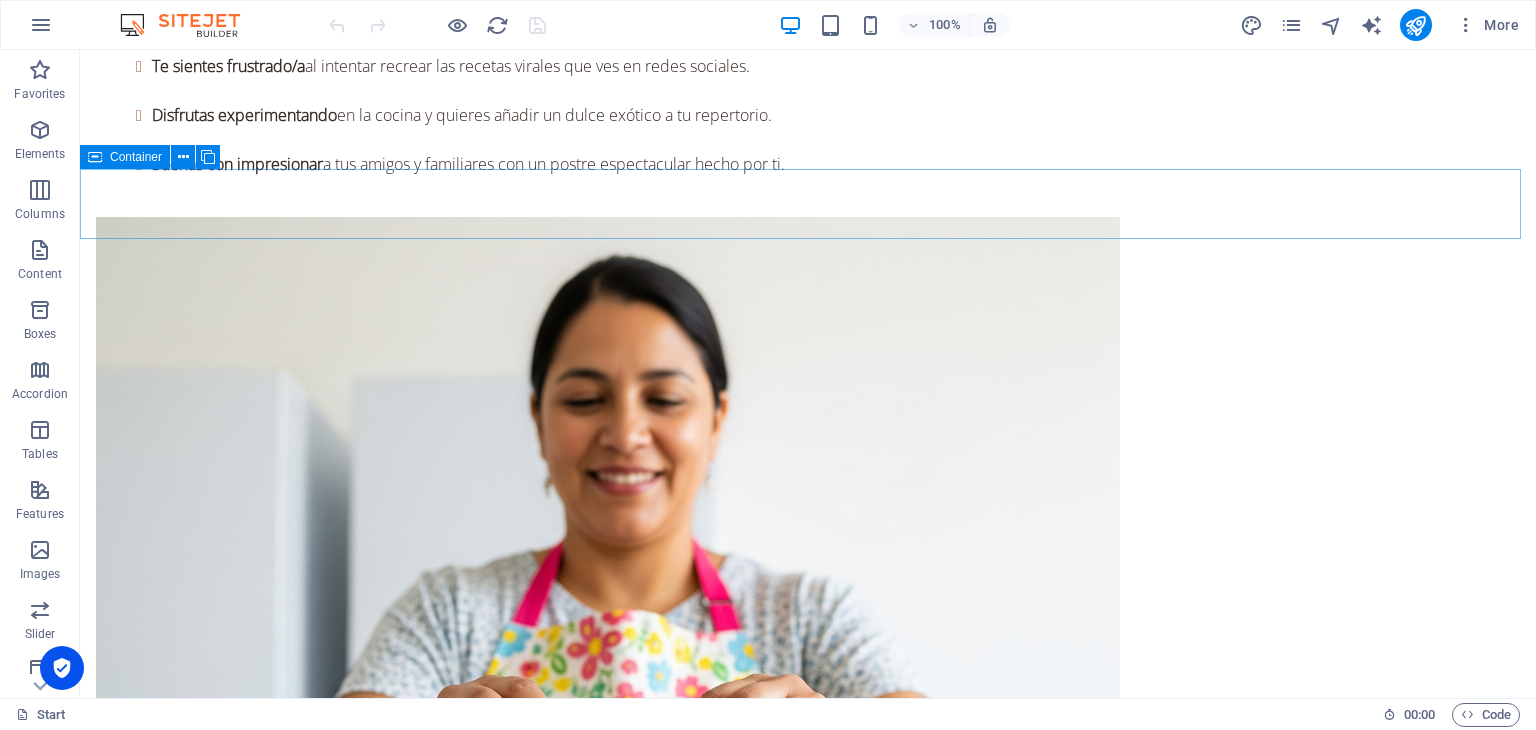 click on "Container" at bounding box center (136, 157) 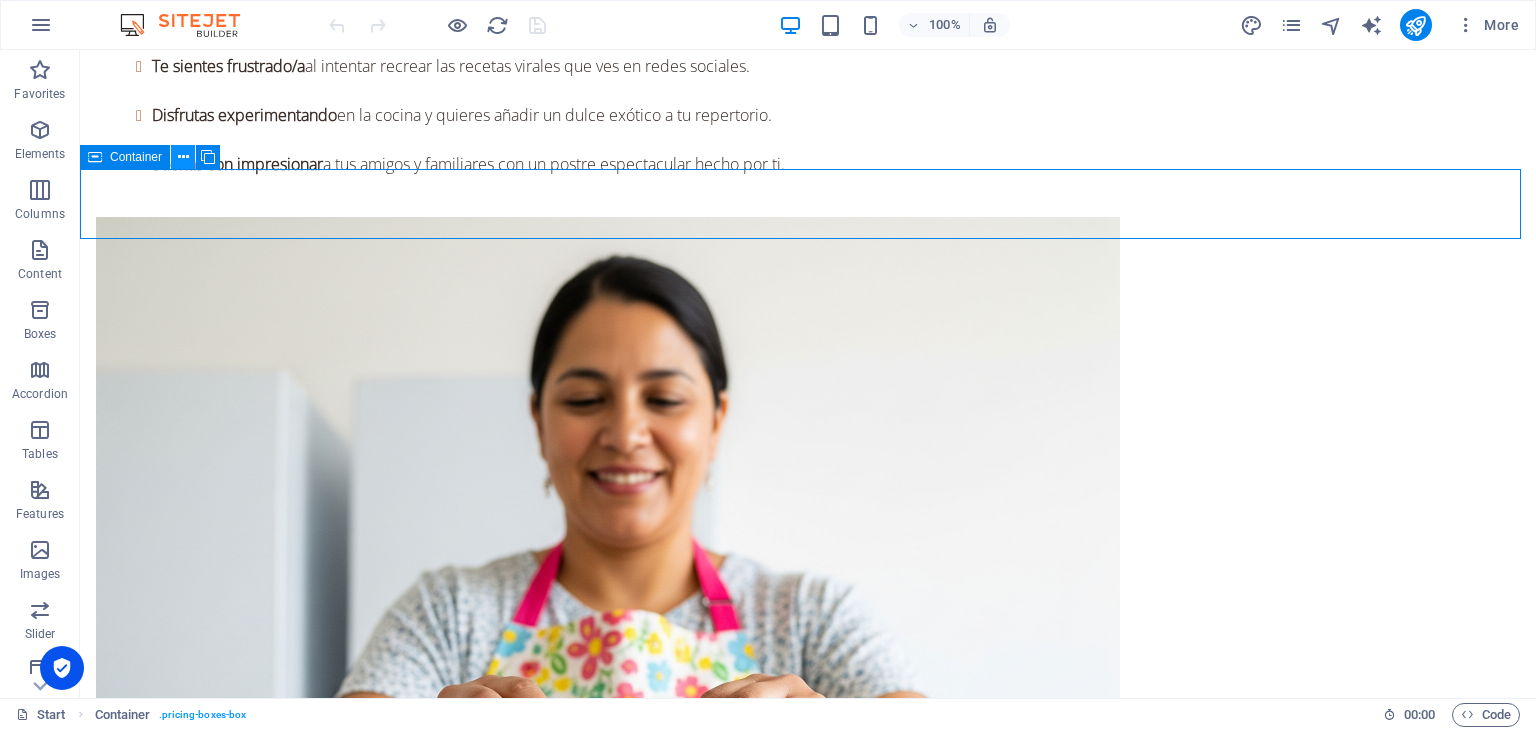 click at bounding box center (183, 157) 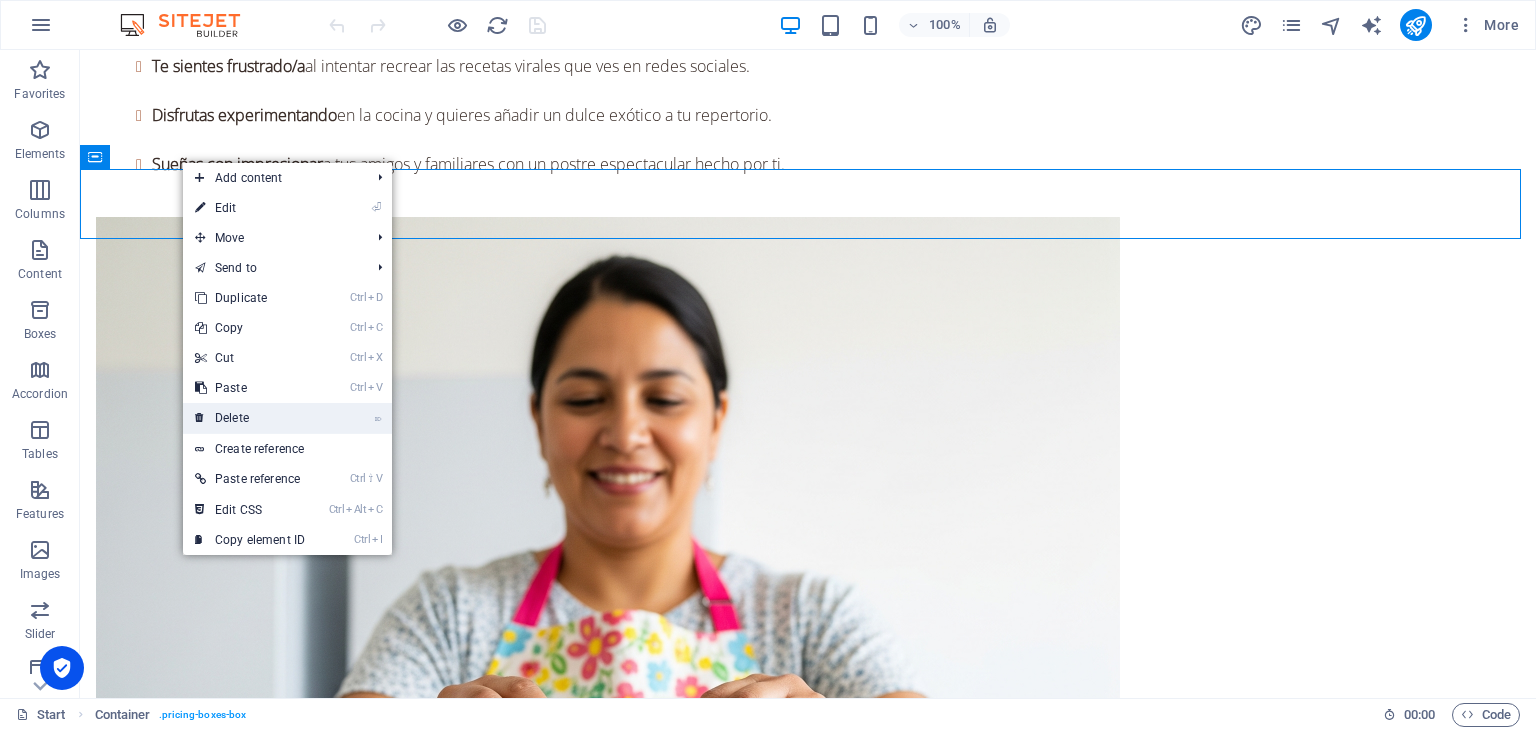 click on "⌦  Delete" at bounding box center (250, 418) 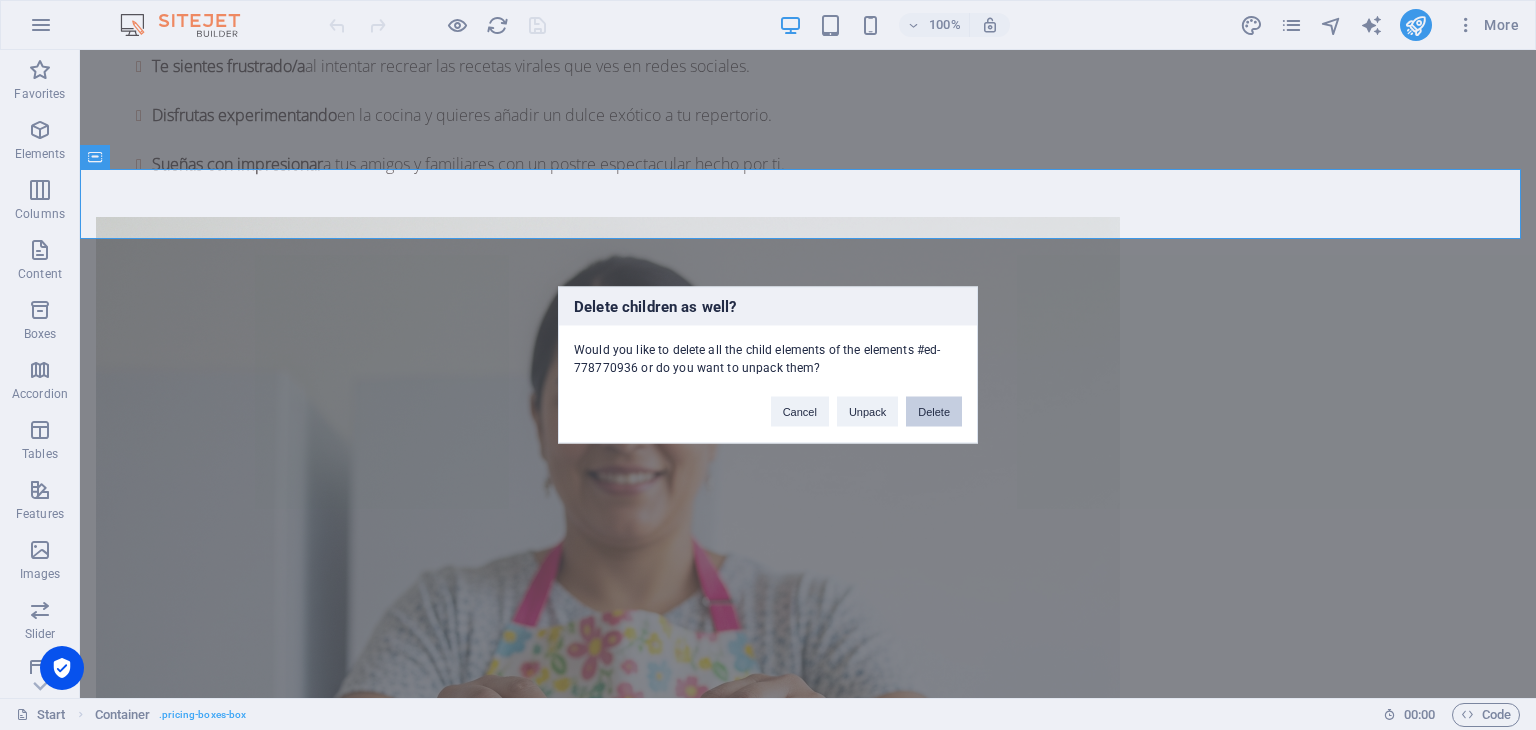 click on "Delete" at bounding box center (934, 412) 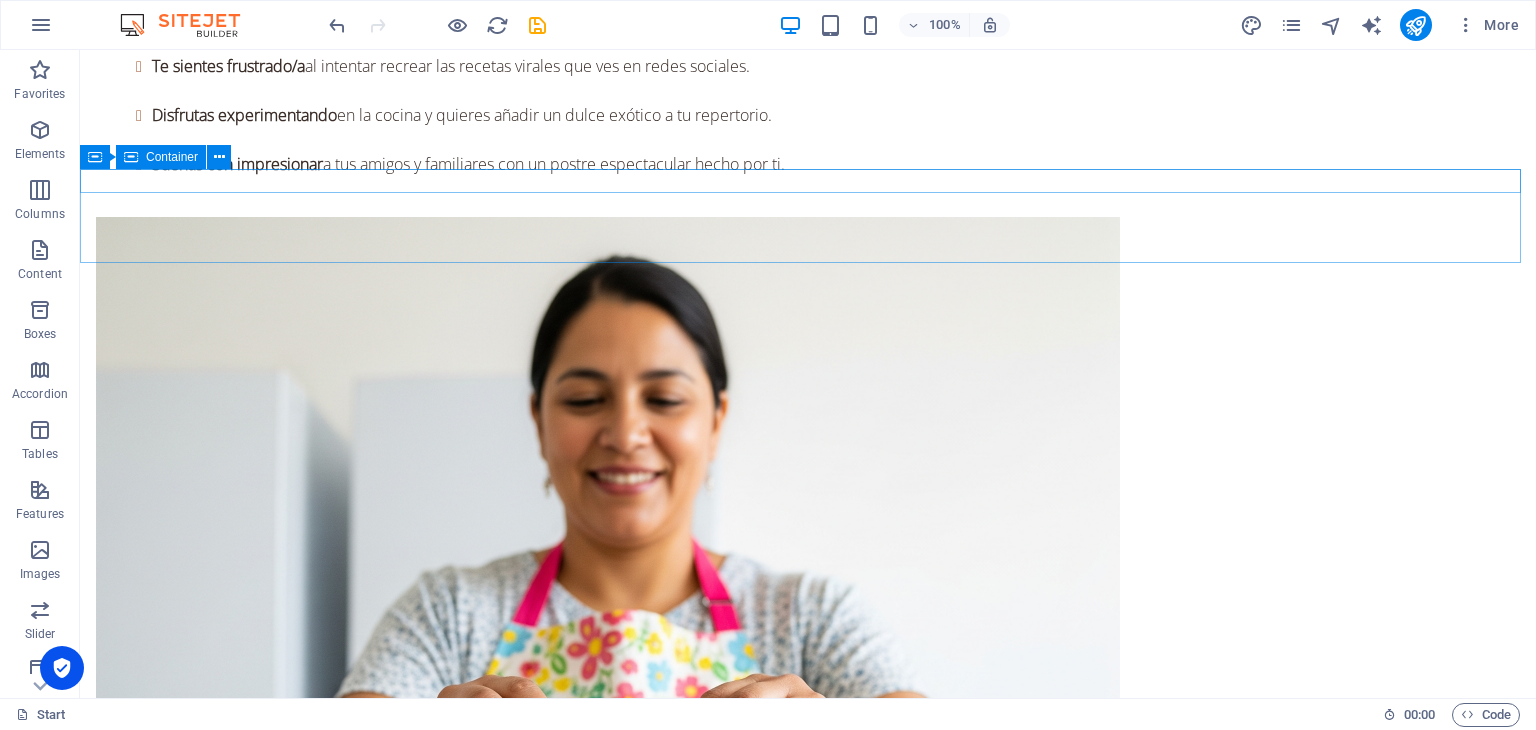 click on "Container" at bounding box center [172, 157] 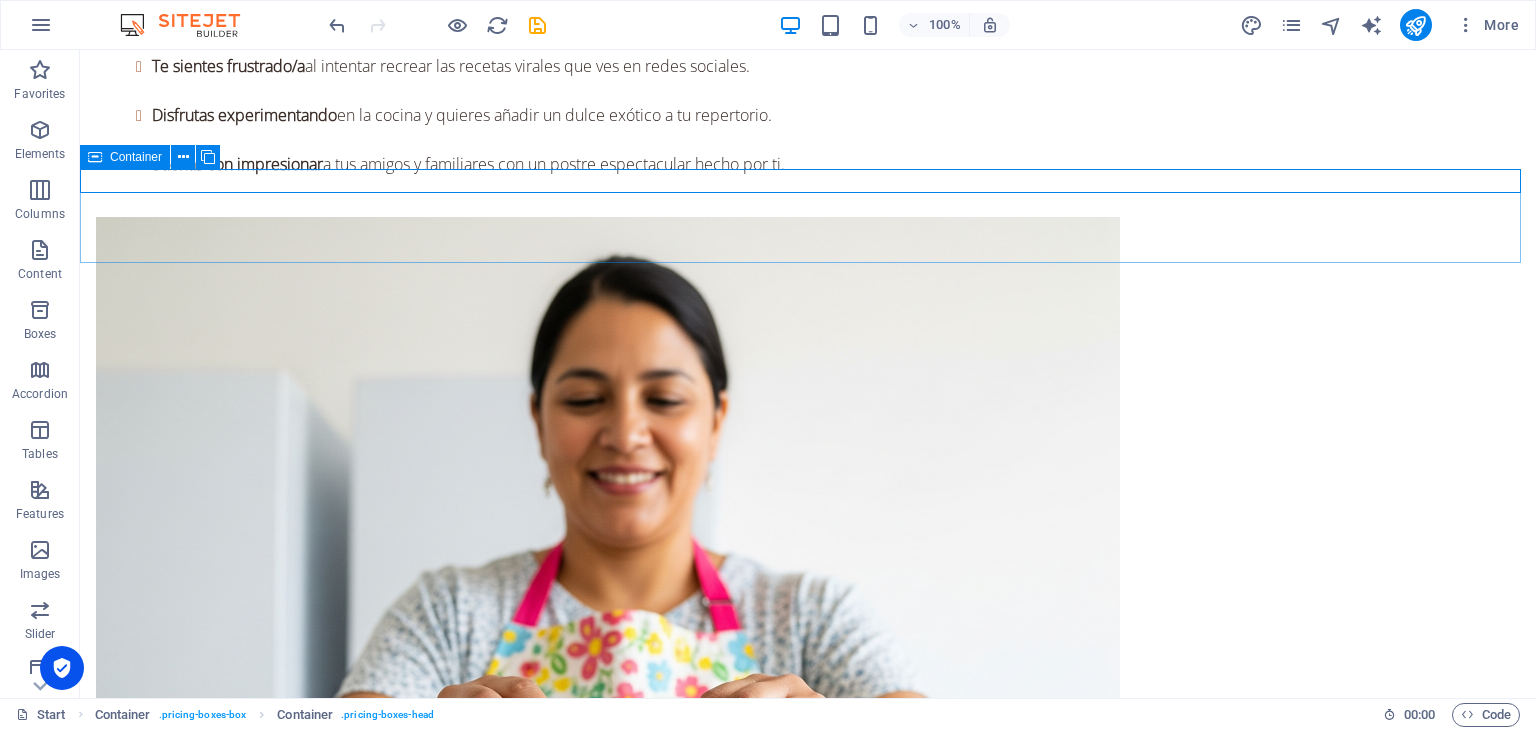 click at bounding box center (95, 157) 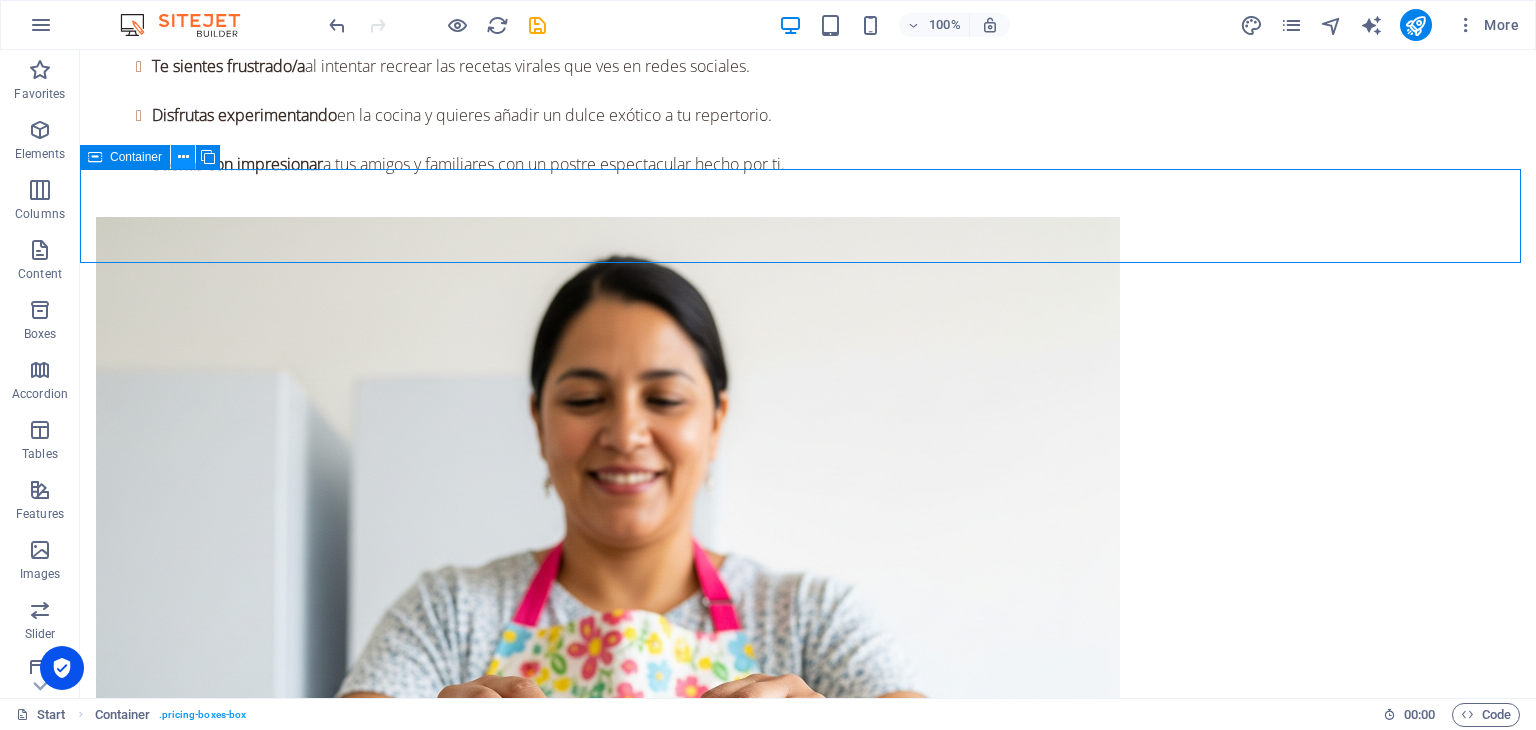 click at bounding box center (183, 157) 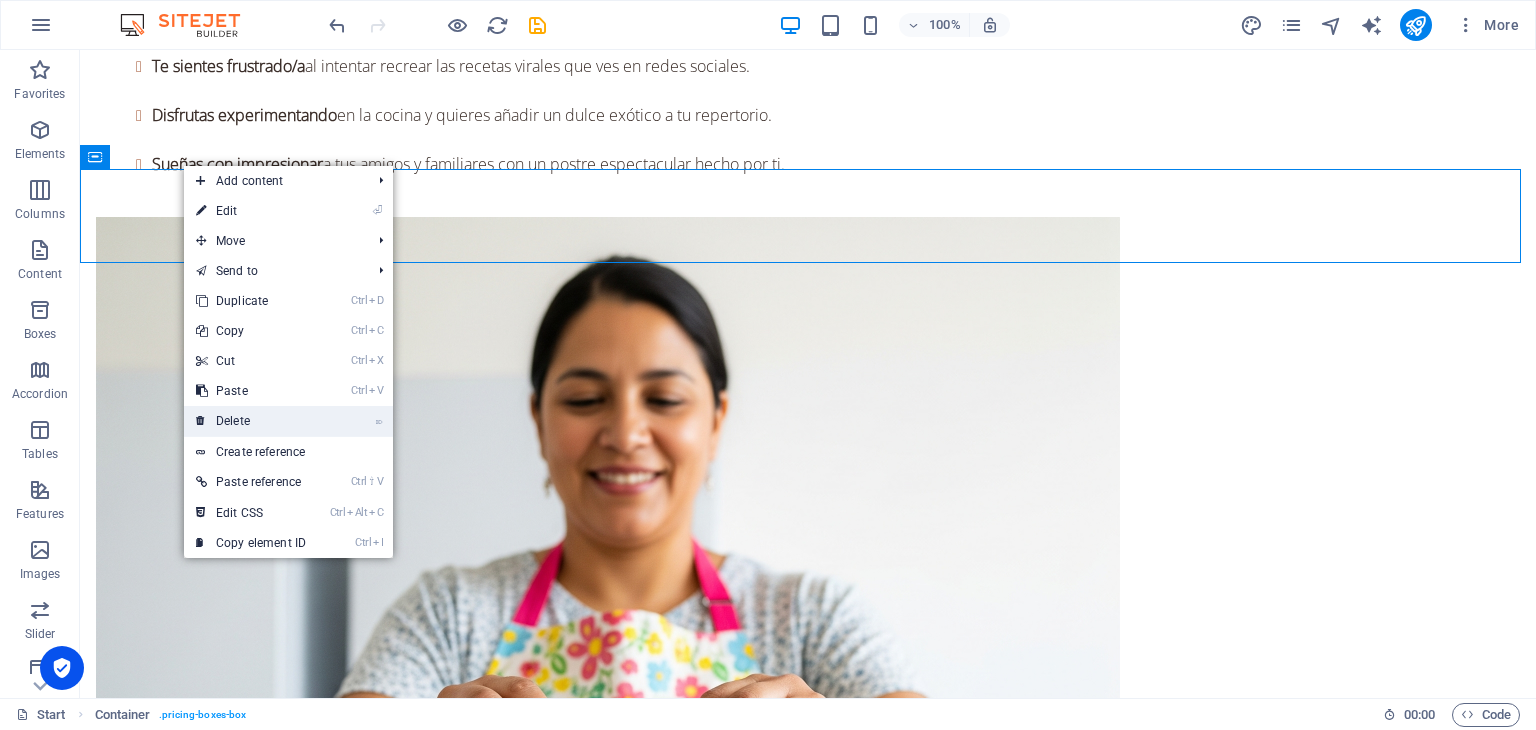 click on "⌦  Delete" at bounding box center [251, 421] 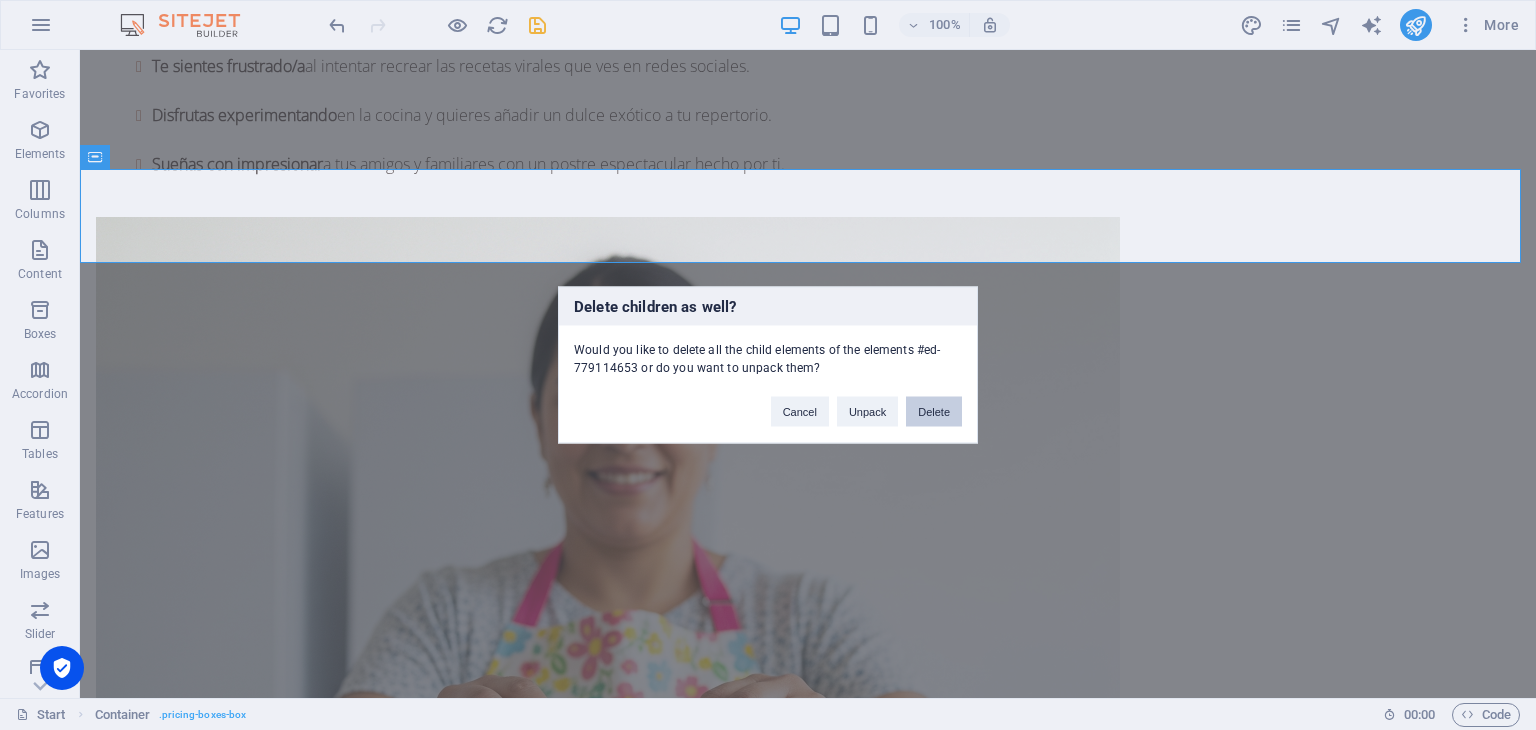 click on "Delete" at bounding box center (934, 412) 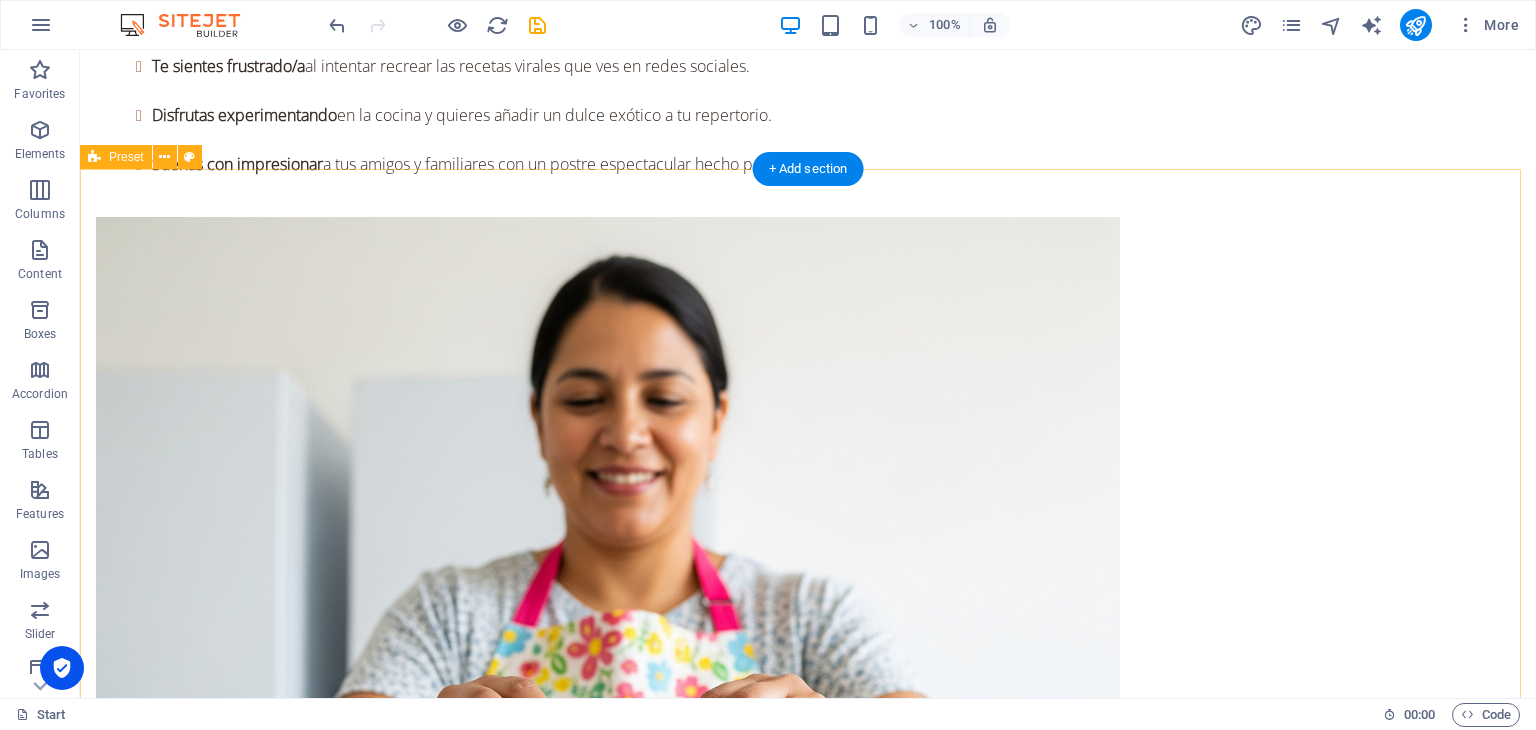 click on "Lo Que Dicen Nuestros Lectores  [PERSON_NAME] Repostero Aficionado “Excelente ebook, me ha enseñado mucho sobre la preparación del chocolate Dubai" [PERSON_NAME] Chef Aficionada “La mejor inversión para cualquier amante del chocolate. ¡Altamente recomendado!" [PERSON_NAME] Amante del Chocolate   “Las recetas son simples, y las técnicas explicadas hacen toda la diferencia. ¡Delicioso!" [PERSON_NAME] Padre de Familia “No puedo creer lo fácil que es hacer chocolate Dubai en casa con este libro." Llévate !!!  El ebook: "El Secreto del Chocolate Dubai".  Bono #1:"Calendario Dulce Chocolate Dubai".  Bono #2: "Tarjetas de regalo Imprimibles".      El precio regular de todo esto es de: $ 36.42 USD Solo [DATE] aqui te llevas todo por: $7.50 USD        QUIERO TODO Garantía de satisfacción Para nosotros es importante mantener con nuestros clientes una política de transparencia y satisfacción garantizada.  Preguntas Frecuentes ¿Qué es el chocolate [GEOGRAPHIC_DATA]?     NovoPages |" at bounding box center [808, 5100] 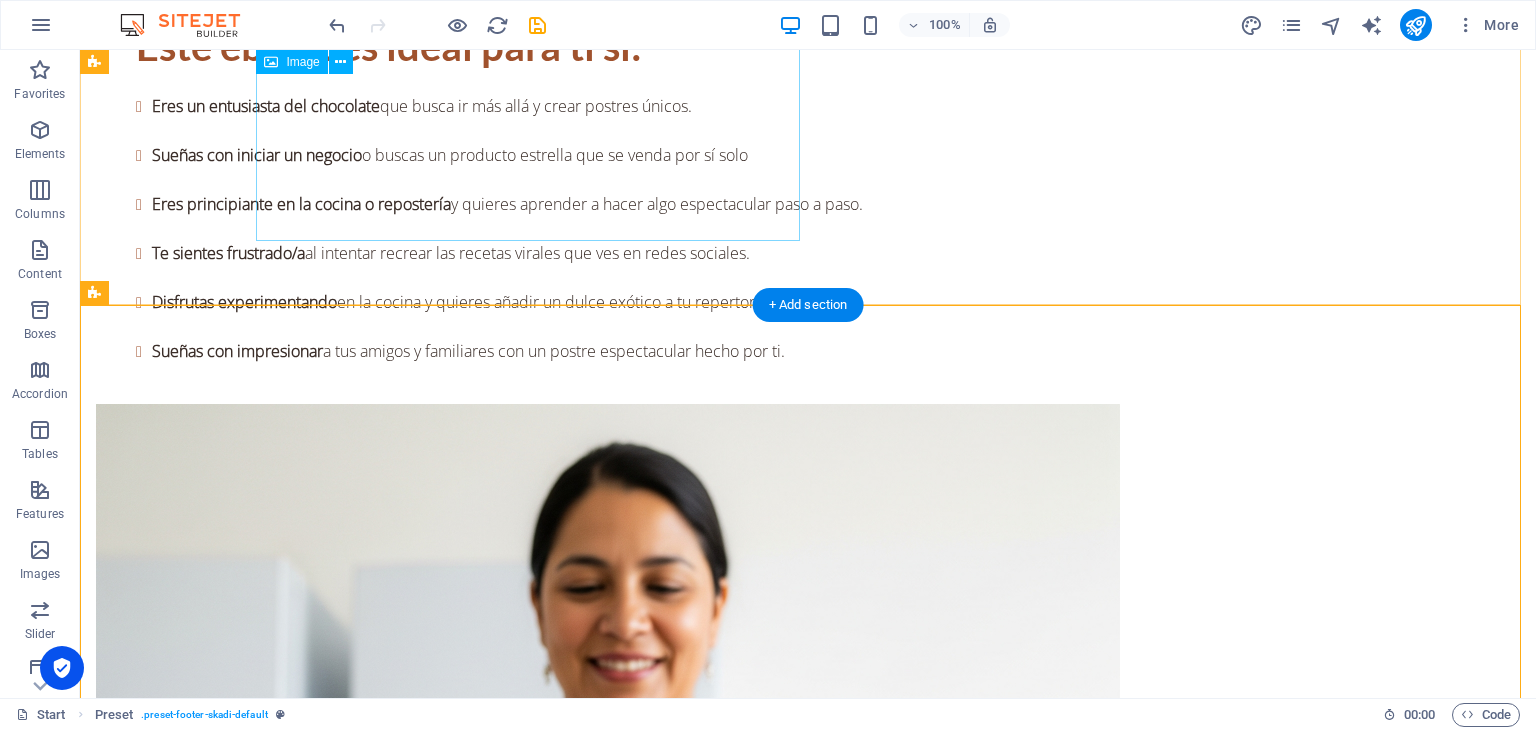 scroll, scrollTop: 3700, scrollLeft: 0, axis: vertical 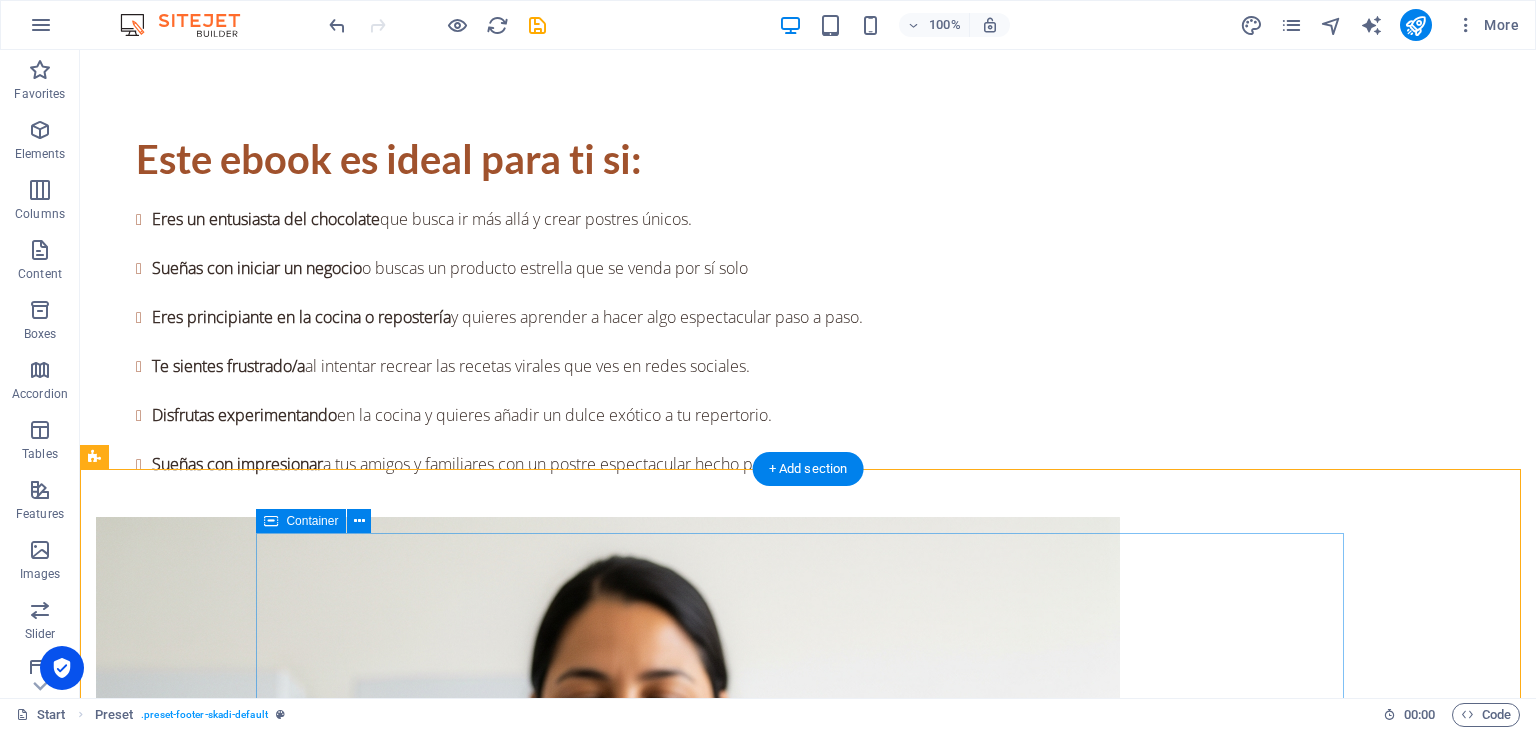 click on "Lo Que Dicen Nuestros Lectores  [PERSON_NAME] Repostero Aficionado “Excelente ebook, me ha enseñado mucho sobre la preparación del chocolate Dubai" [PERSON_NAME] Chef Aficionada “La mejor inversión para cualquier amante del chocolate. ¡Altamente recomendado!" [PERSON_NAME] Amante del Chocolate   “Las recetas son simples, y las técnicas explicadas hacen toda la diferencia. ¡Delicioso!" [PERSON_NAME] Padre de Familia “No puedo creer lo fácil que es hacer chocolate Dubai en casa con este libro."" at bounding box center (808, 3579) 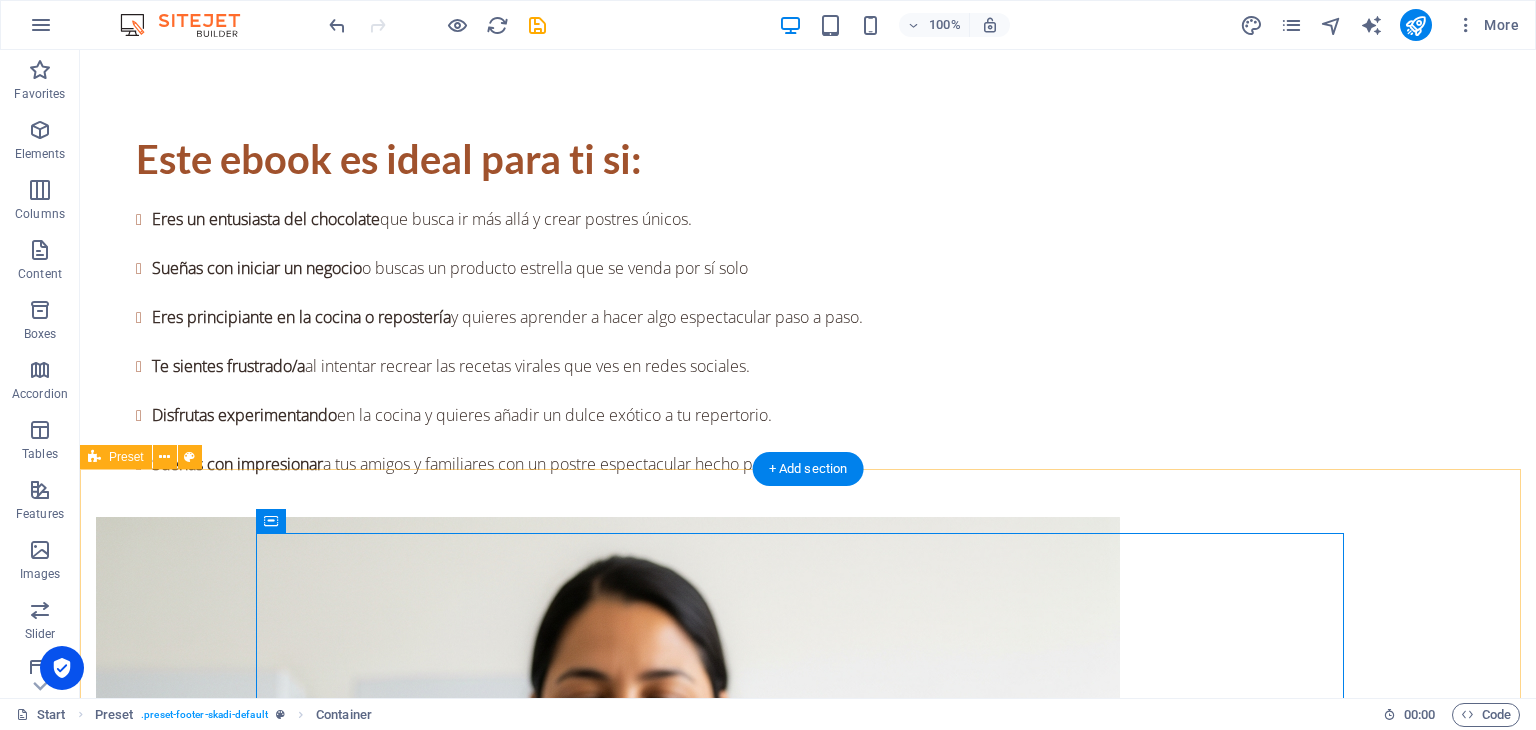 click on "Lo Que Dicen Nuestros Lectores  [PERSON_NAME] Repostero Aficionado “Excelente ebook, me ha enseñado mucho sobre la preparación del chocolate Dubai" [PERSON_NAME] Chef Aficionada “La mejor inversión para cualquier amante del chocolate. ¡Altamente recomendado!" [PERSON_NAME] Amante del Chocolate   “Las recetas son simples, y las técnicas explicadas hacen toda la diferencia. ¡Delicioso!" [PERSON_NAME] Padre de Familia “No puedo creer lo fácil que es hacer chocolate Dubai en casa con este libro." Llévate !!!  El ebook: "El Secreto del Chocolate Dubai".  Bono #1:"Calendario Dulce Chocolate Dubai".  Bono #2: "Tarjetas de regalo Imprimibles".      El precio regular de todo esto es de: $ 36.42 USD Solo [DATE] aqui te llevas todo por: $7.50 USD        QUIERO TODO Garantía de satisfacción Para nosotros es importante mantener con nuestros clientes una política de transparencia y satisfacción garantizada.  Preguntas Frecuentes ¿Qué es el chocolate [GEOGRAPHIC_DATA]?     NovoPages |" at bounding box center (808, 5400) 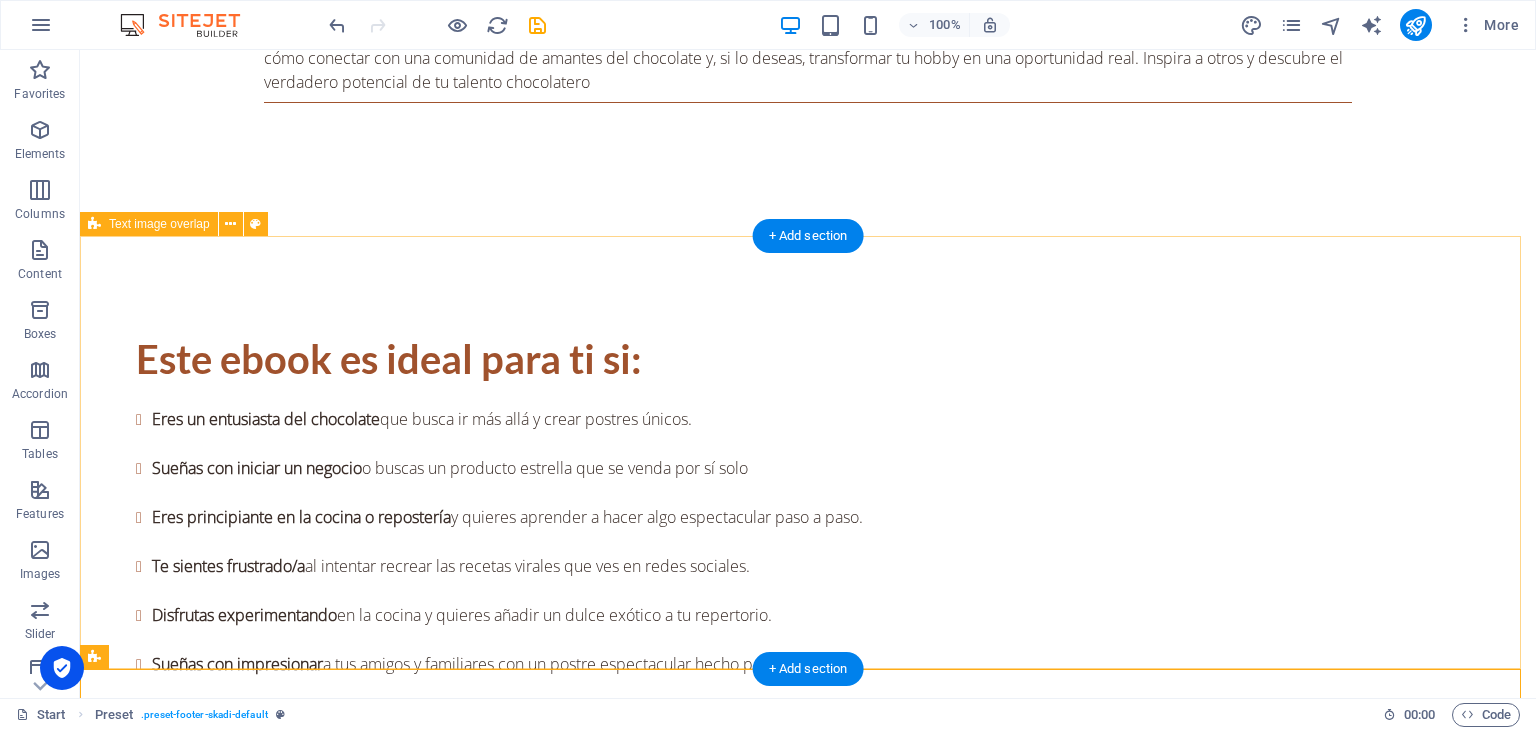 scroll, scrollTop: 3400, scrollLeft: 0, axis: vertical 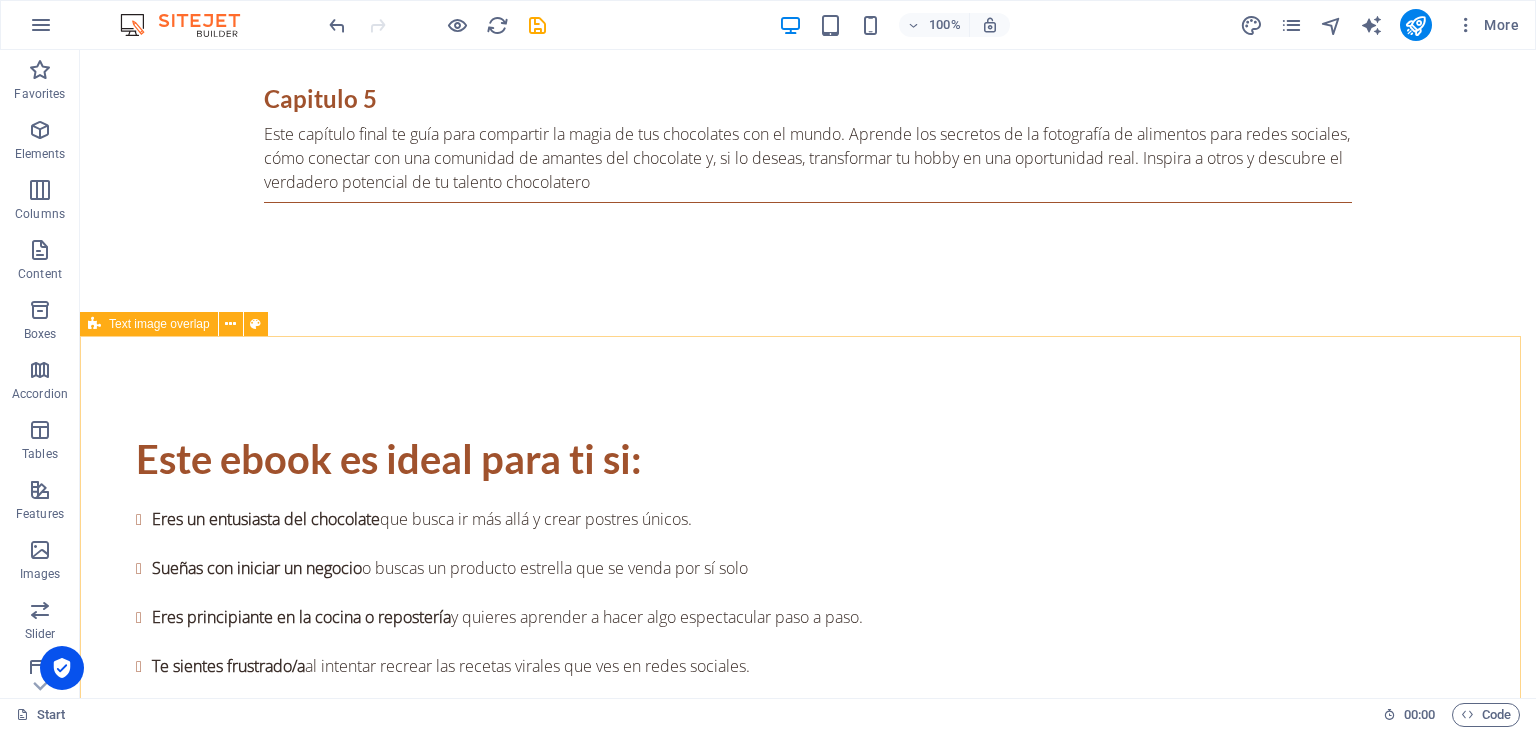 click on "Text image overlap" at bounding box center [159, 324] 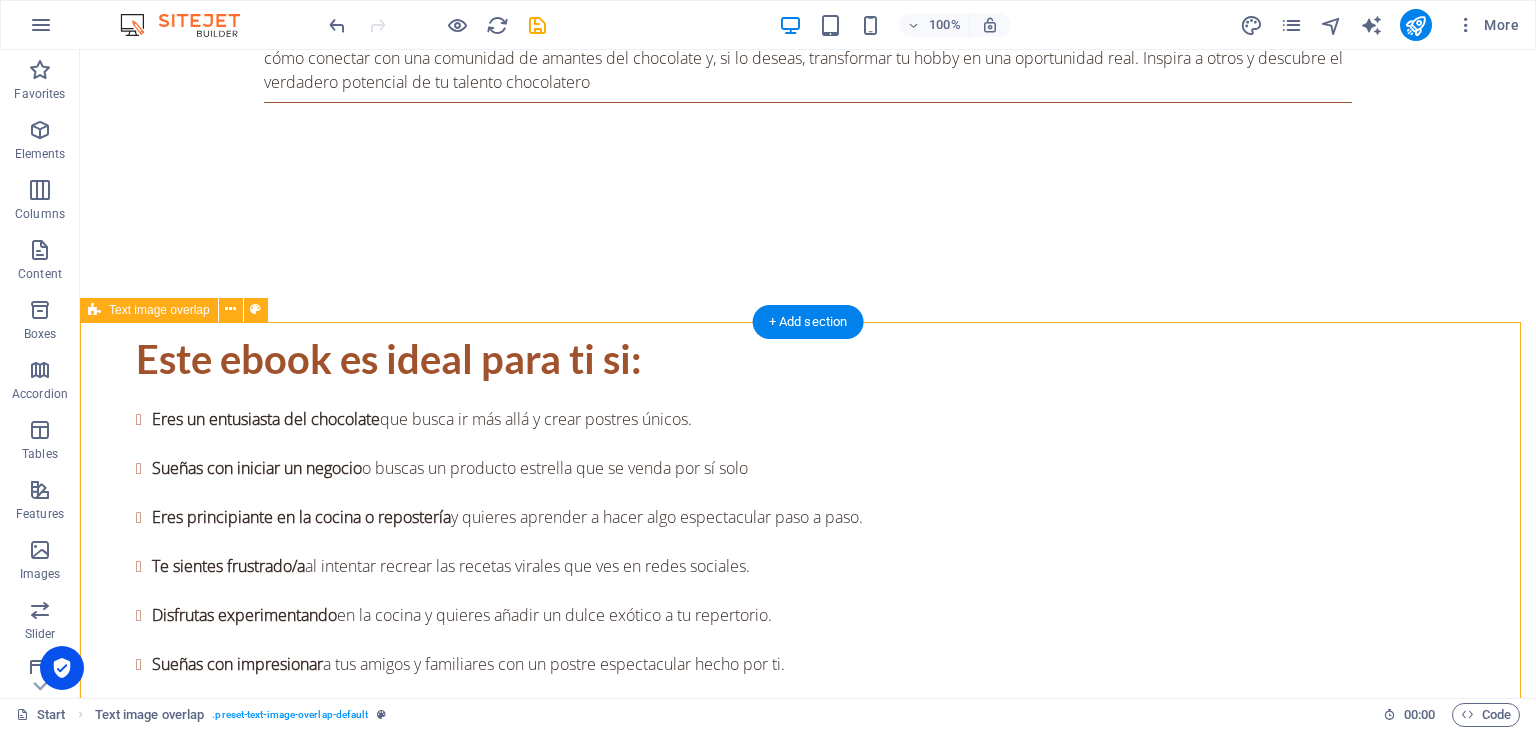 scroll, scrollTop: 3700, scrollLeft: 0, axis: vertical 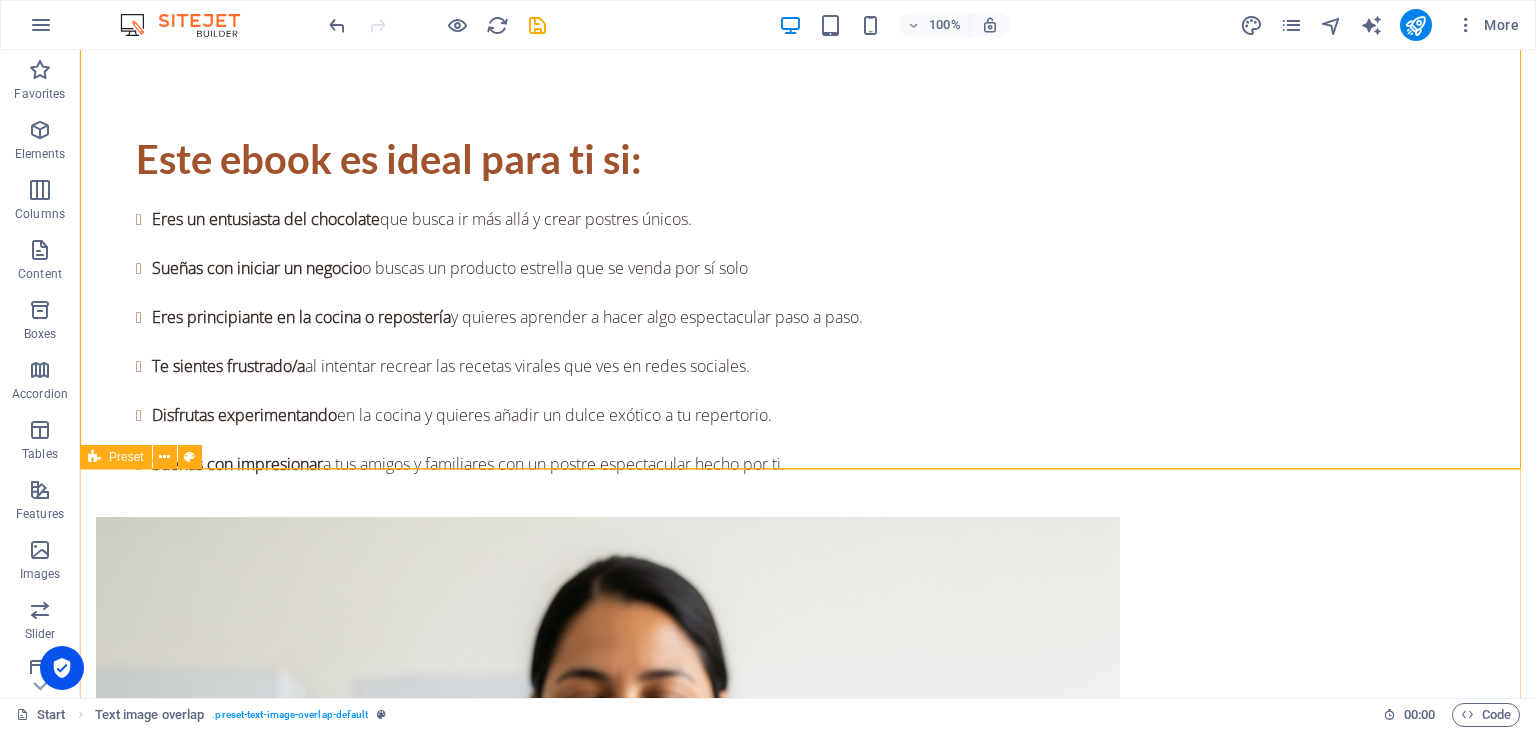 click on "Preset" at bounding box center (126, 457) 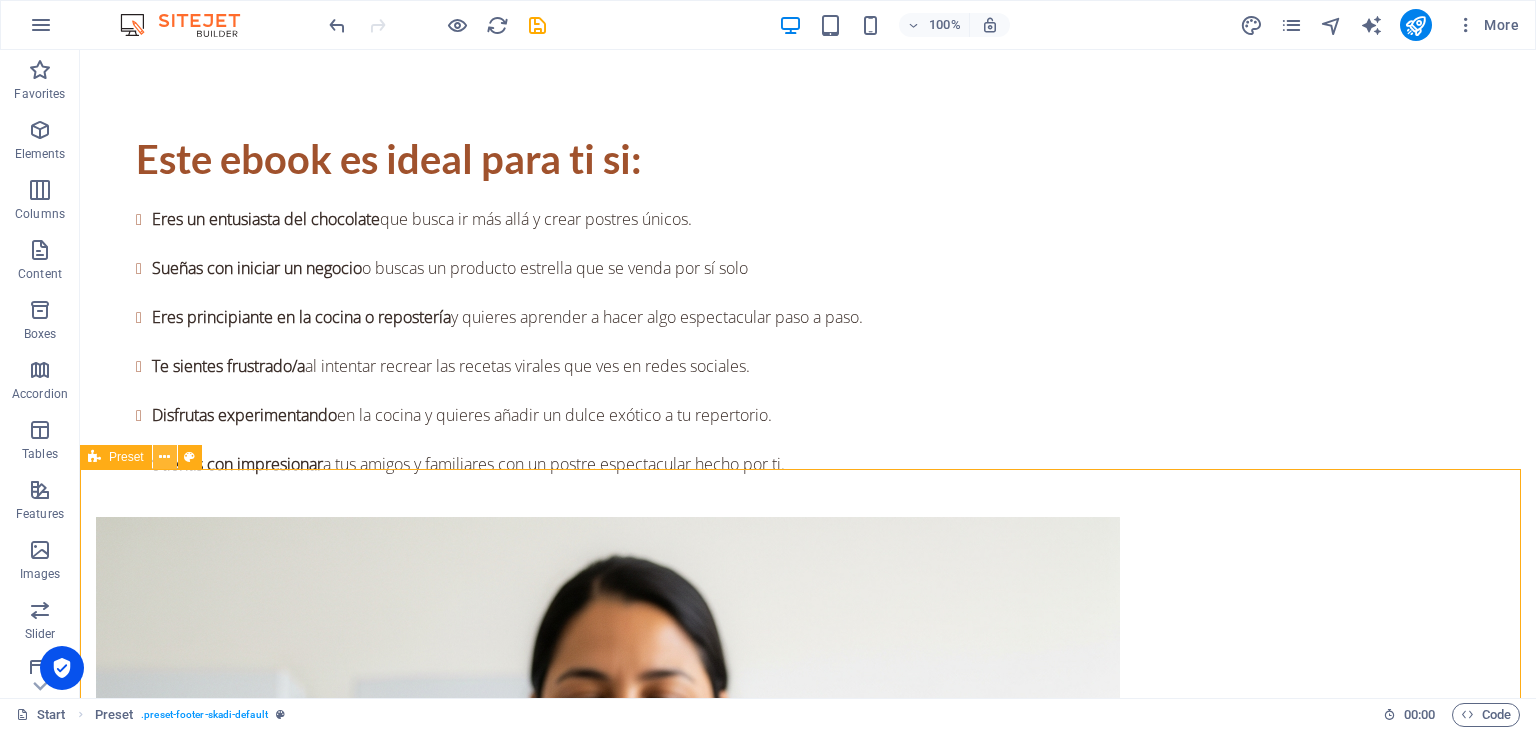 click at bounding box center (164, 457) 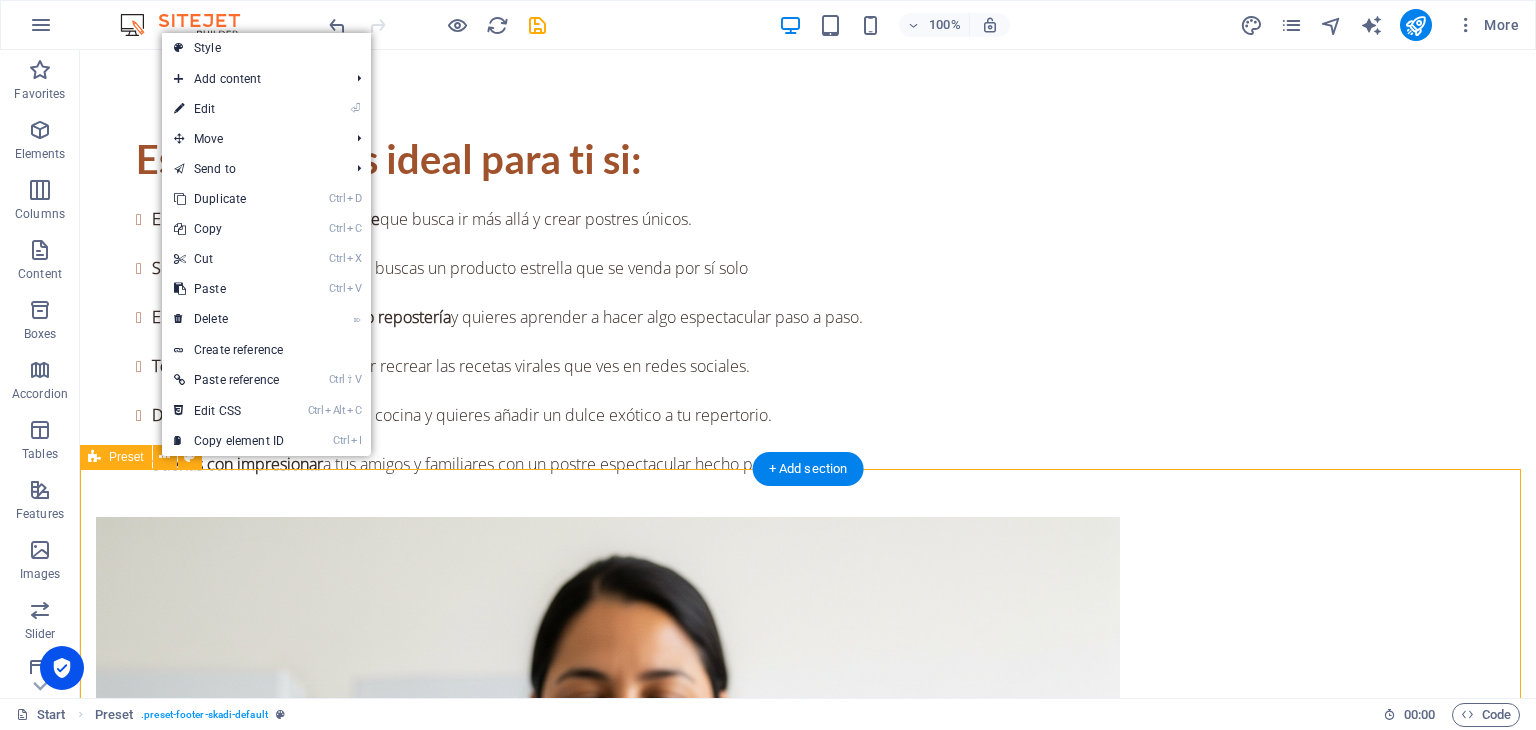 click on "Lo Que Dicen Nuestros Lectores  [PERSON_NAME] Repostero Aficionado “Excelente ebook, me ha enseñado mucho sobre la preparación del chocolate Dubai" [PERSON_NAME] Chef Aficionada “La mejor inversión para cualquier amante del chocolate. ¡Altamente recomendado!" [PERSON_NAME] Amante del Chocolate   “Las recetas son simples, y las técnicas explicadas hacen toda la diferencia. ¡Delicioso!" [PERSON_NAME] Padre de Familia “No puedo creer lo fácil que es hacer chocolate Dubai en casa con este libro." Llévate !!!  El ebook: "El Secreto del Chocolate Dubai".  Bono #1:"Calendario Dulce Chocolate Dubai".  Bono #2: "Tarjetas de regalo Imprimibles".      El precio regular de todo esto es de: $ 36.42 USD Solo [DATE] aqui te llevas todo por: $7.50 USD        QUIERO TODO Garantía de satisfacción Para nosotros es importante mantener con nuestros clientes una política de transparencia y satisfacción garantizada.  Preguntas Frecuentes ¿Qué es el chocolate [GEOGRAPHIC_DATA]?     NovoPages |" at bounding box center (808, 5400) 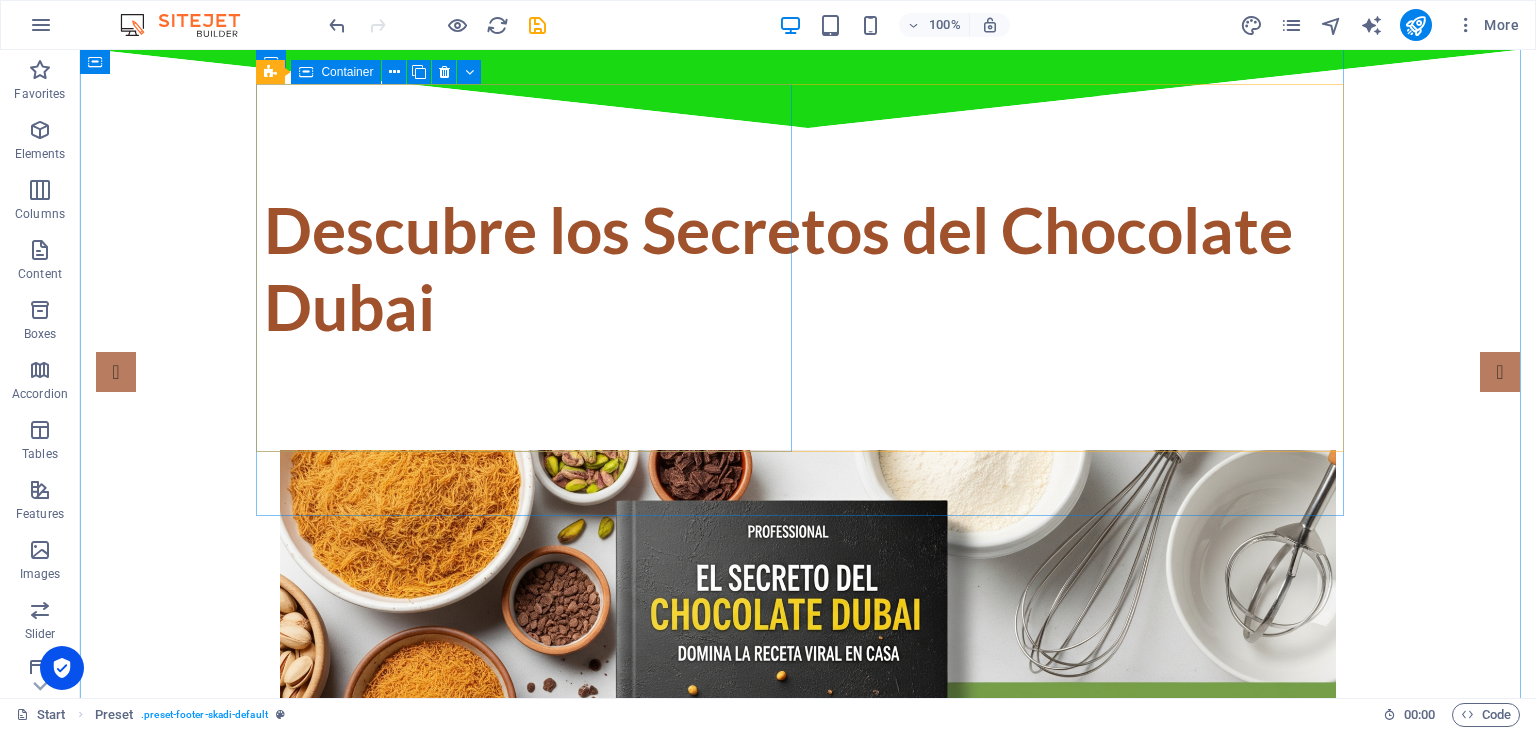 scroll, scrollTop: 0, scrollLeft: 0, axis: both 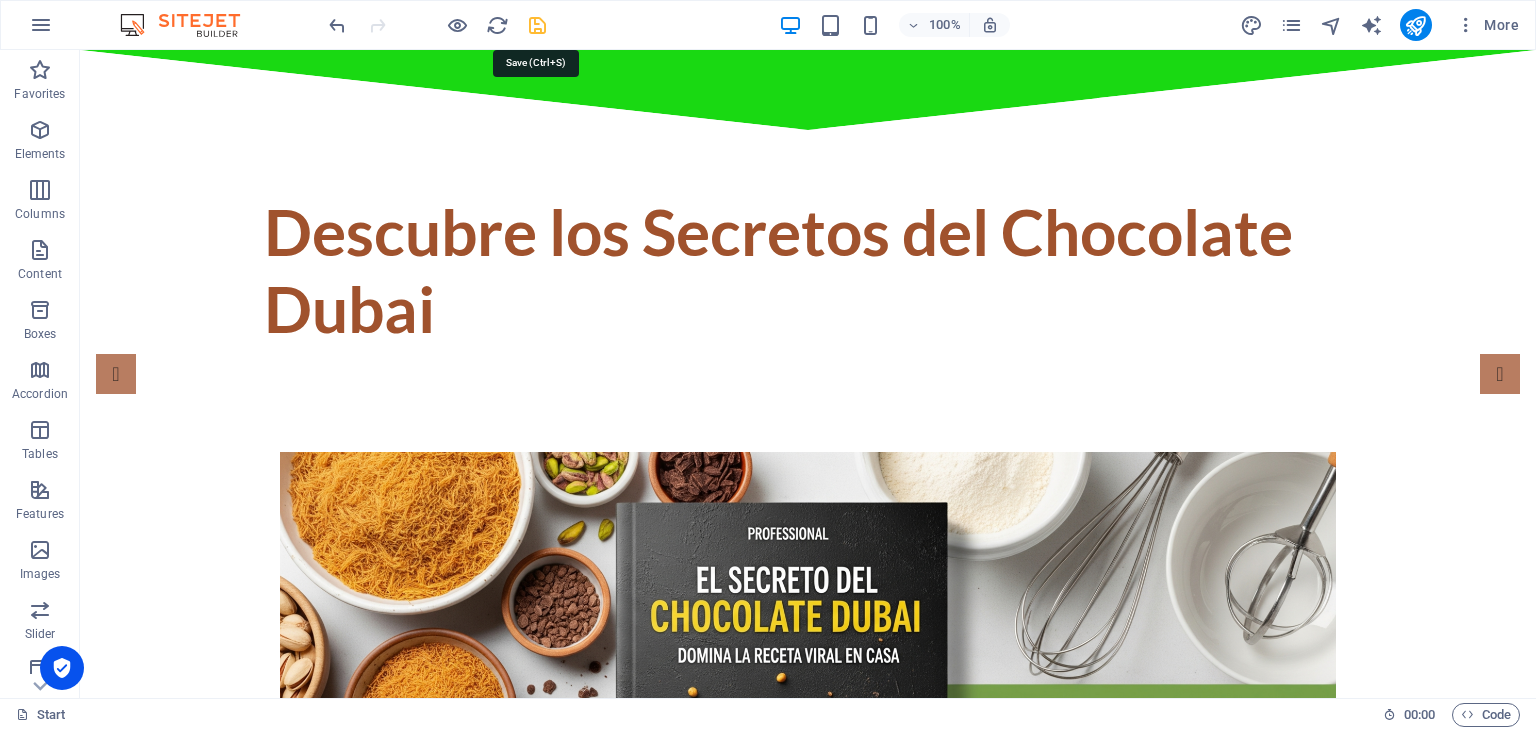 click at bounding box center [537, 25] 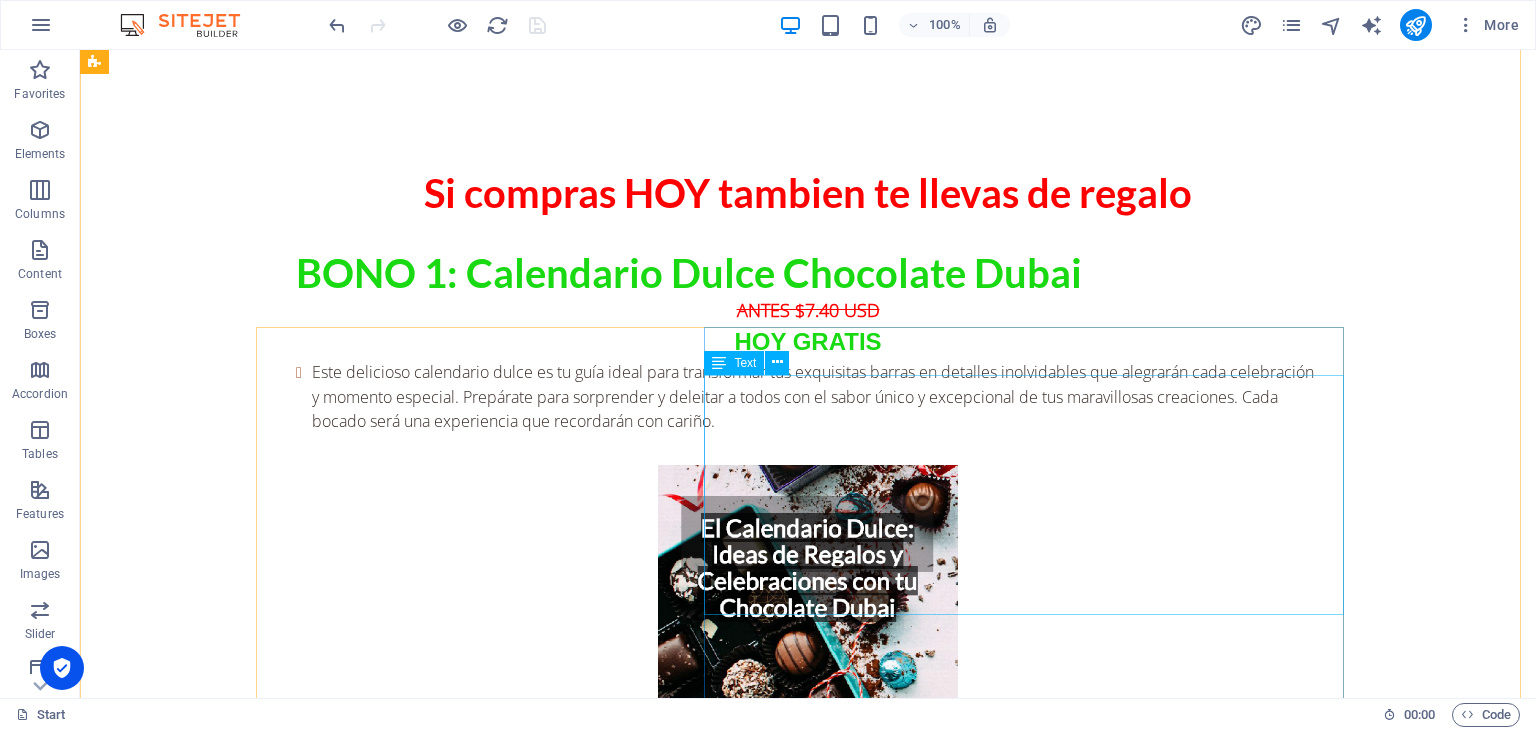 scroll, scrollTop: 5000, scrollLeft: 0, axis: vertical 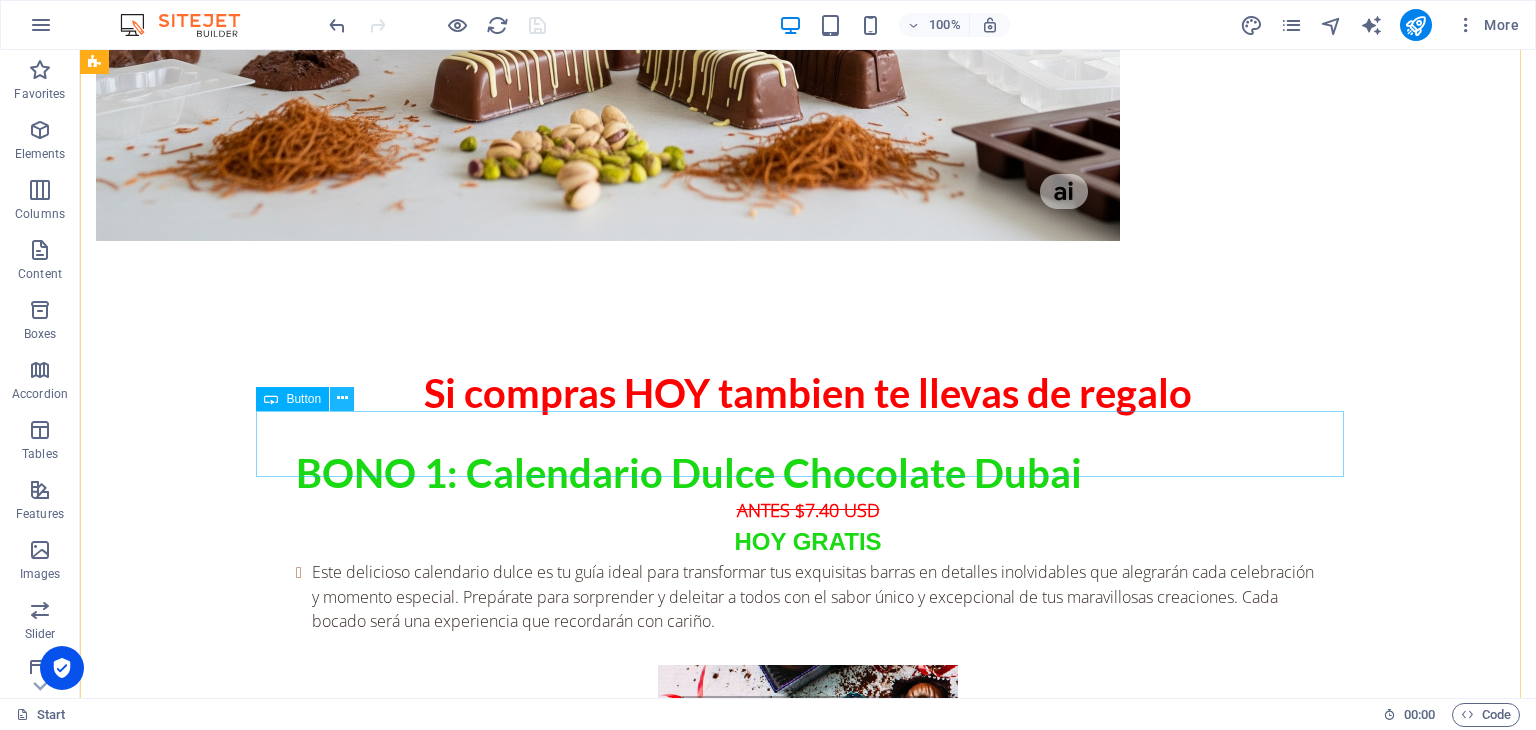 click at bounding box center [342, 398] 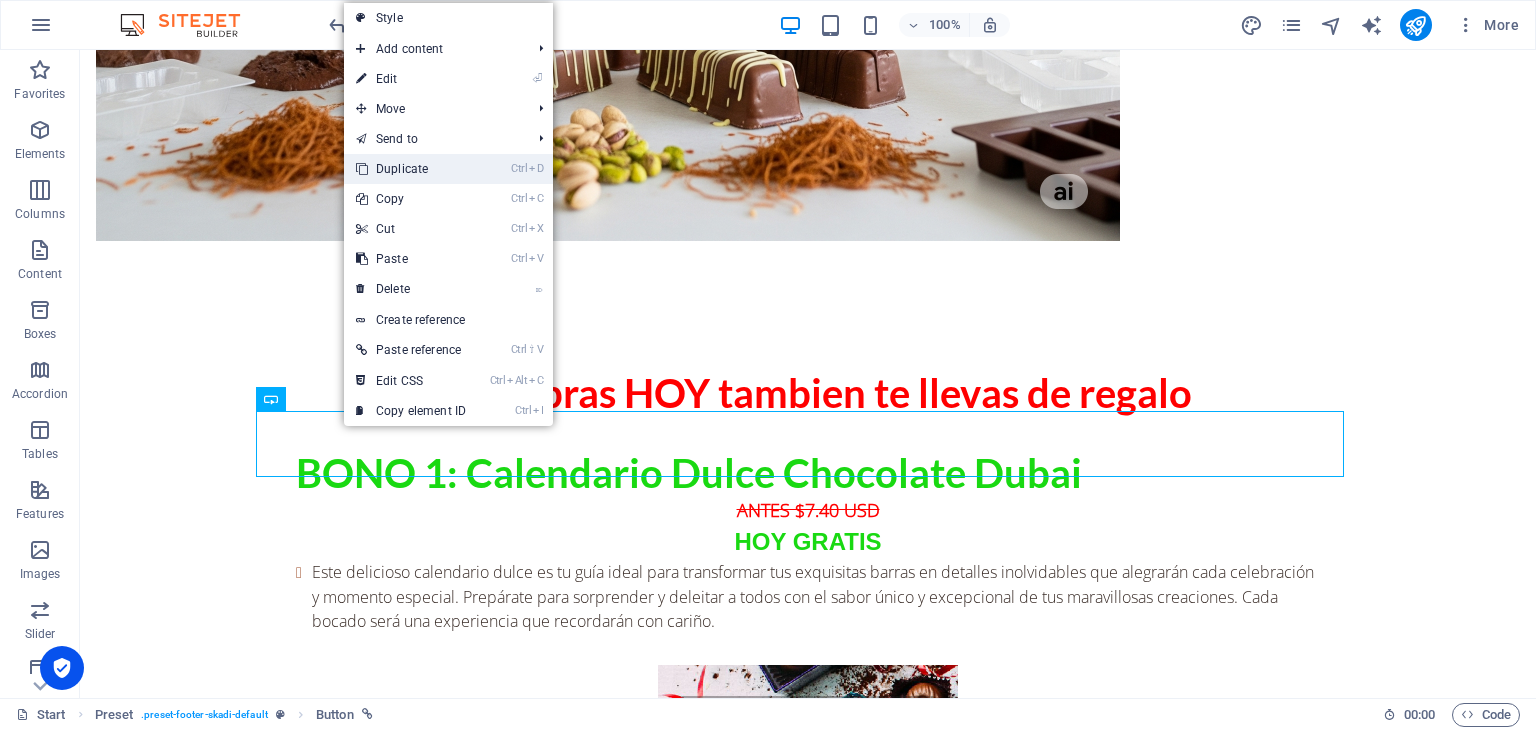 click on "Ctrl D  Duplicate" at bounding box center [411, 169] 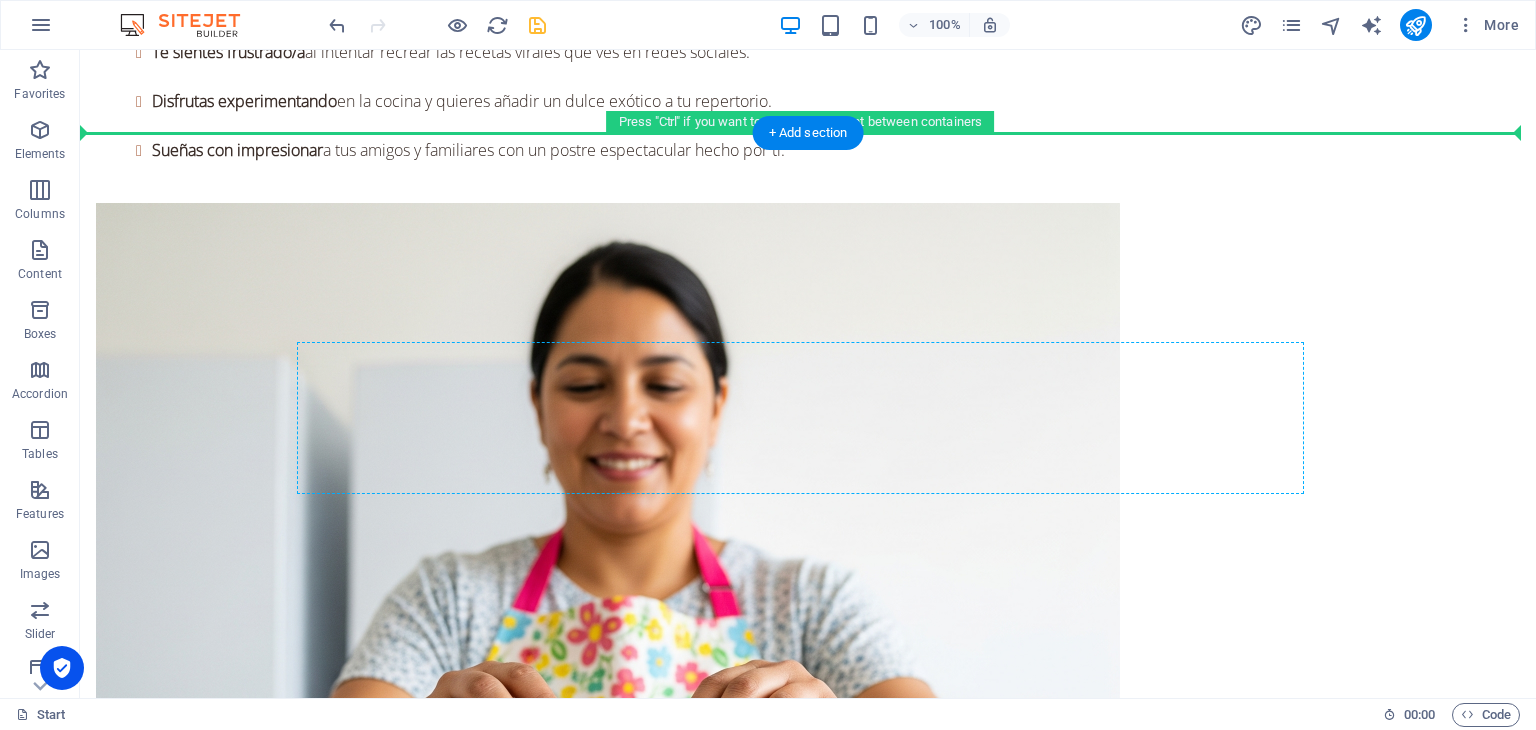 scroll, scrollTop: 4000, scrollLeft: 0, axis: vertical 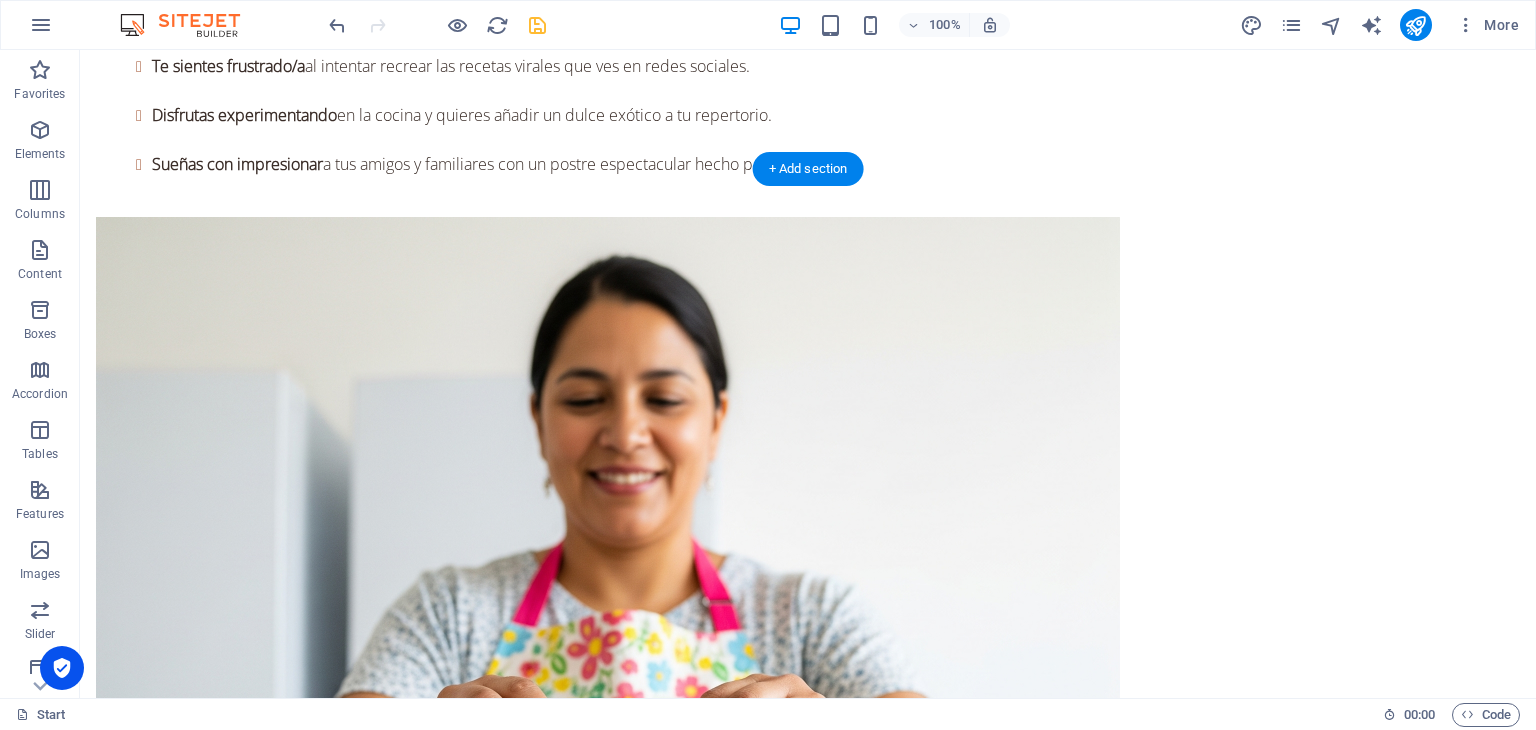 drag, startPoint x: 386, startPoint y: 522, endPoint x: 374, endPoint y: 233, distance: 289.24902 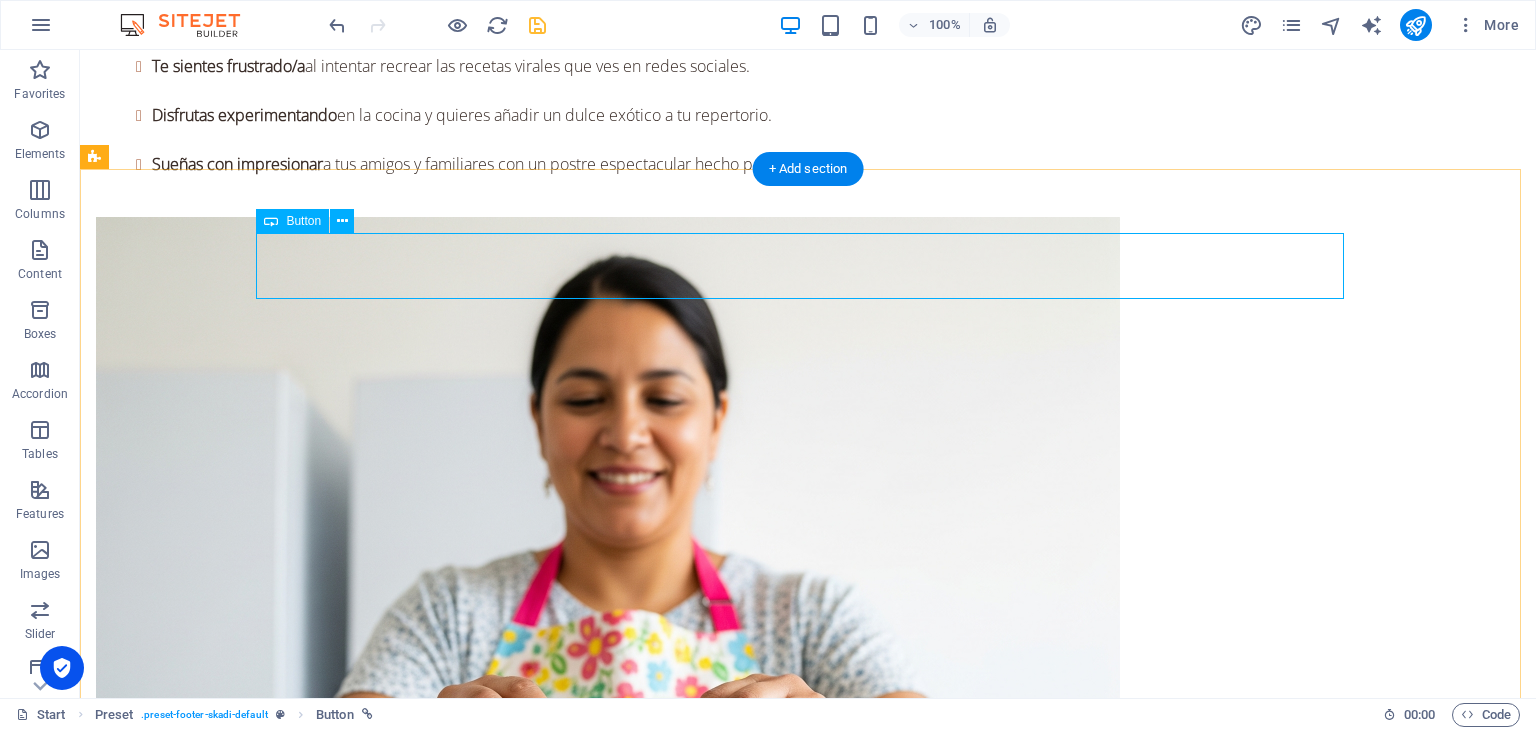 click on "QUIERO TODO" at bounding box center [808, 3081] 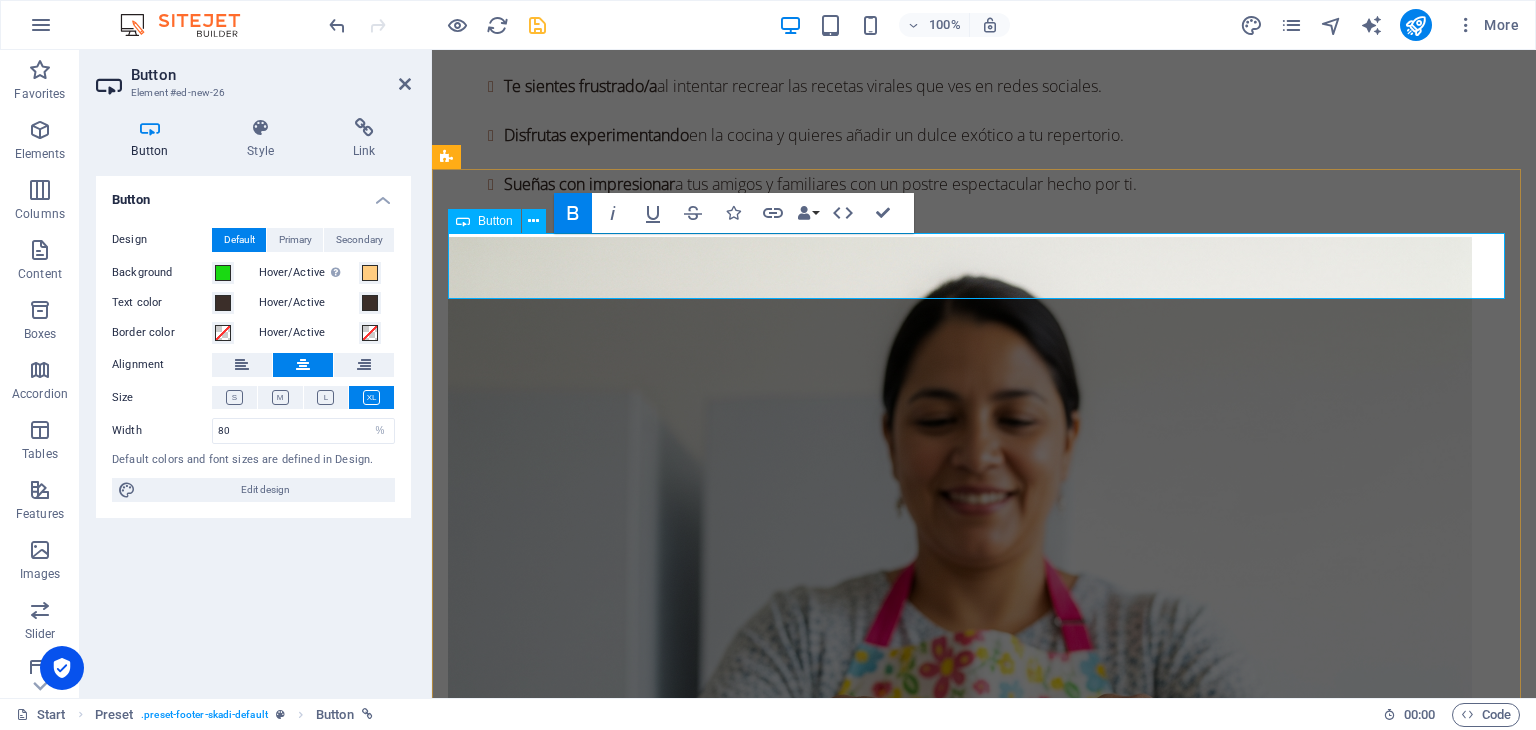 scroll, scrollTop: 4024, scrollLeft: 0, axis: vertical 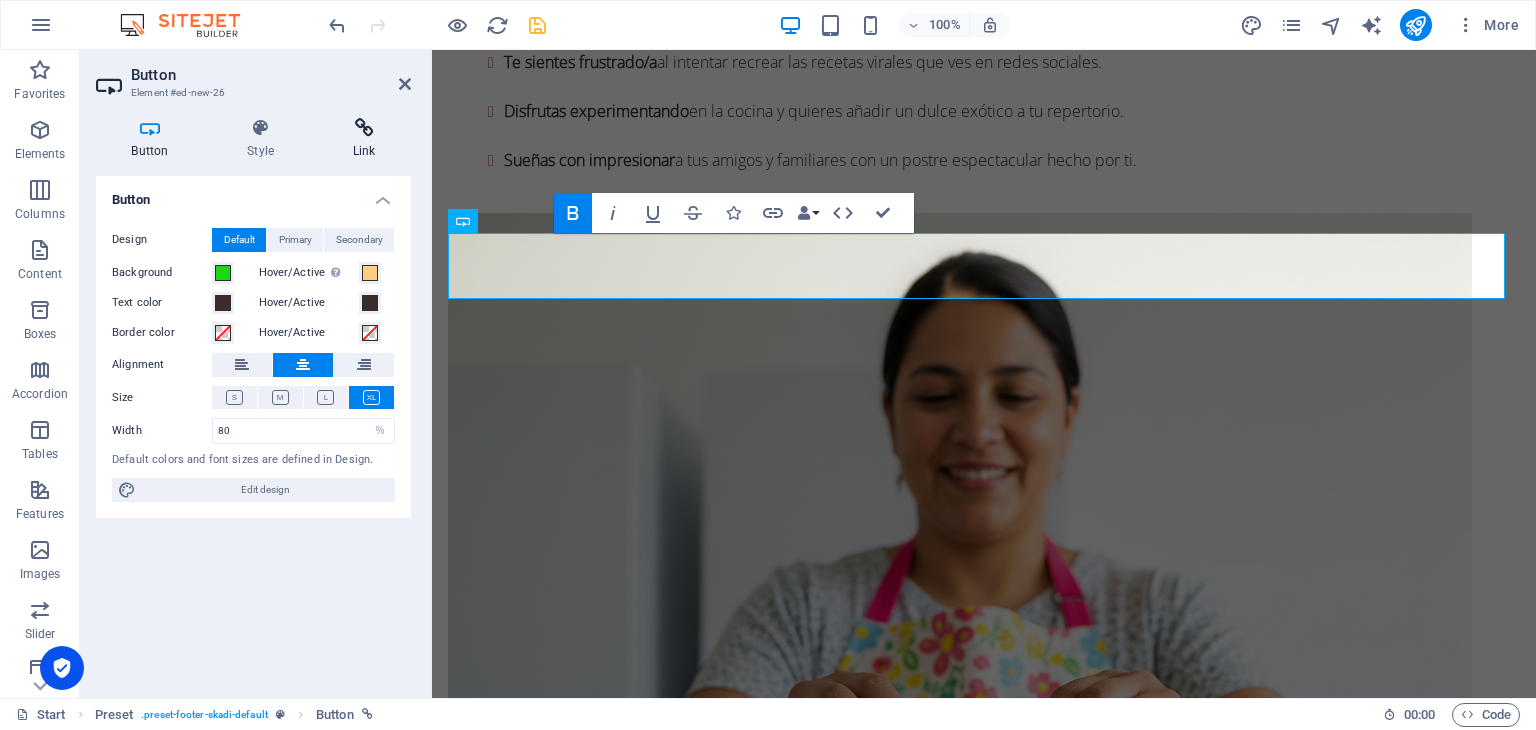 click on "Link" at bounding box center (364, 139) 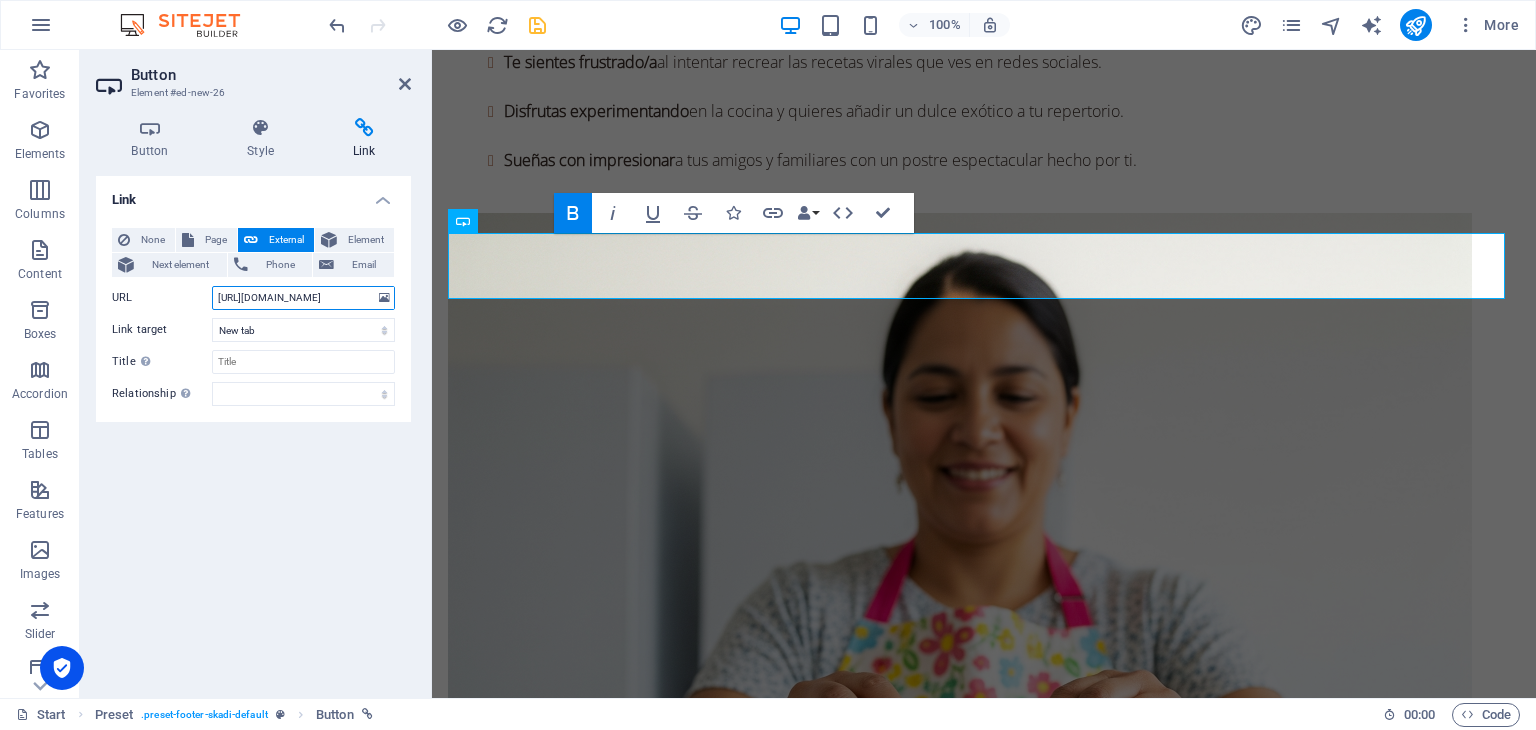 click on "[URL][DOMAIN_NAME]" at bounding box center (303, 298) 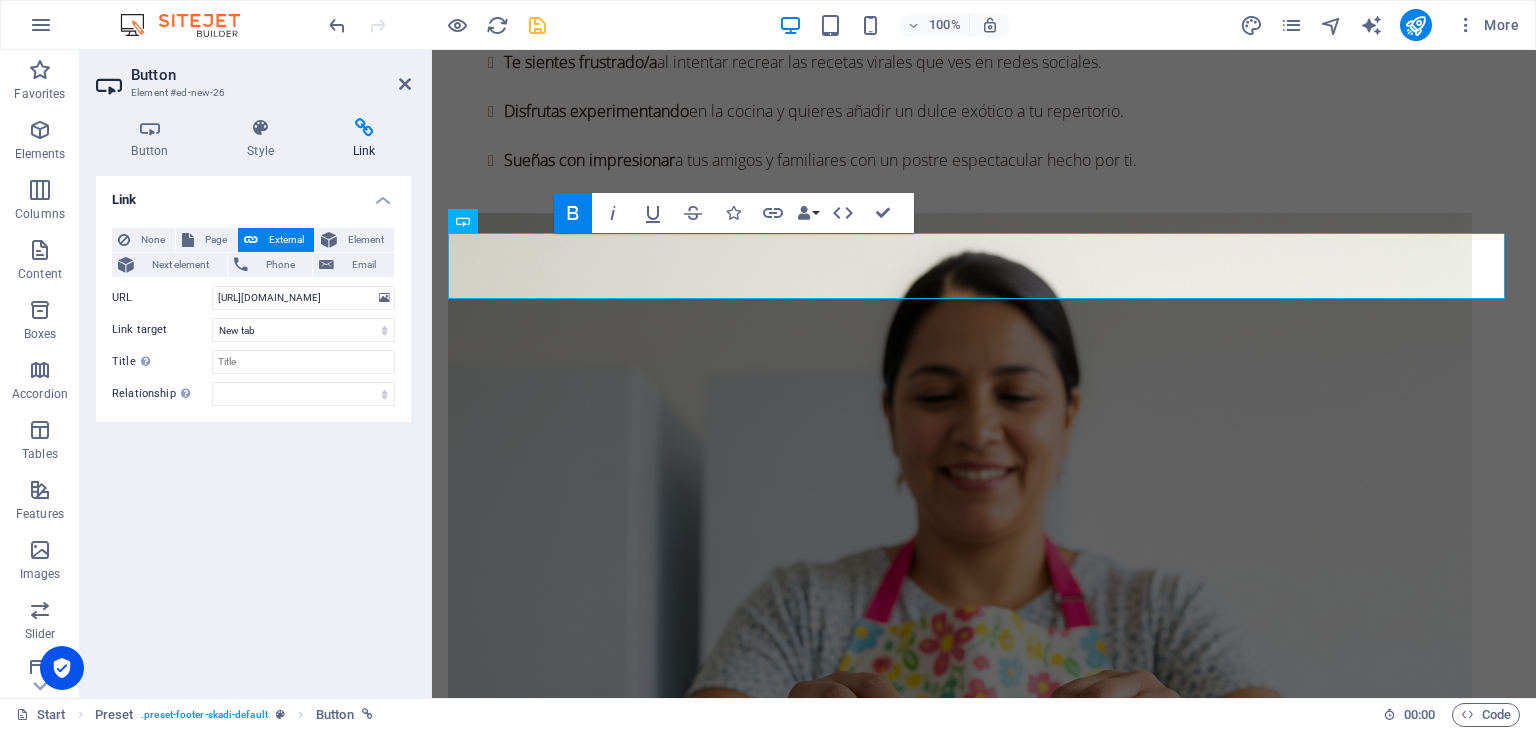 scroll, scrollTop: 0, scrollLeft: 0, axis: both 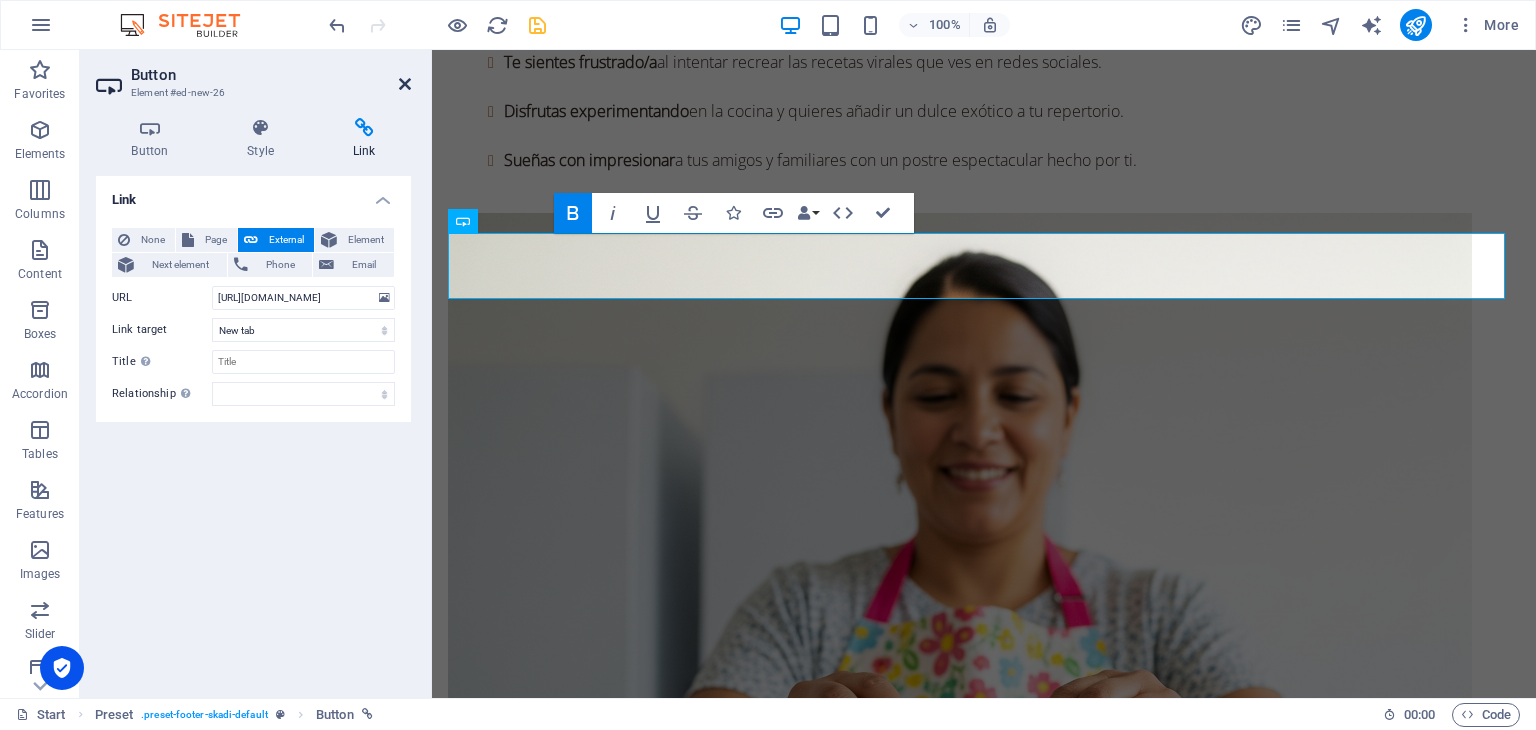 click at bounding box center [405, 84] 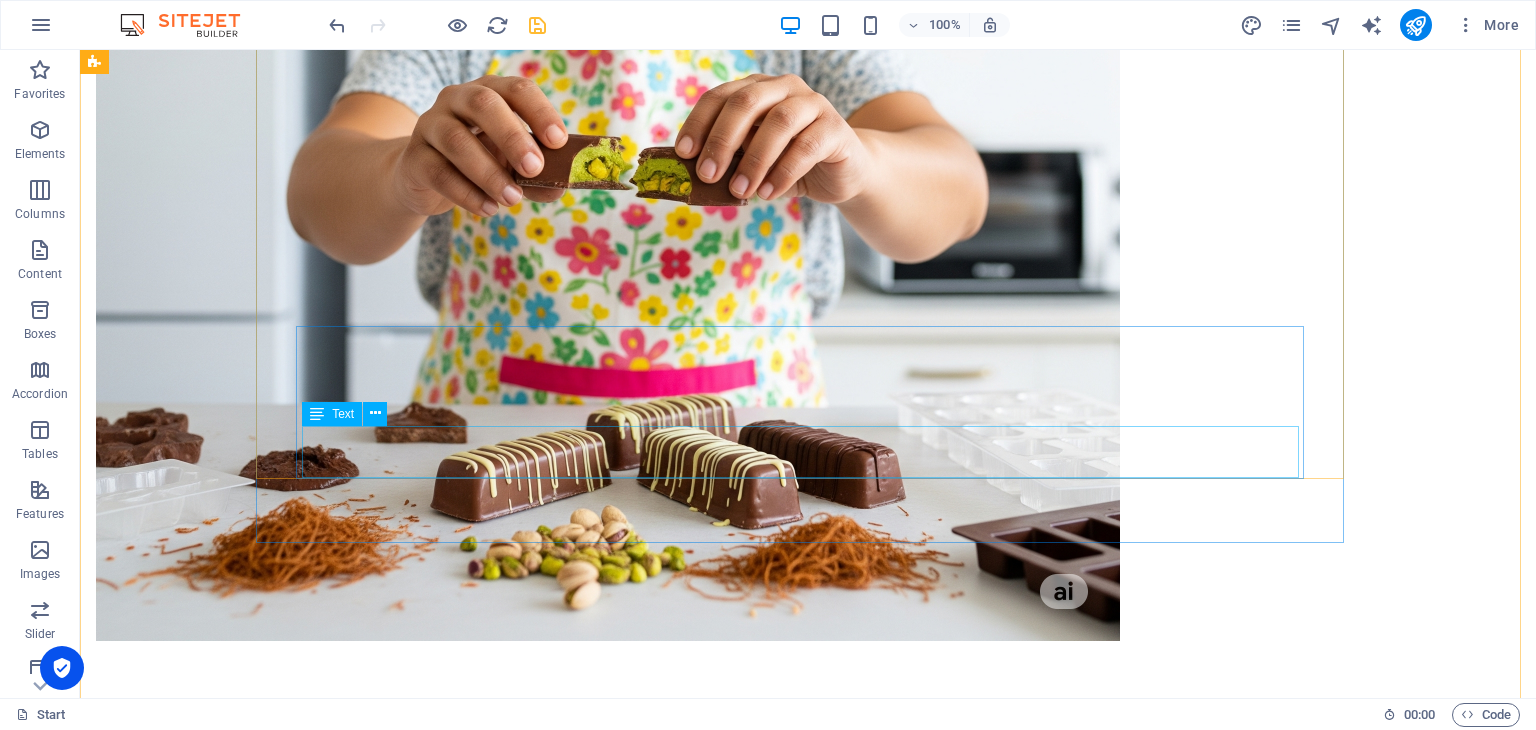 scroll, scrollTop: 3900, scrollLeft: 0, axis: vertical 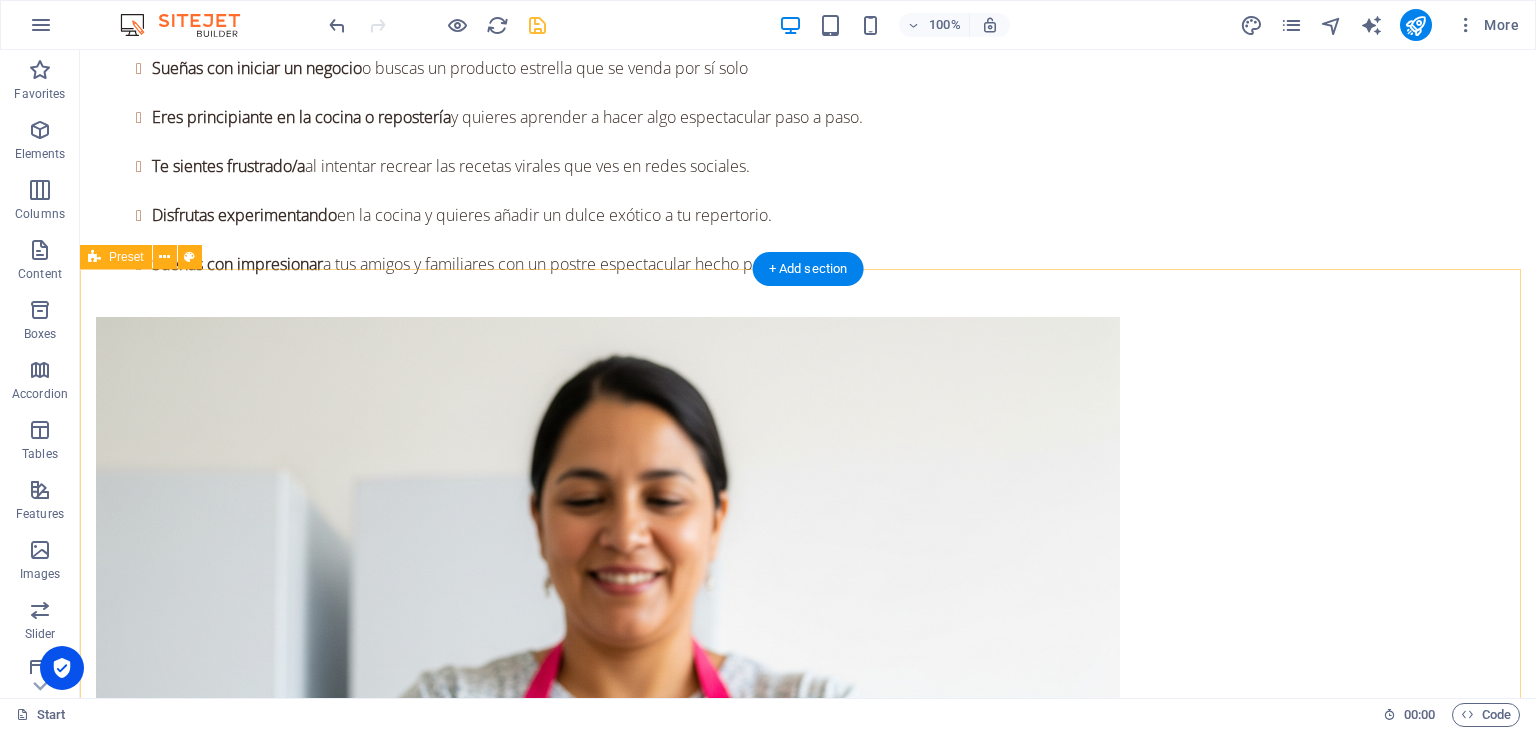 click on "QUIERO TODO Lo Que Dicen Nuestros Lectores  [PERSON_NAME] Repostero Aficionado “Excelente ebook, me ha enseñado mucho sobre la preparación del chocolate Dubai" [PERSON_NAME] Chef Aficionada “La mejor inversión para cualquier amante del chocolate. ¡Altamente recomendado!" [PERSON_NAME] Amante del Chocolate   “Las recetas son simples, y las técnicas explicadas hacen toda la diferencia. ¡Delicioso!" [PERSON_NAME] Padre de Familia “No puedo creer lo fácil que es hacer chocolate Dubai en casa con este libro." Llévate !!!  El ebook: "El Secreto del Chocolate Dubai".  Bono #1:"Calendario Dulce Chocolate Dubai".  Bono #2: "Tarjetas de regalo Imprimibles".      El precio regular de todo esto es de: $ 36.42 USD Solo [DATE] aqui te llevas todo por: $7.50 USD        QUIERO TODO Garantía de satisfacción Para nosotros es importante mantener con nuestros clientes una política de transparencia y satisfacción garantizada.  Preguntas Frecuentes     NovoPages |   |" at bounding box center (808, 5533) 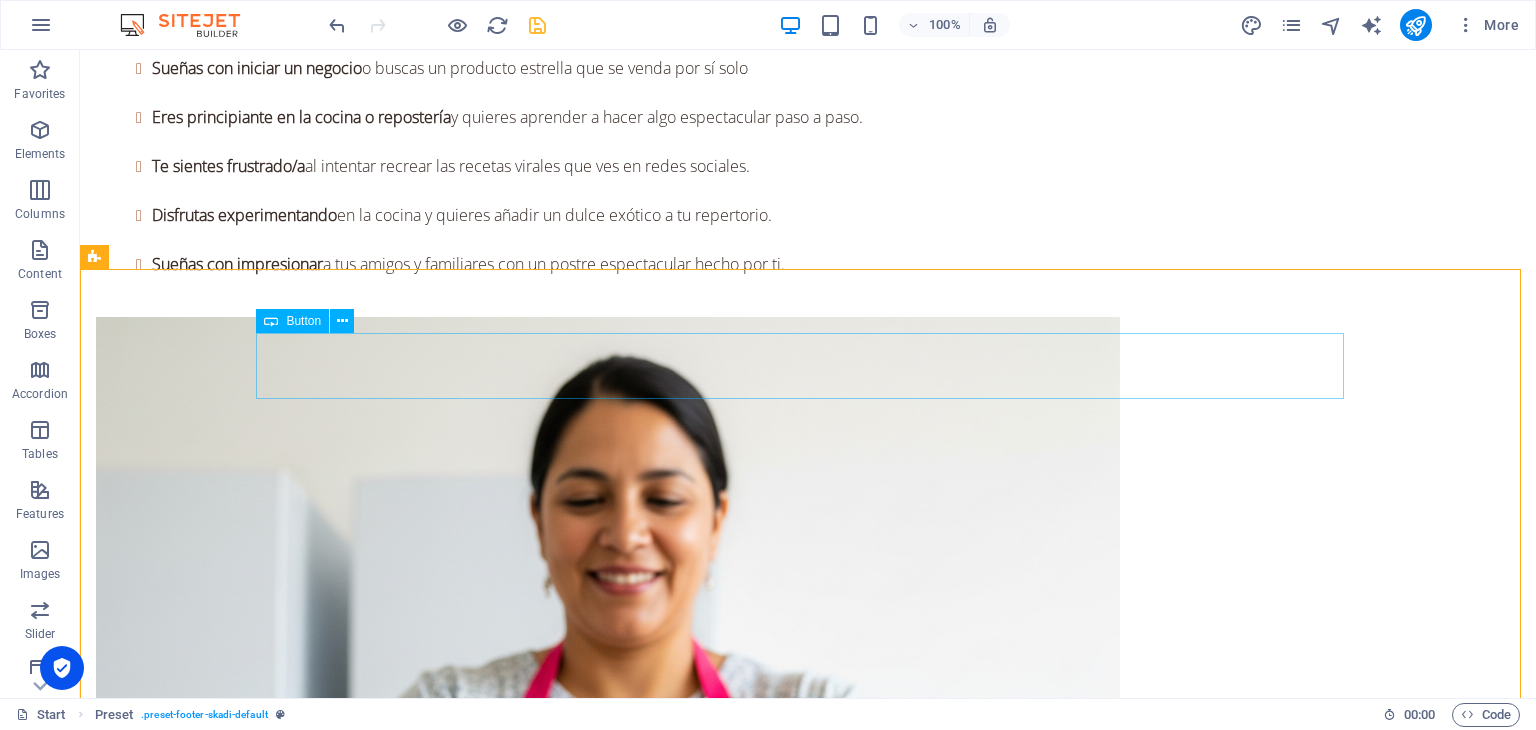click on "Button" at bounding box center (303, 321) 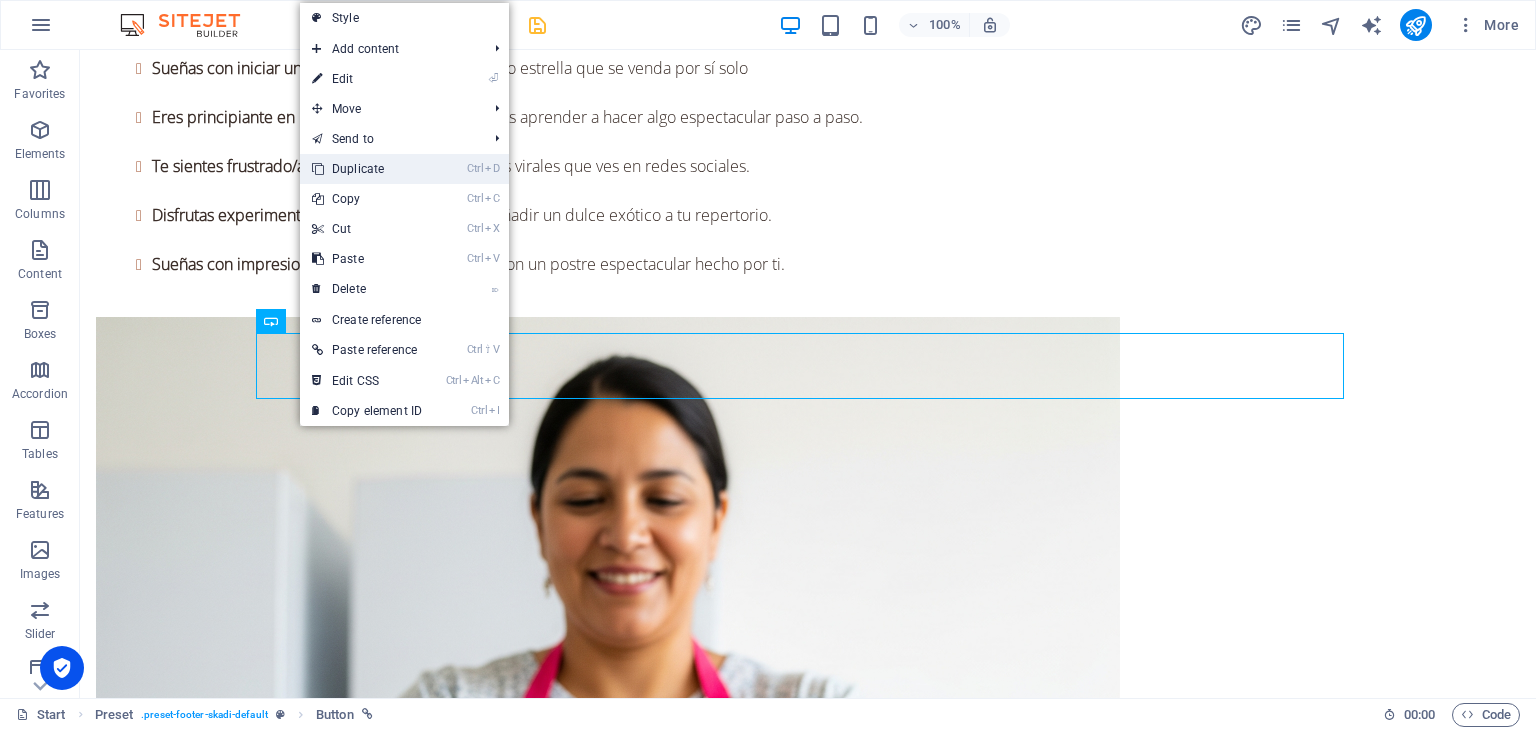 click on "Ctrl D  Duplicate" at bounding box center (367, 169) 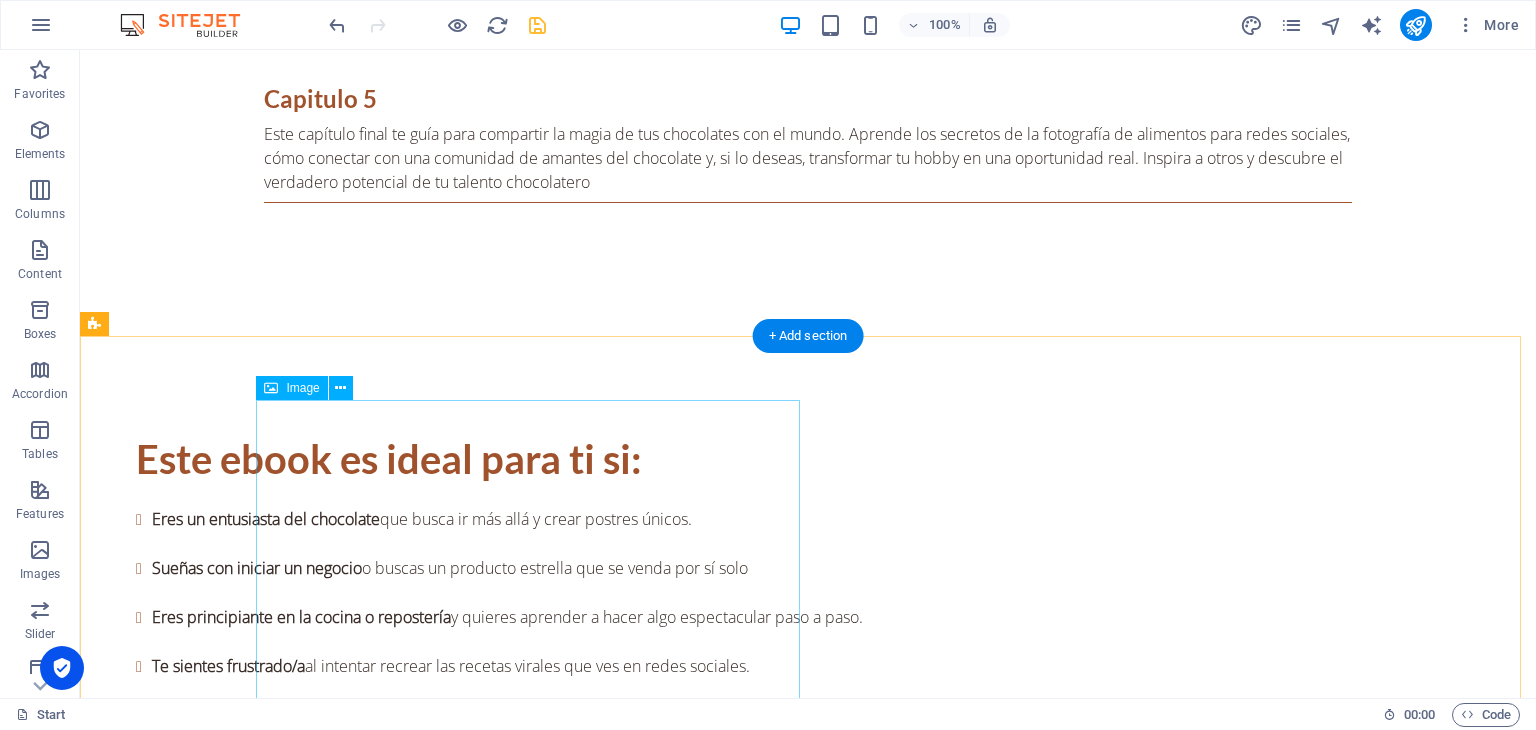 scroll, scrollTop: 3700, scrollLeft: 0, axis: vertical 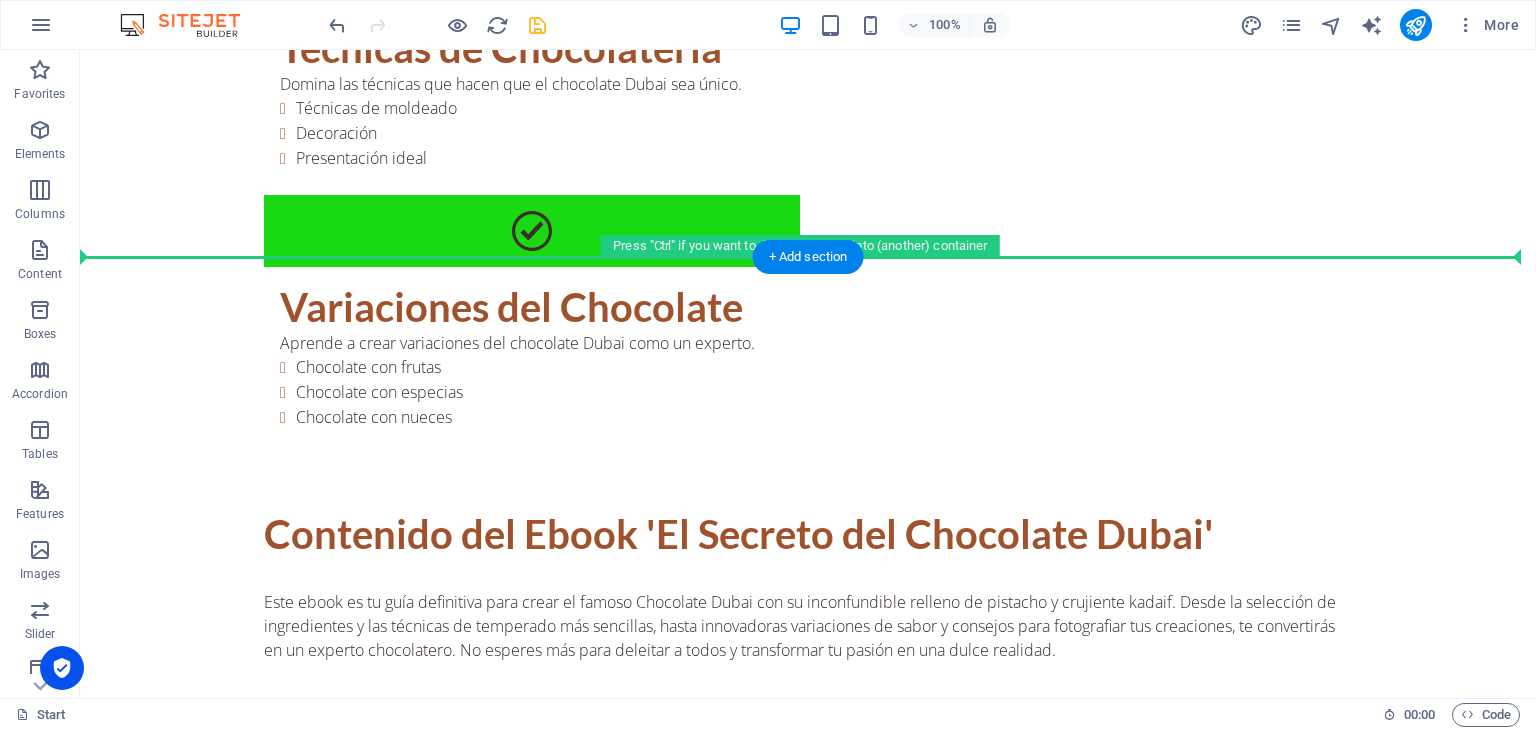 drag, startPoint x: 653, startPoint y: 616, endPoint x: 640, endPoint y: 239, distance: 377.22406 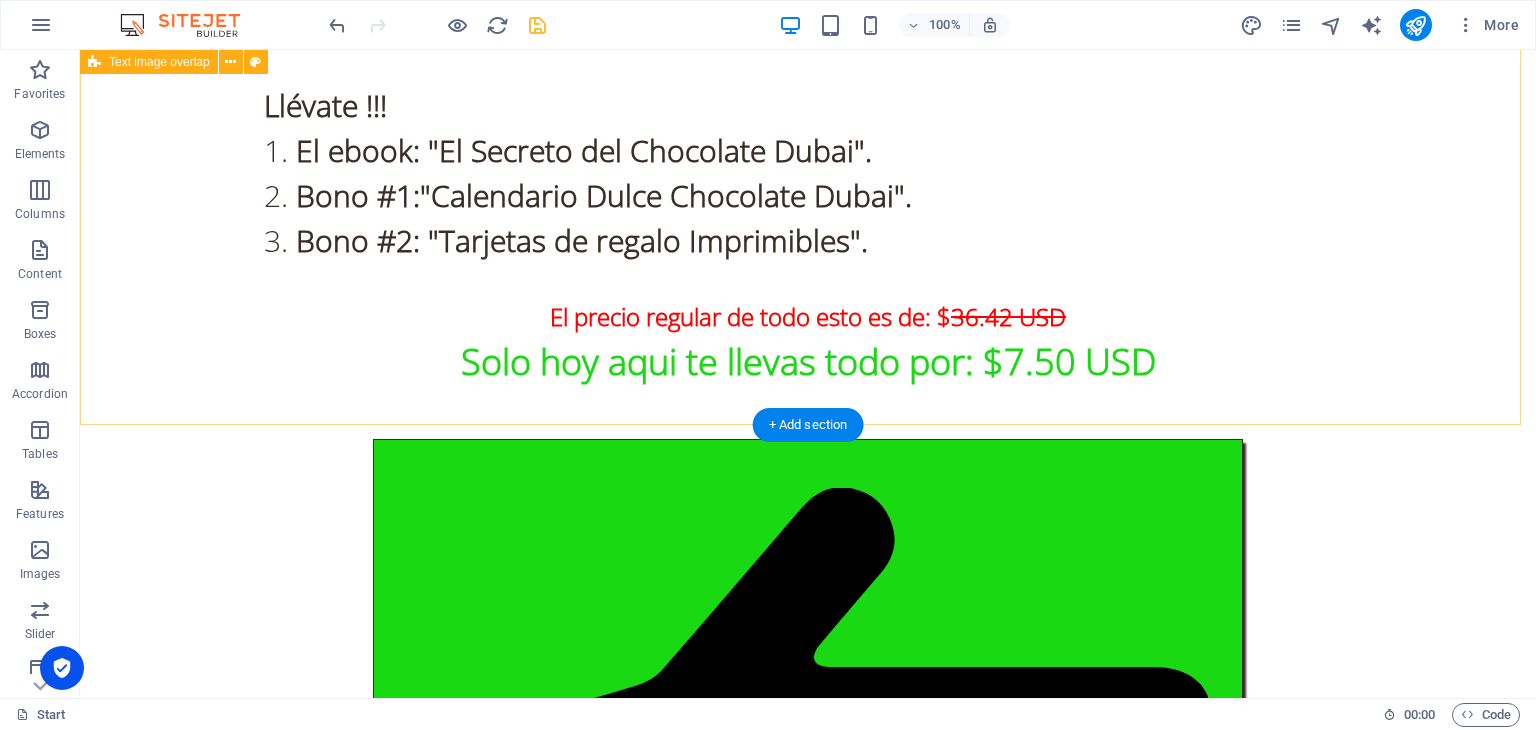 scroll, scrollTop: 6167, scrollLeft: 0, axis: vertical 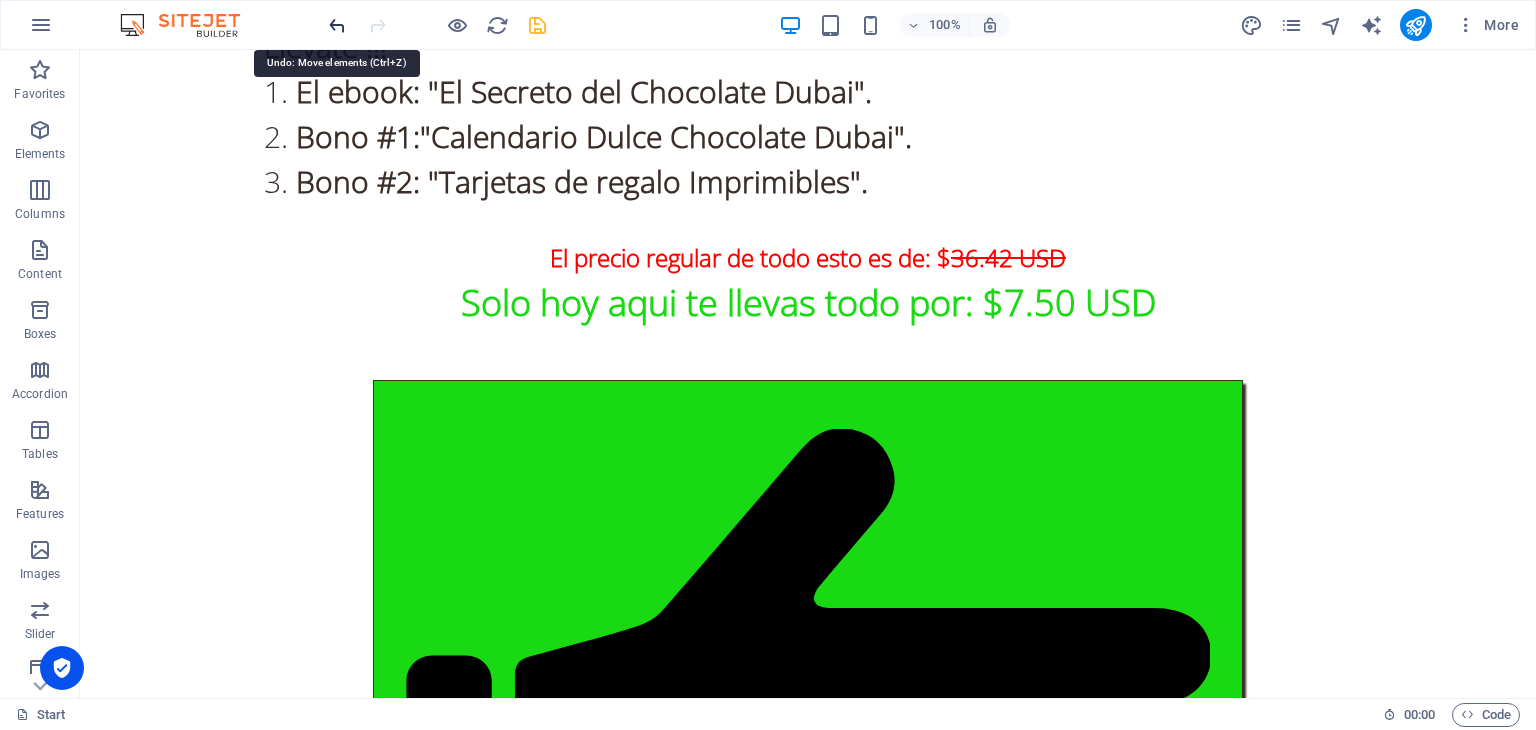click at bounding box center [337, 25] 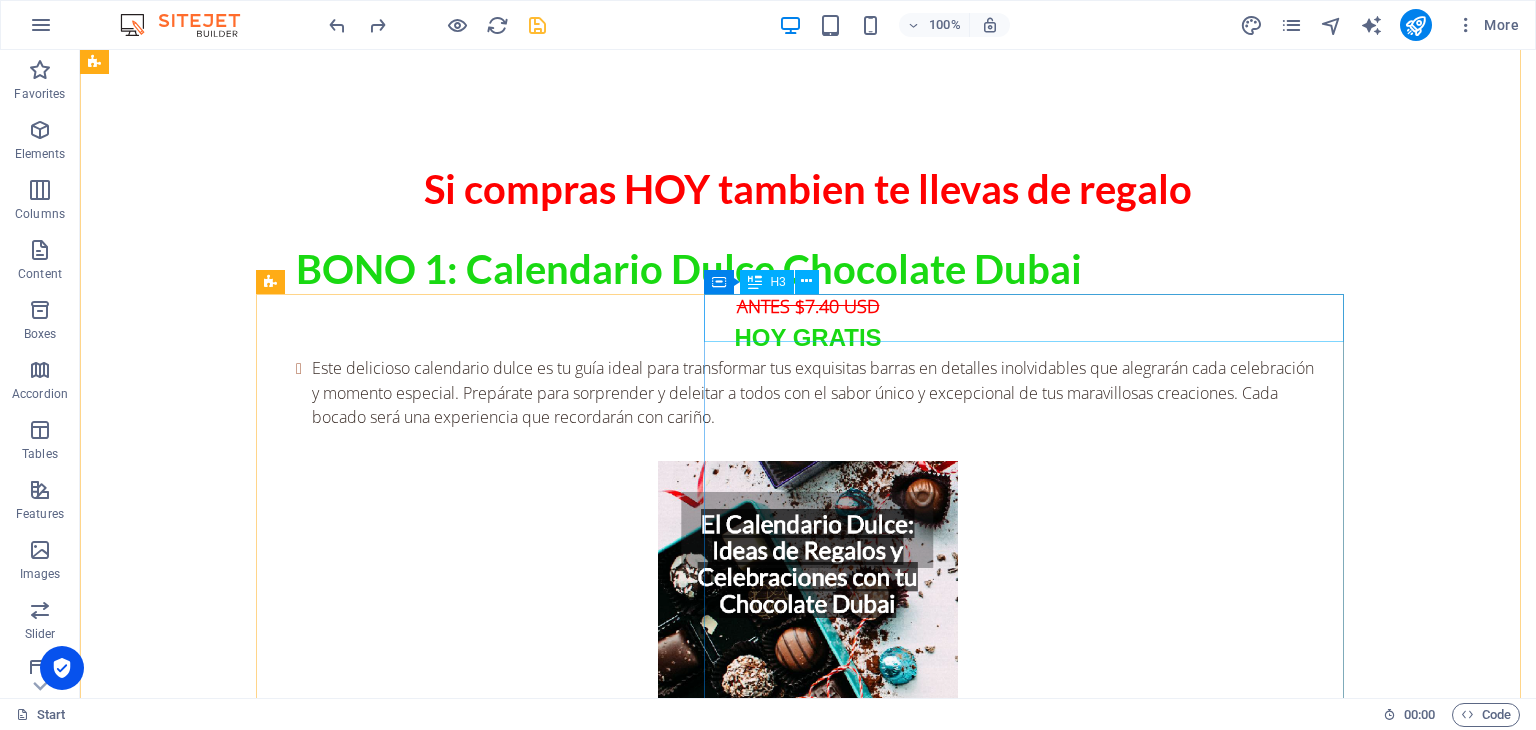 scroll, scrollTop: 5167, scrollLeft: 0, axis: vertical 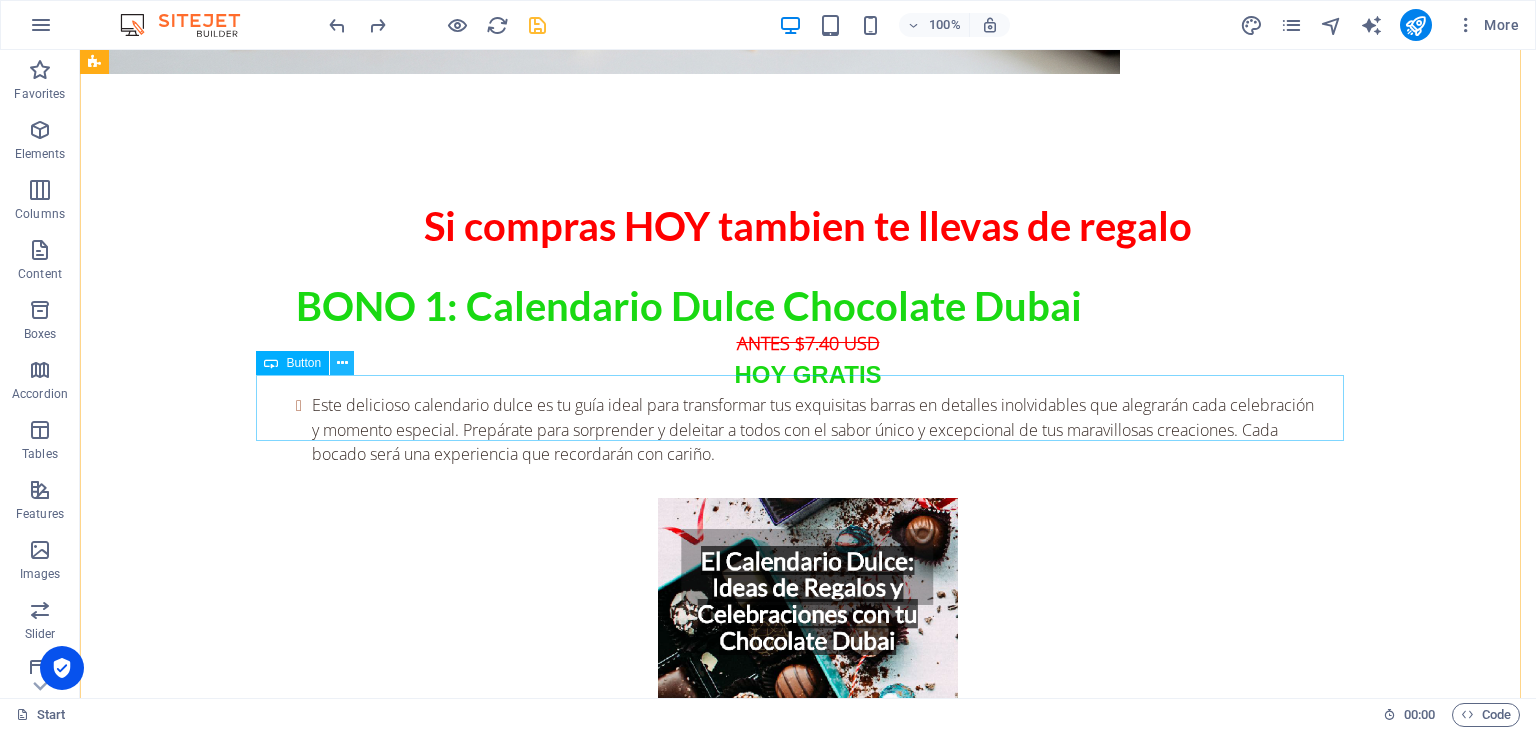 click at bounding box center [342, 363] 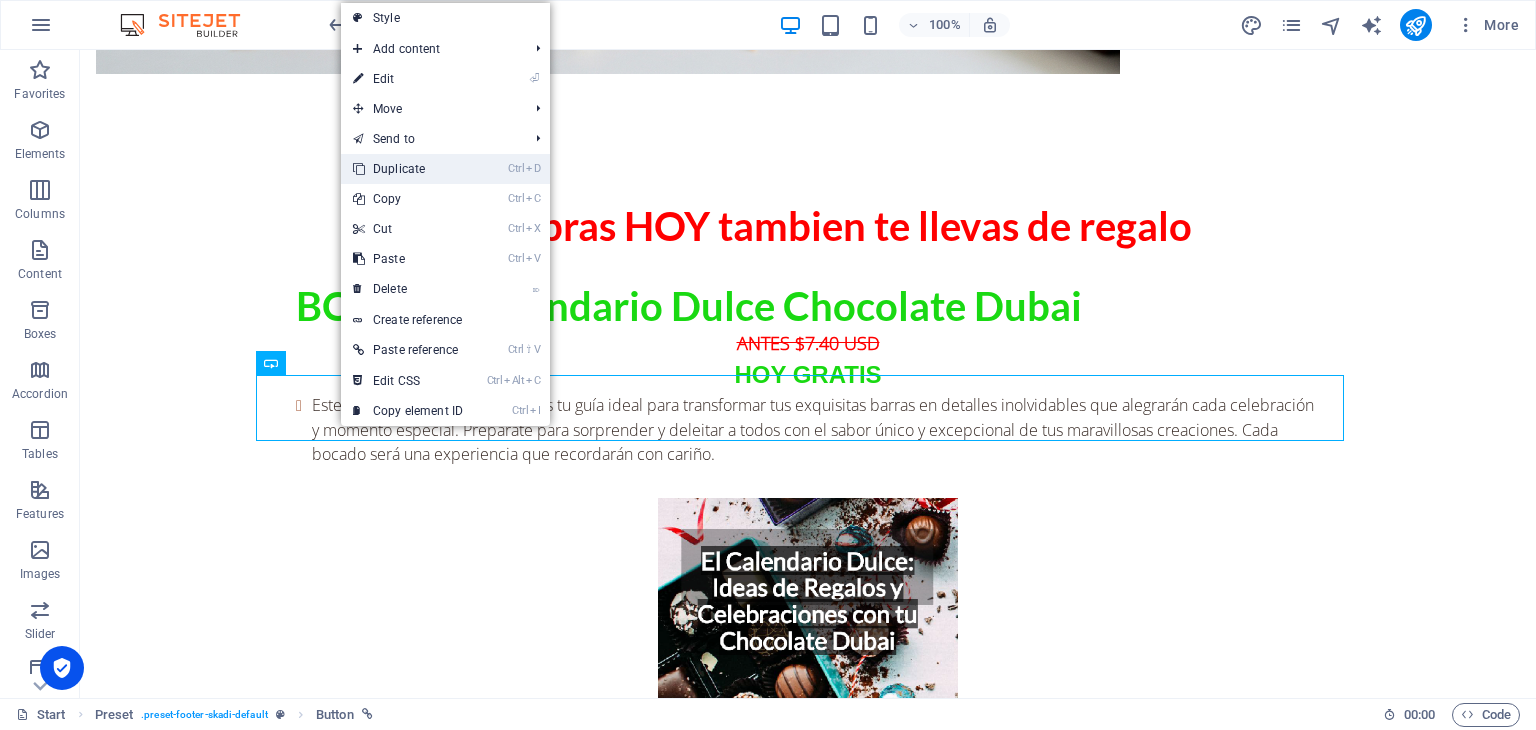 click on "Ctrl D  Duplicate" at bounding box center [408, 169] 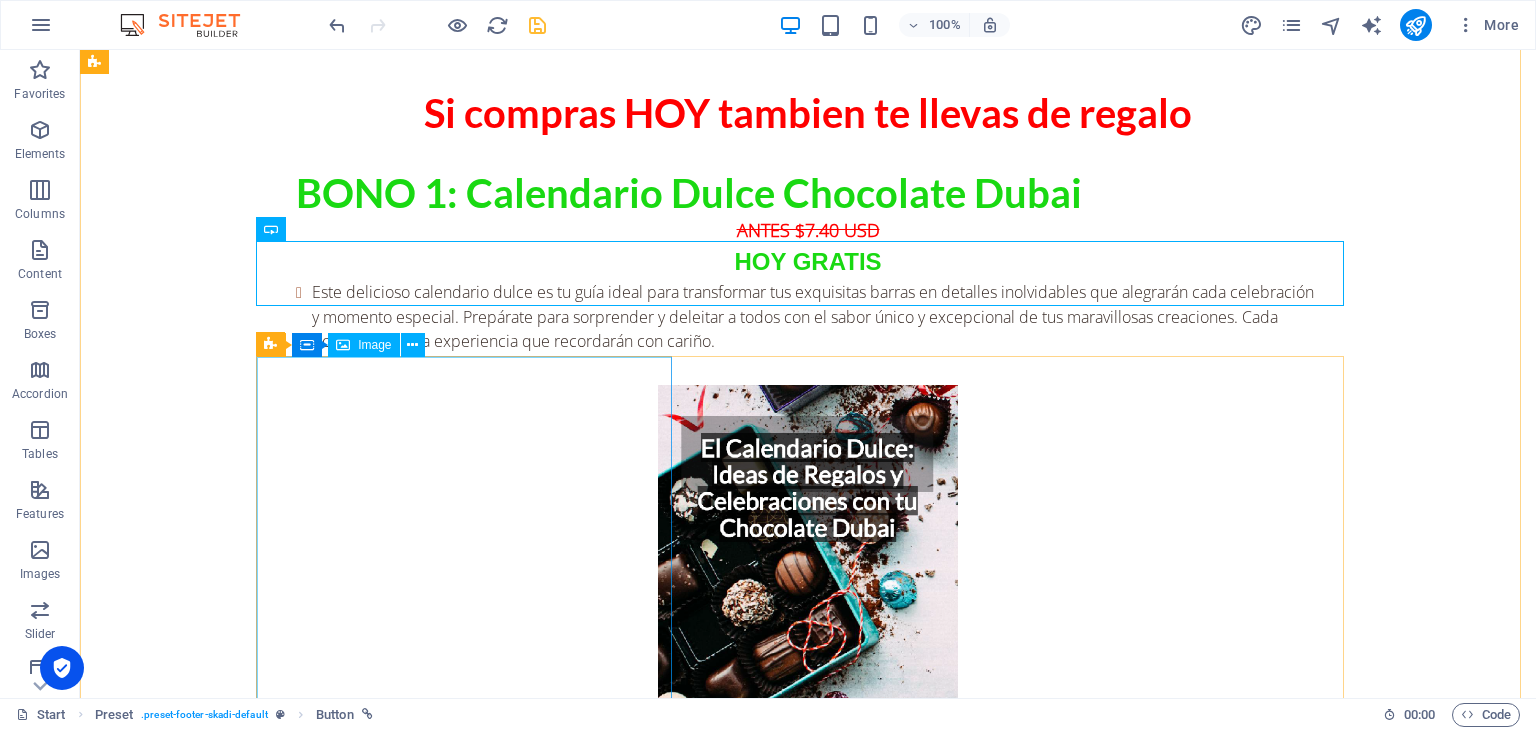 scroll, scrollTop: 5367, scrollLeft: 0, axis: vertical 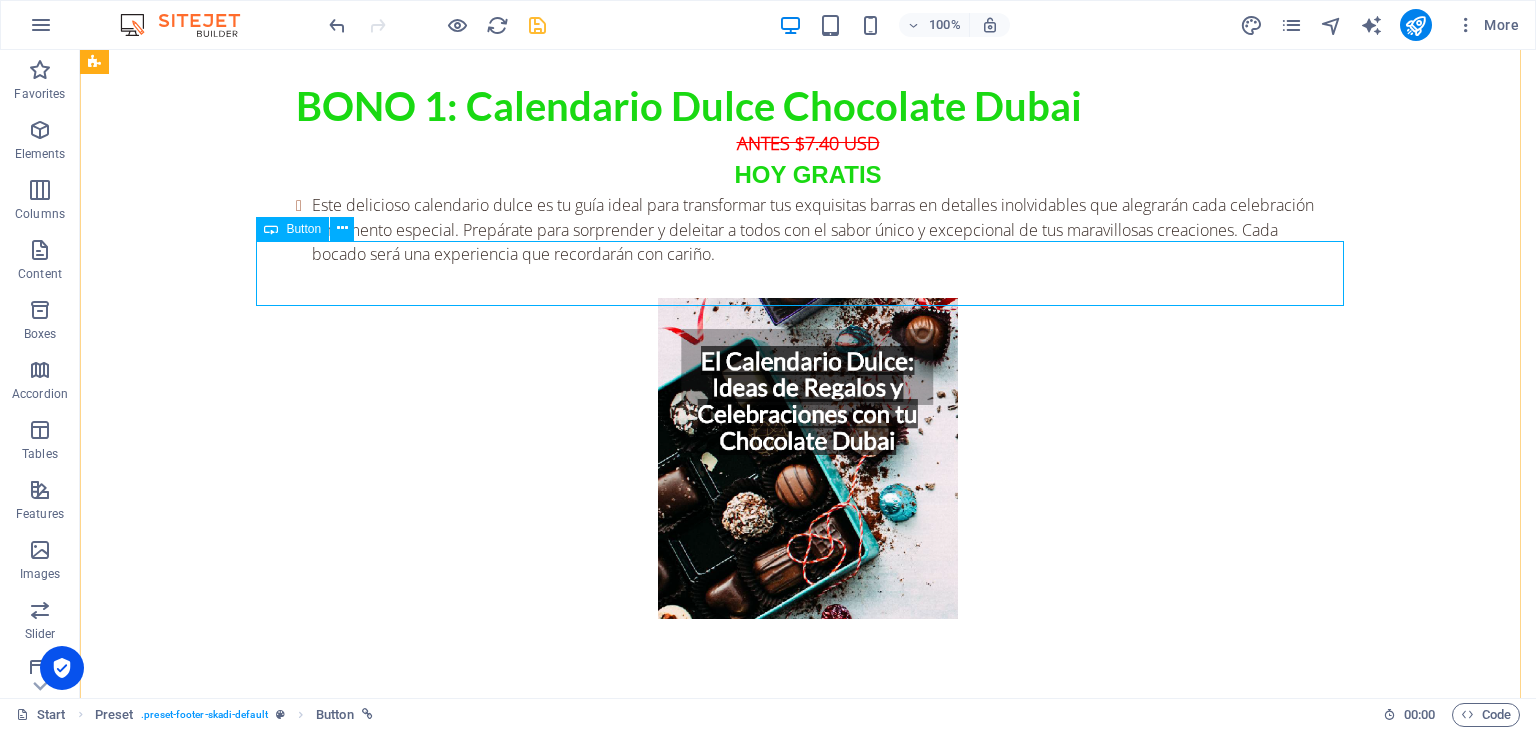 click on "QUIERO TODO" at bounding box center [808, 5133] 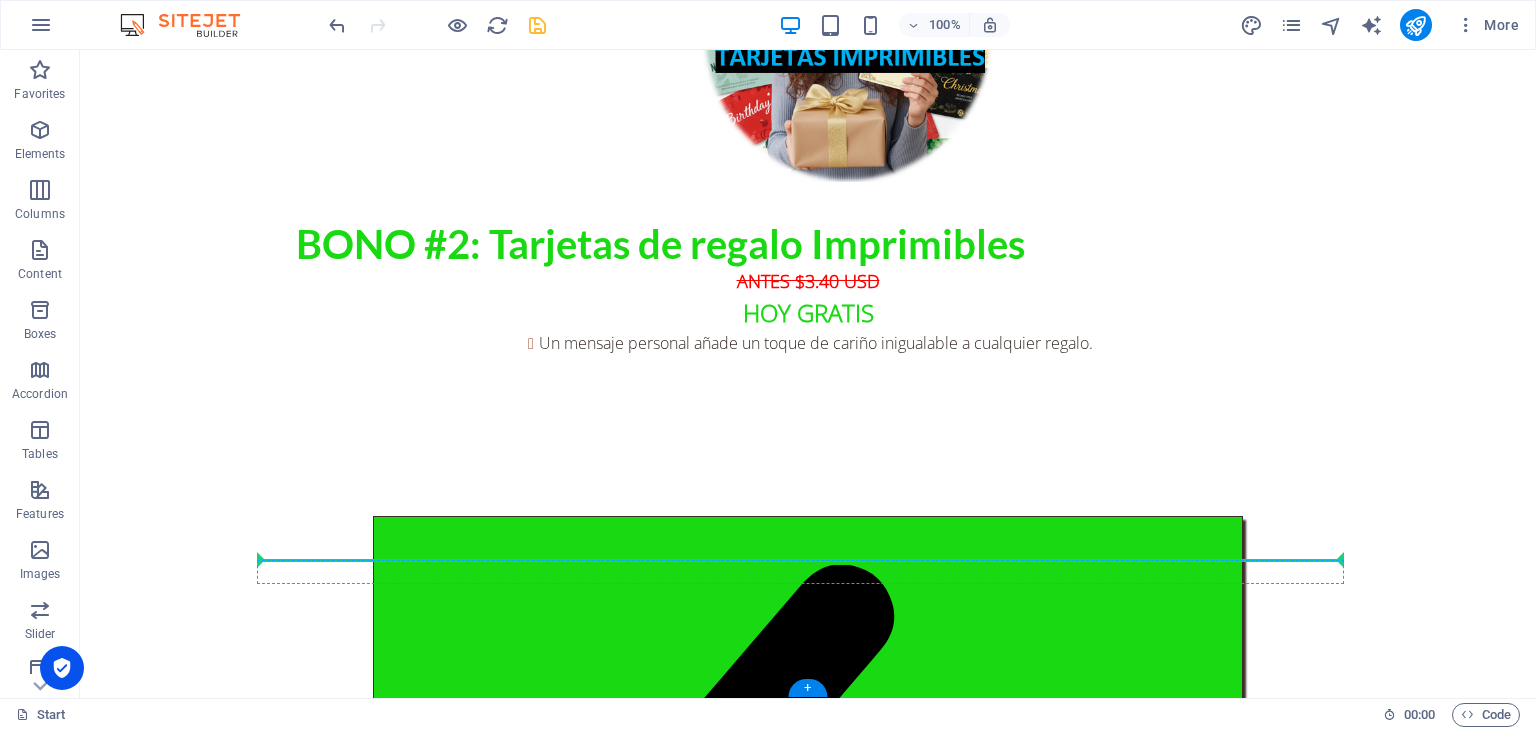 scroll, scrollTop: 6167, scrollLeft: 0, axis: vertical 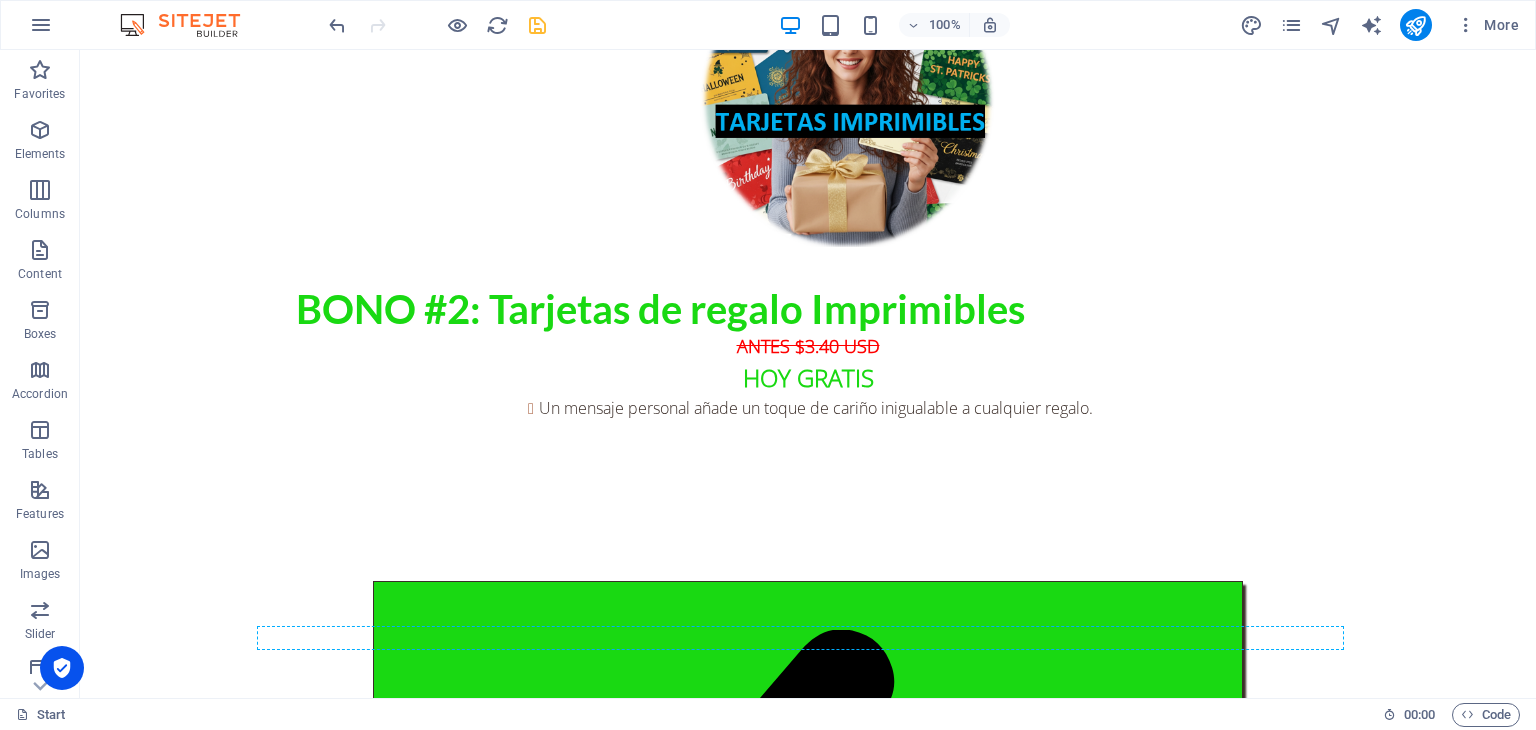 drag, startPoint x: 728, startPoint y: 269, endPoint x: 711, endPoint y: 594, distance: 325.4443 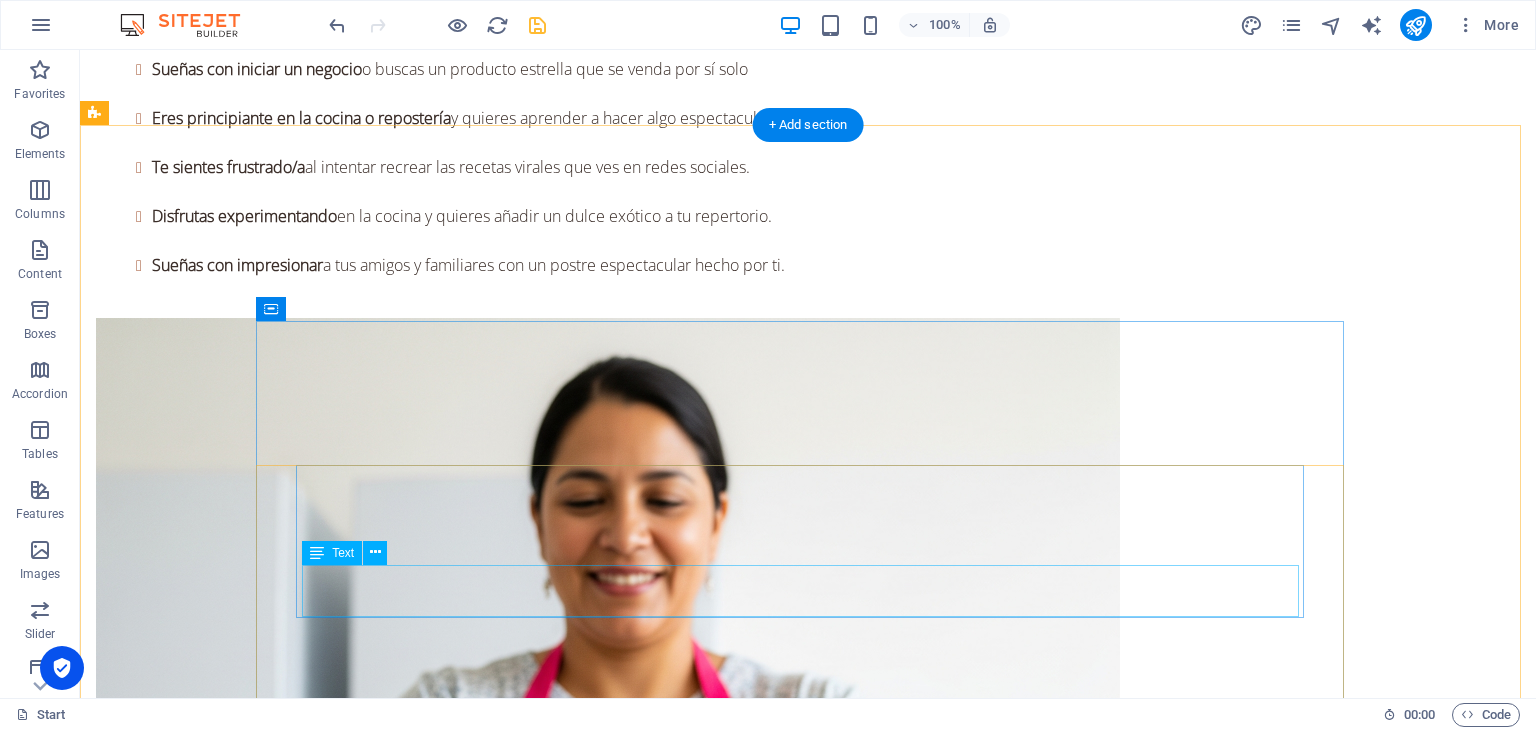 scroll, scrollTop: 3867, scrollLeft: 0, axis: vertical 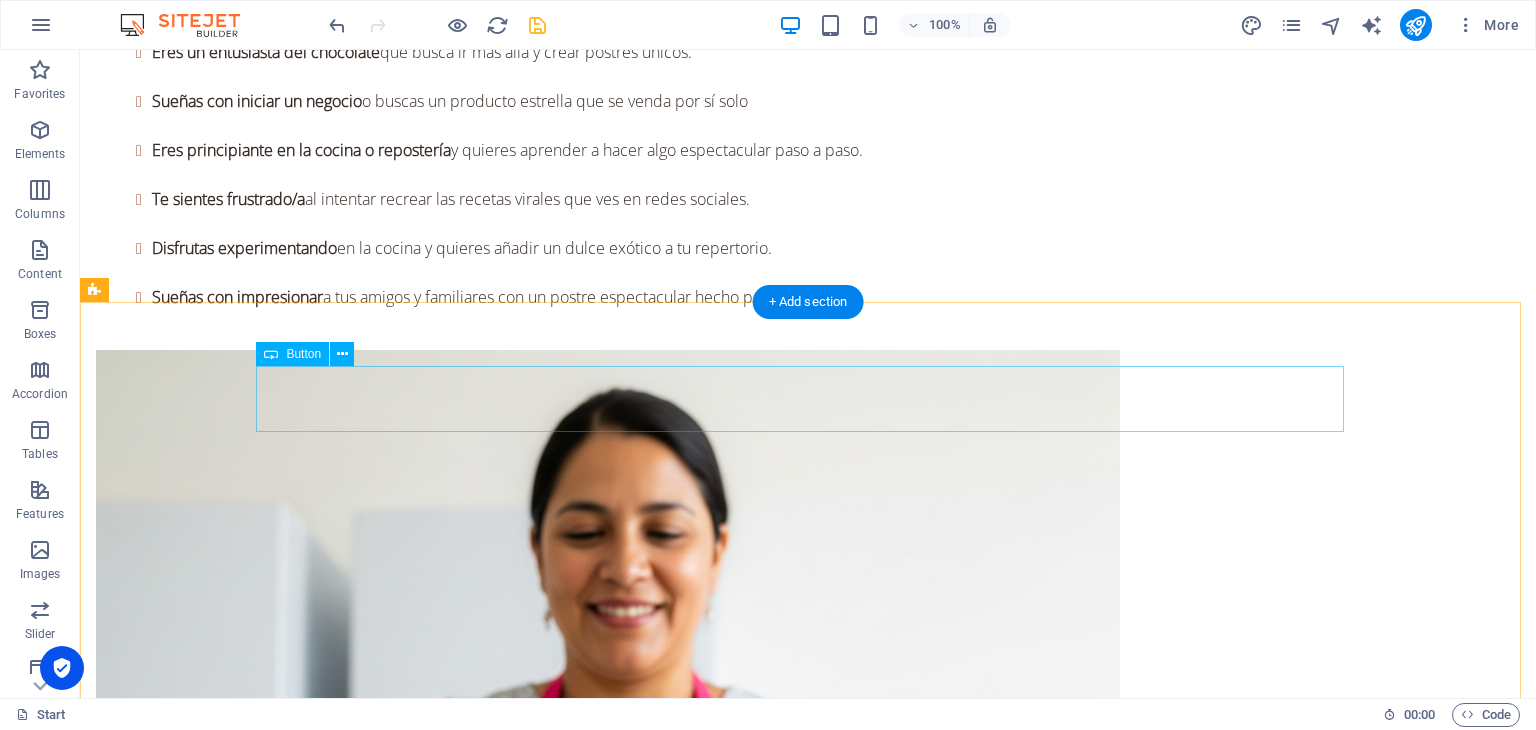 click on "QUIERO TODO" at bounding box center (808, 3214) 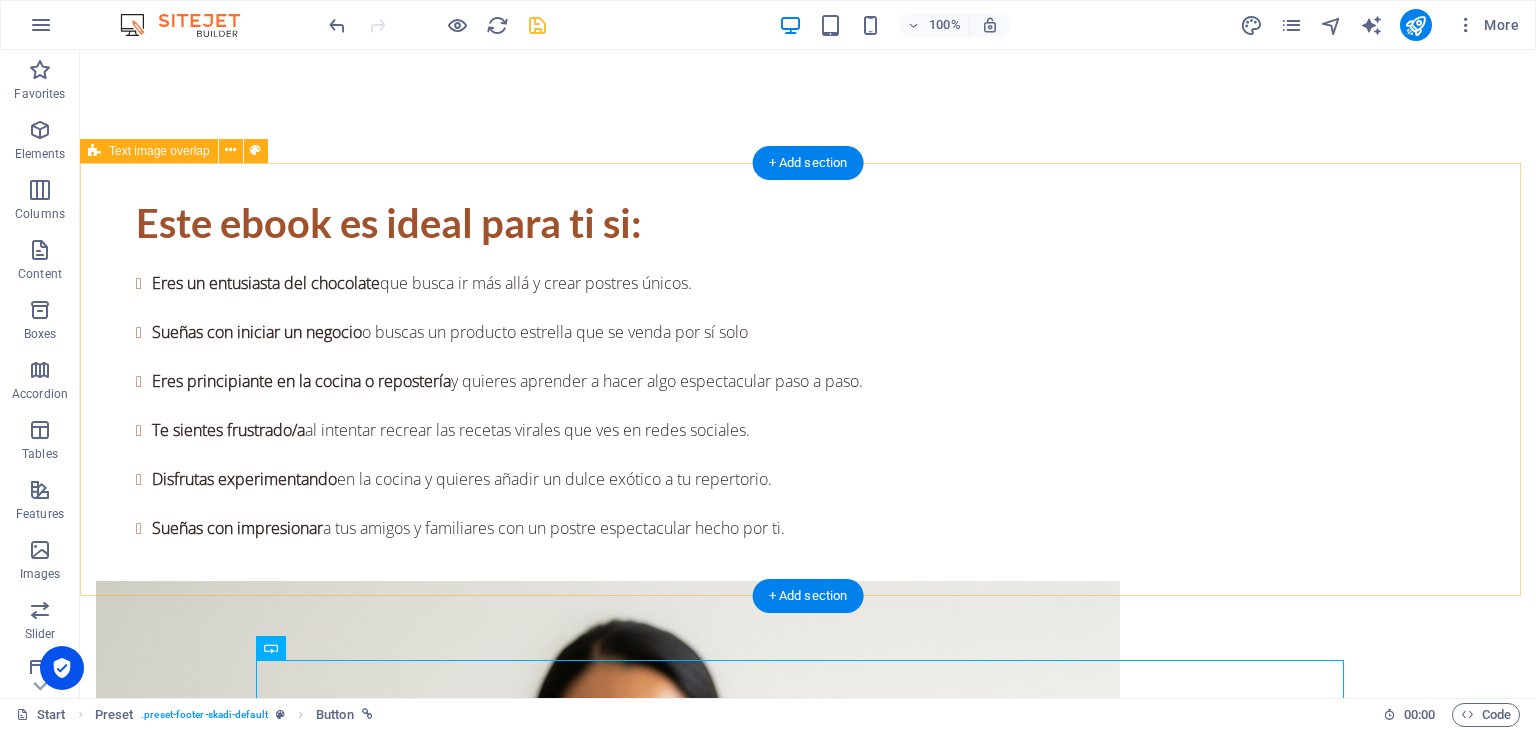 scroll, scrollTop: 3667, scrollLeft: 0, axis: vertical 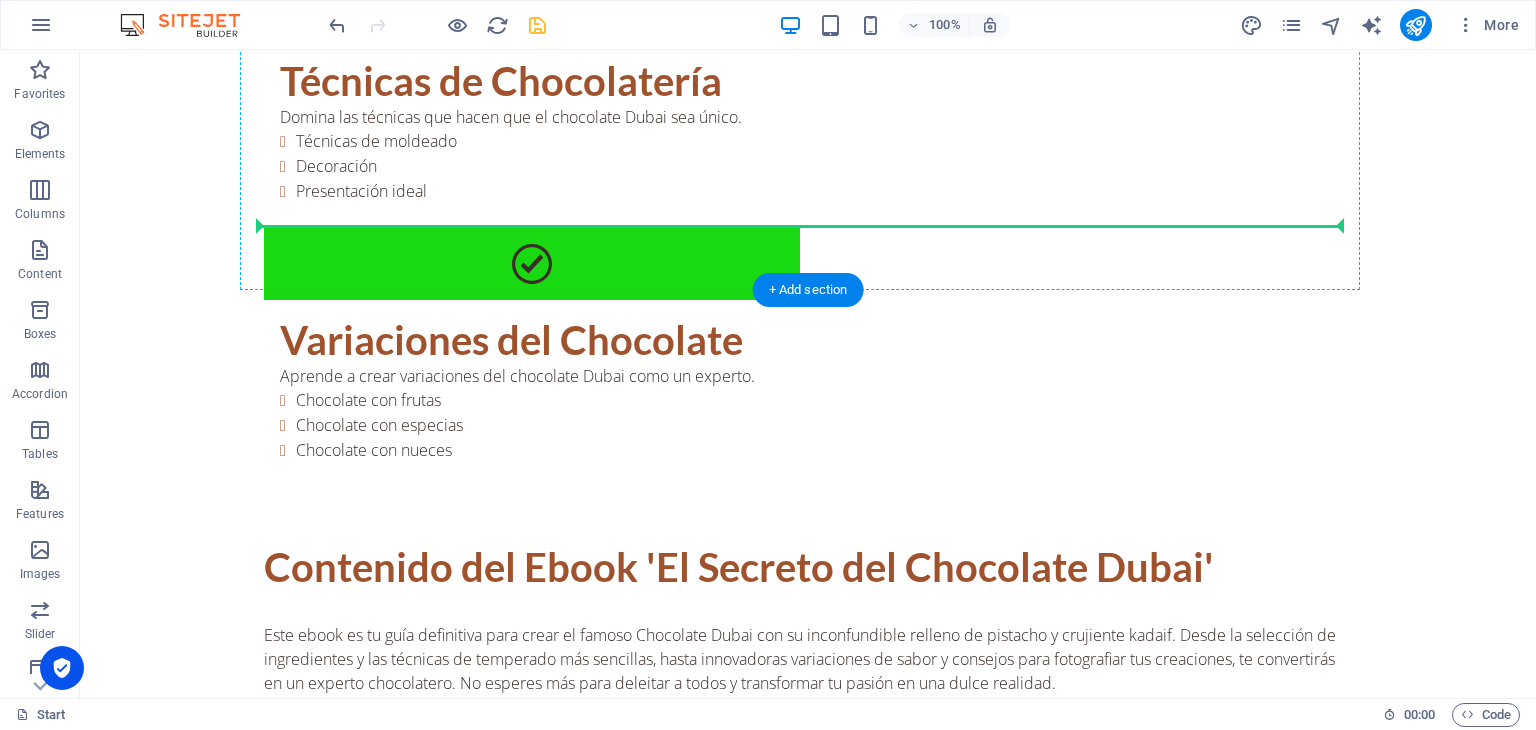 drag, startPoint x: 787, startPoint y: 595, endPoint x: 745, endPoint y: 205, distance: 392.255 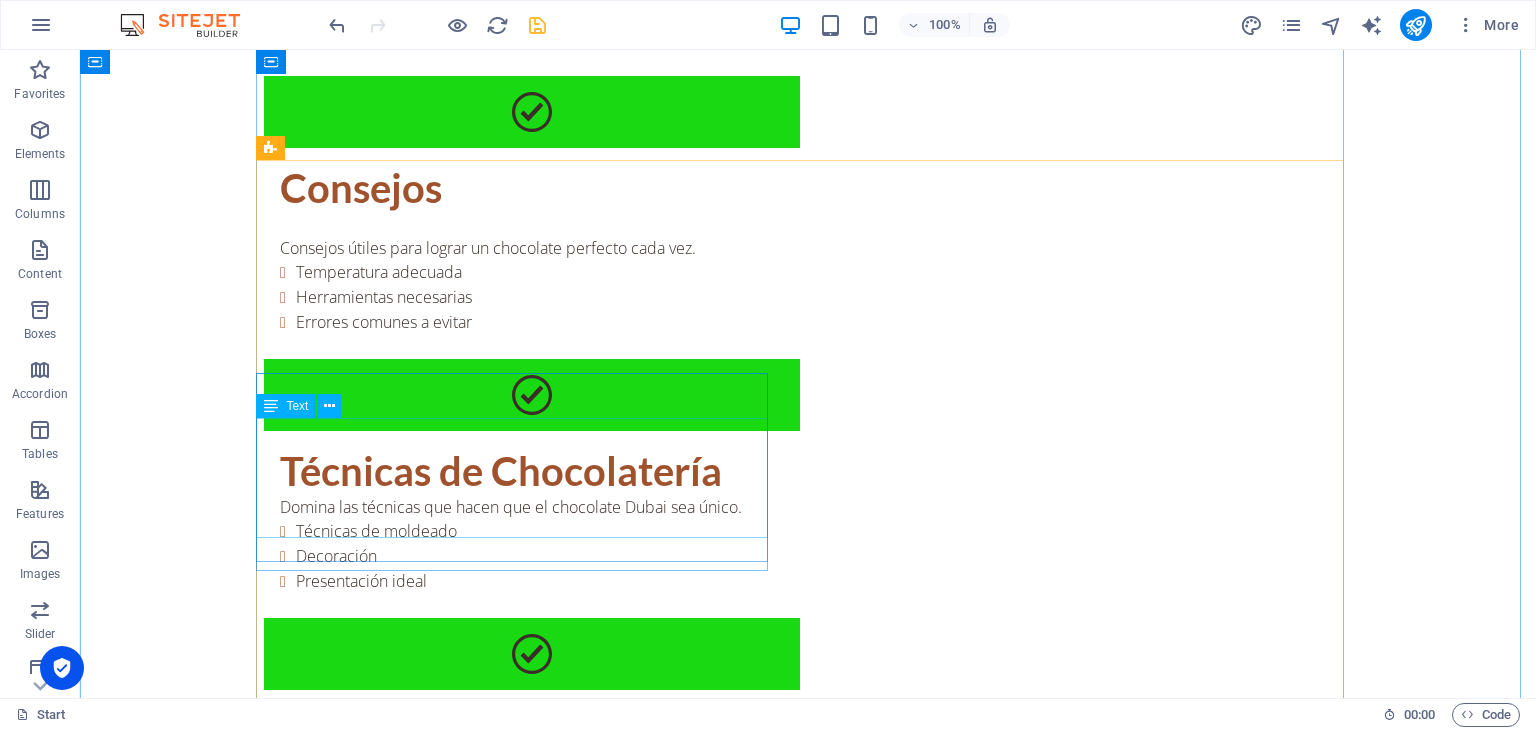 scroll, scrollTop: 1867, scrollLeft: 0, axis: vertical 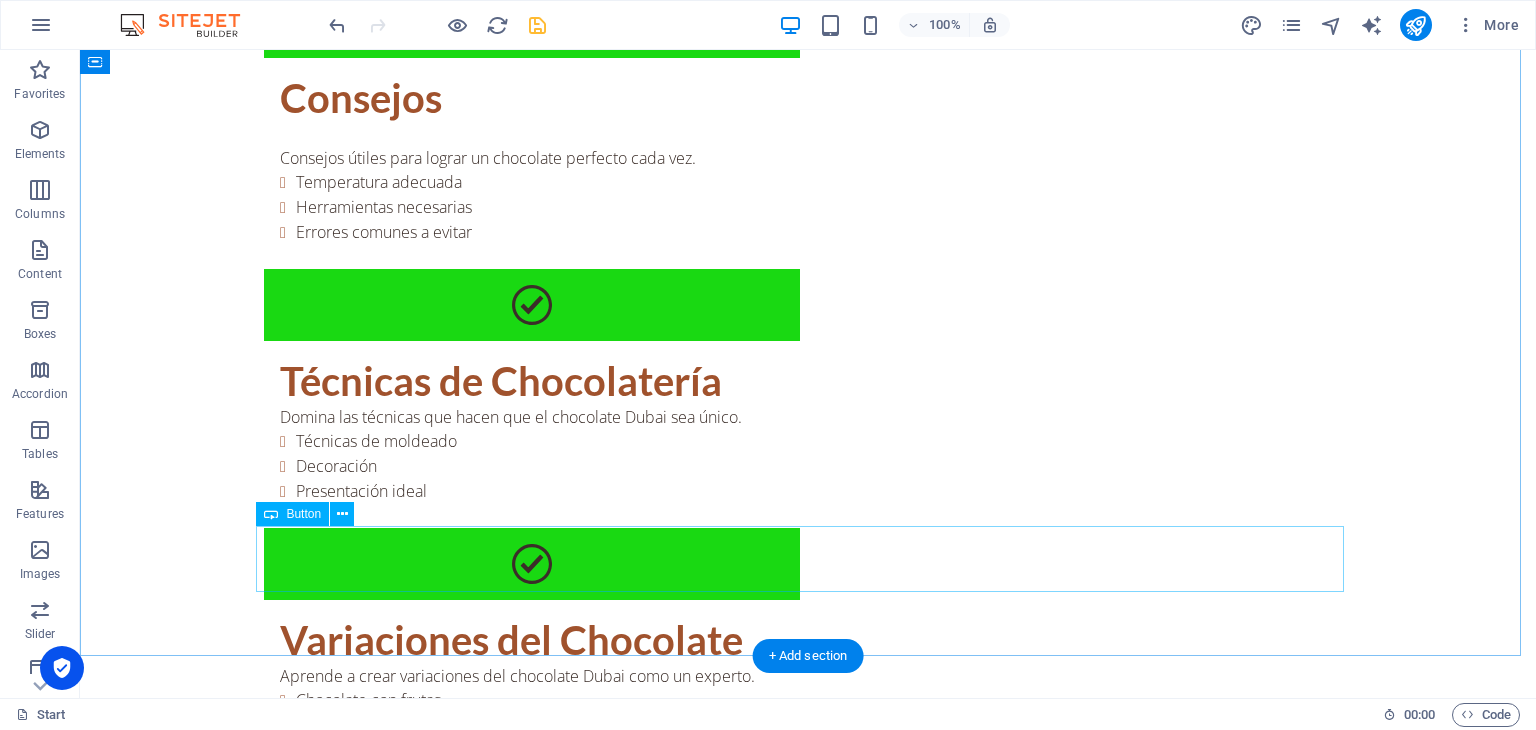 click on "QUIERO TODO" at bounding box center (808, 2133) 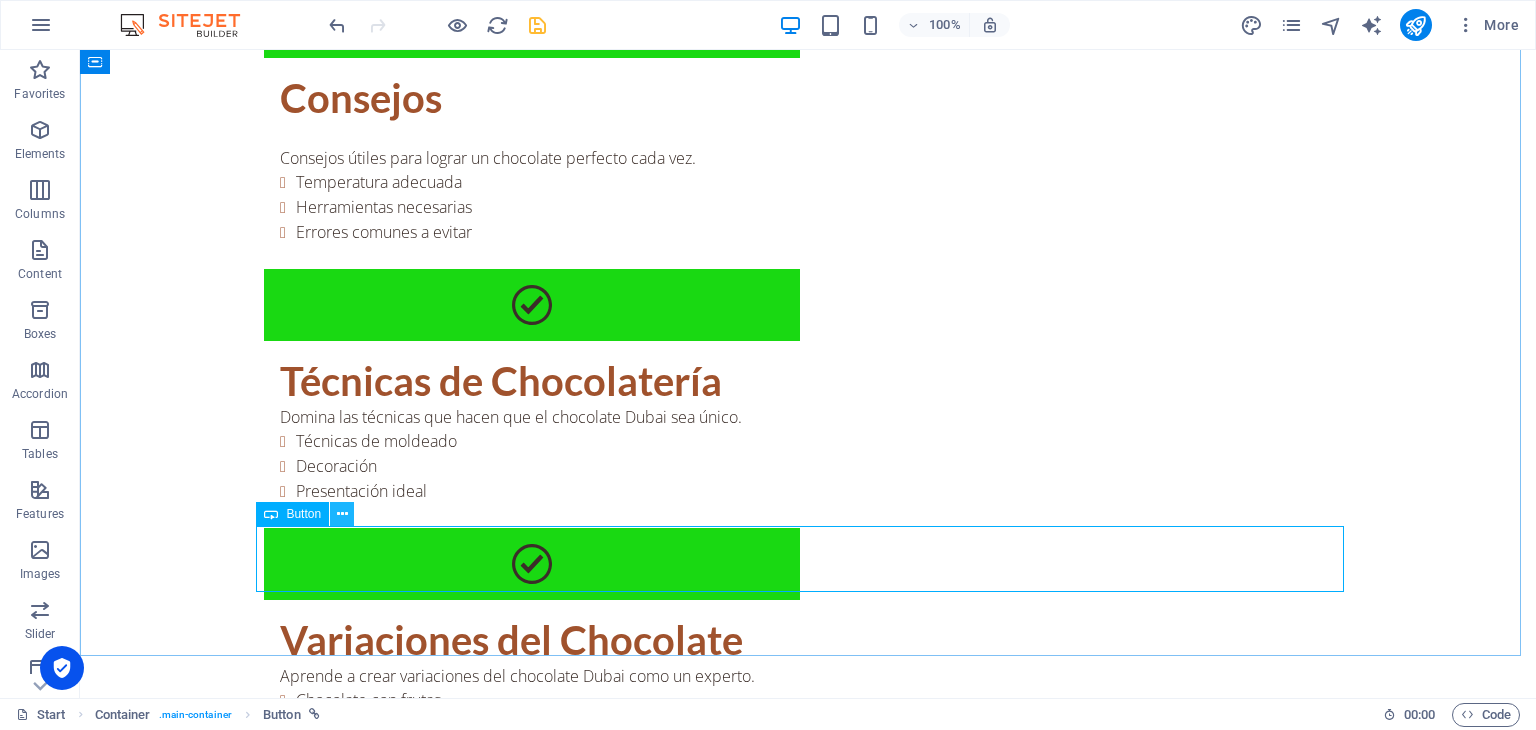 click at bounding box center [342, 514] 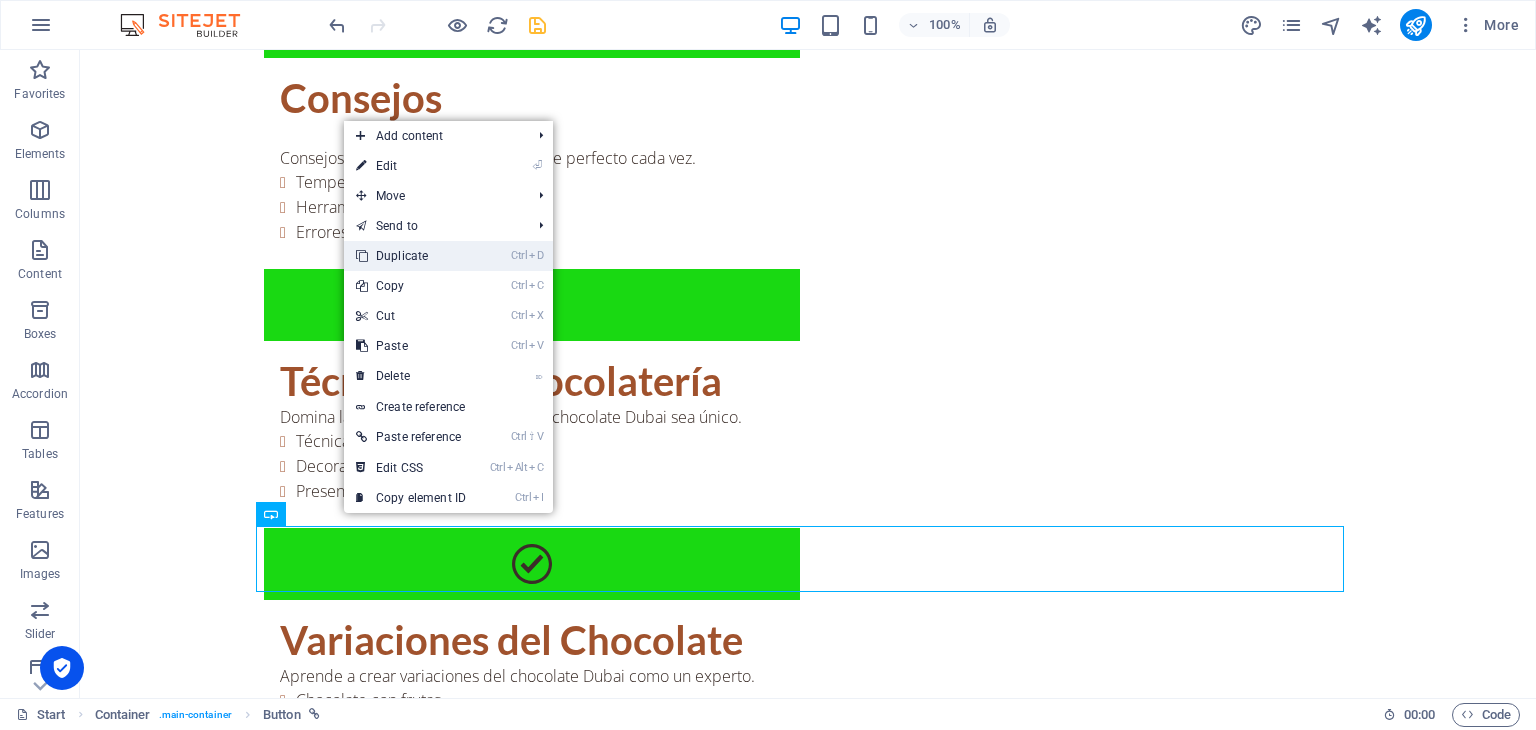 drag, startPoint x: 428, startPoint y: 260, endPoint x: 350, endPoint y: 213, distance: 91.06591 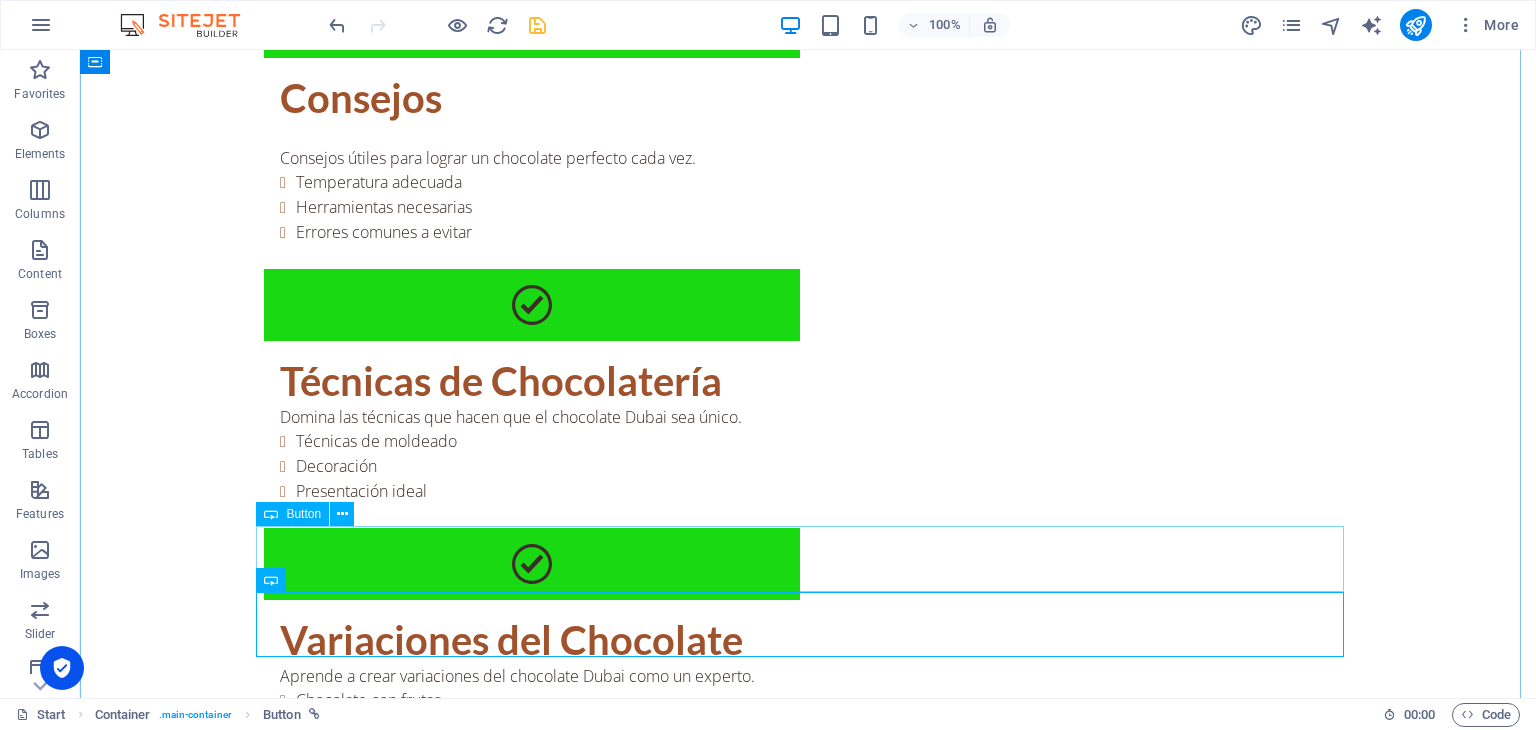 click on "QUIERO TODO" at bounding box center (808, 2133) 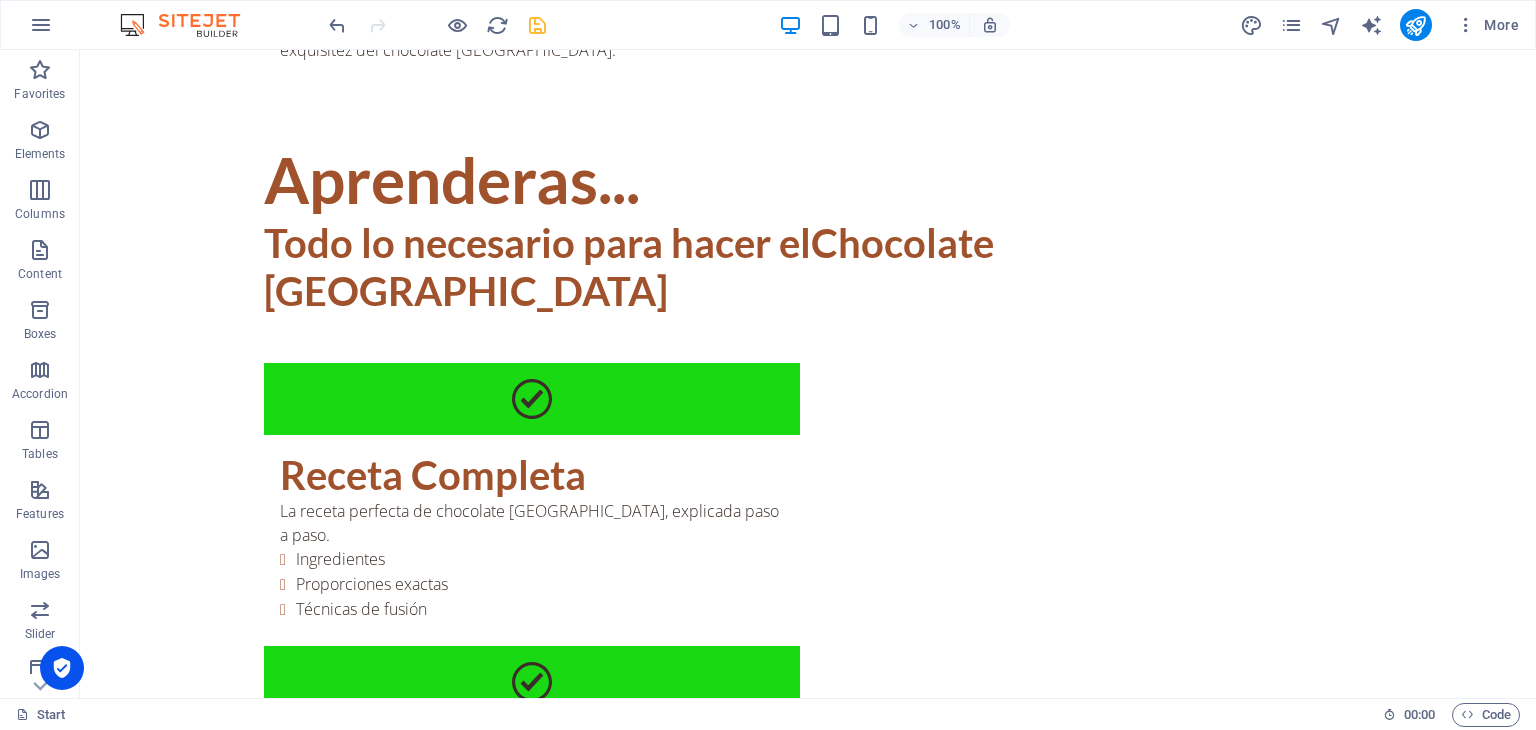 scroll, scrollTop: 1167, scrollLeft: 0, axis: vertical 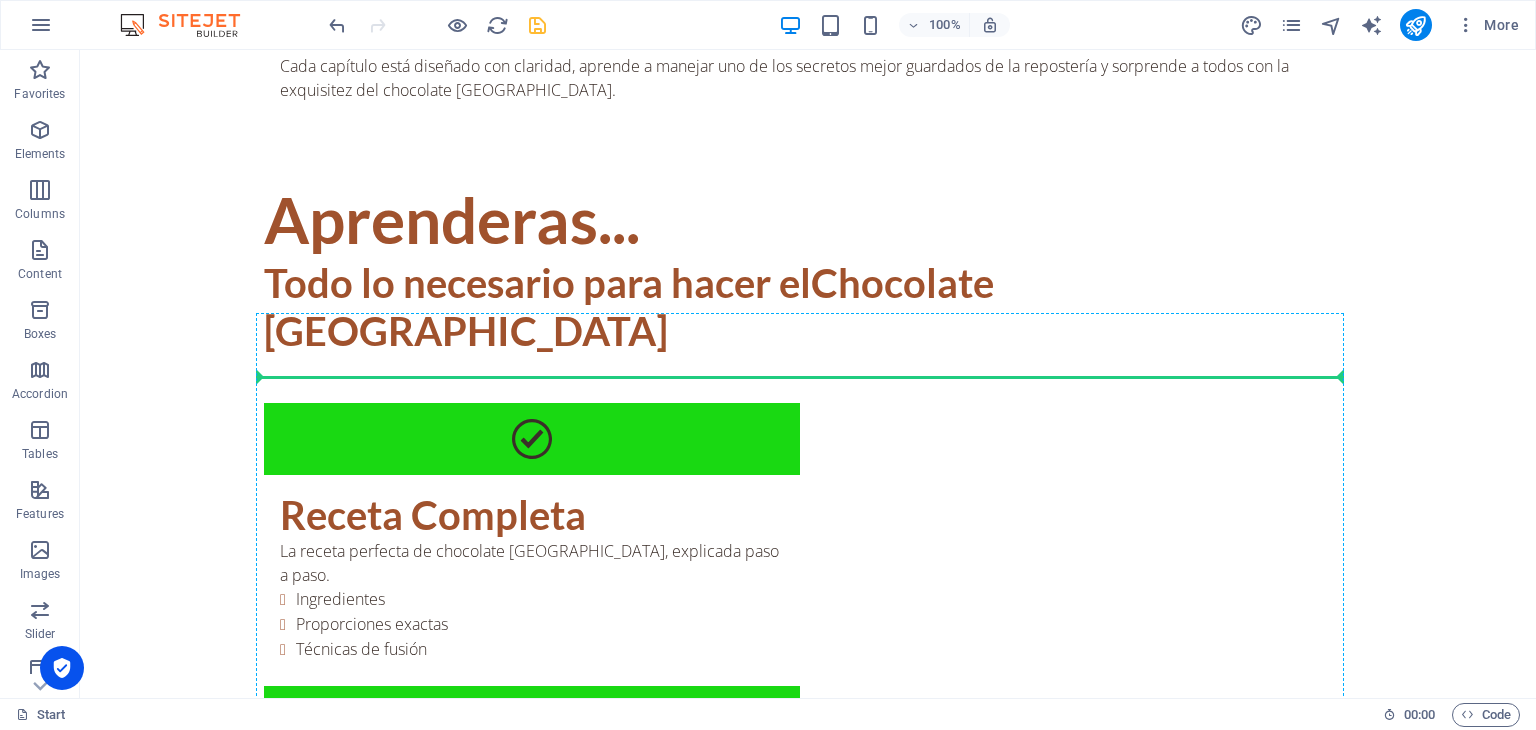 drag, startPoint x: 801, startPoint y: 553, endPoint x: 765, endPoint y: 391, distance: 165.9518 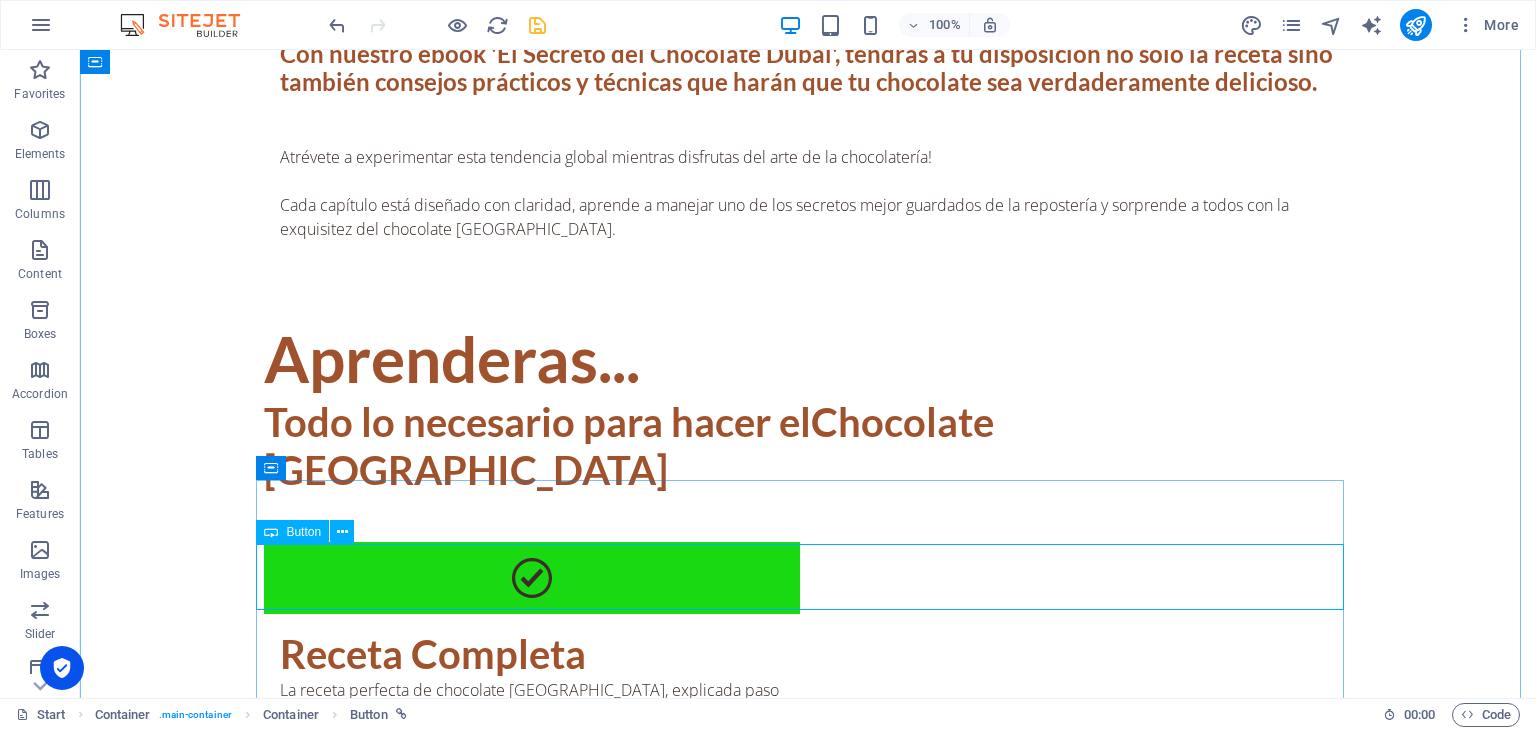 scroll, scrollTop: 967, scrollLeft: 0, axis: vertical 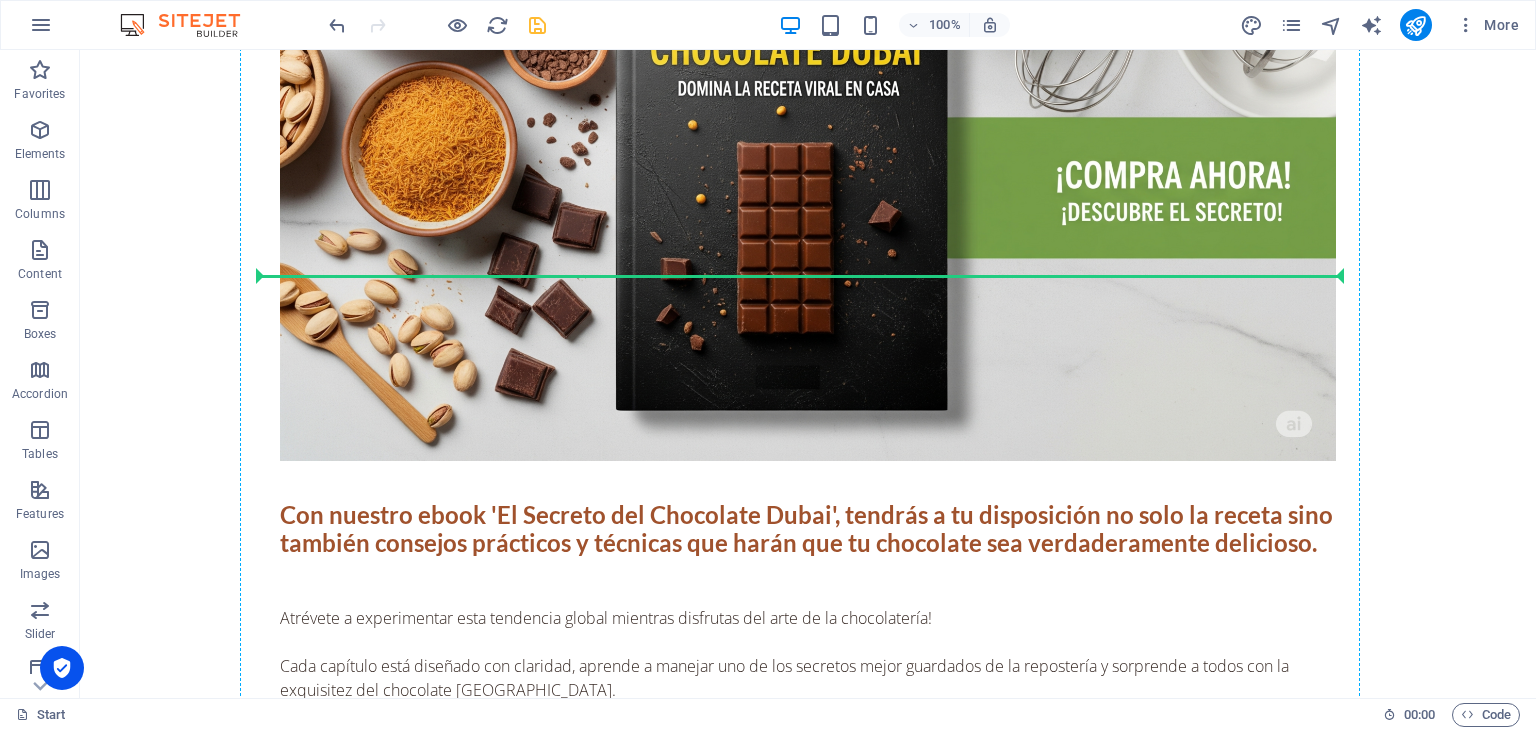 drag, startPoint x: 752, startPoint y: 598, endPoint x: 756, endPoint y: 227, distance: 371.02158 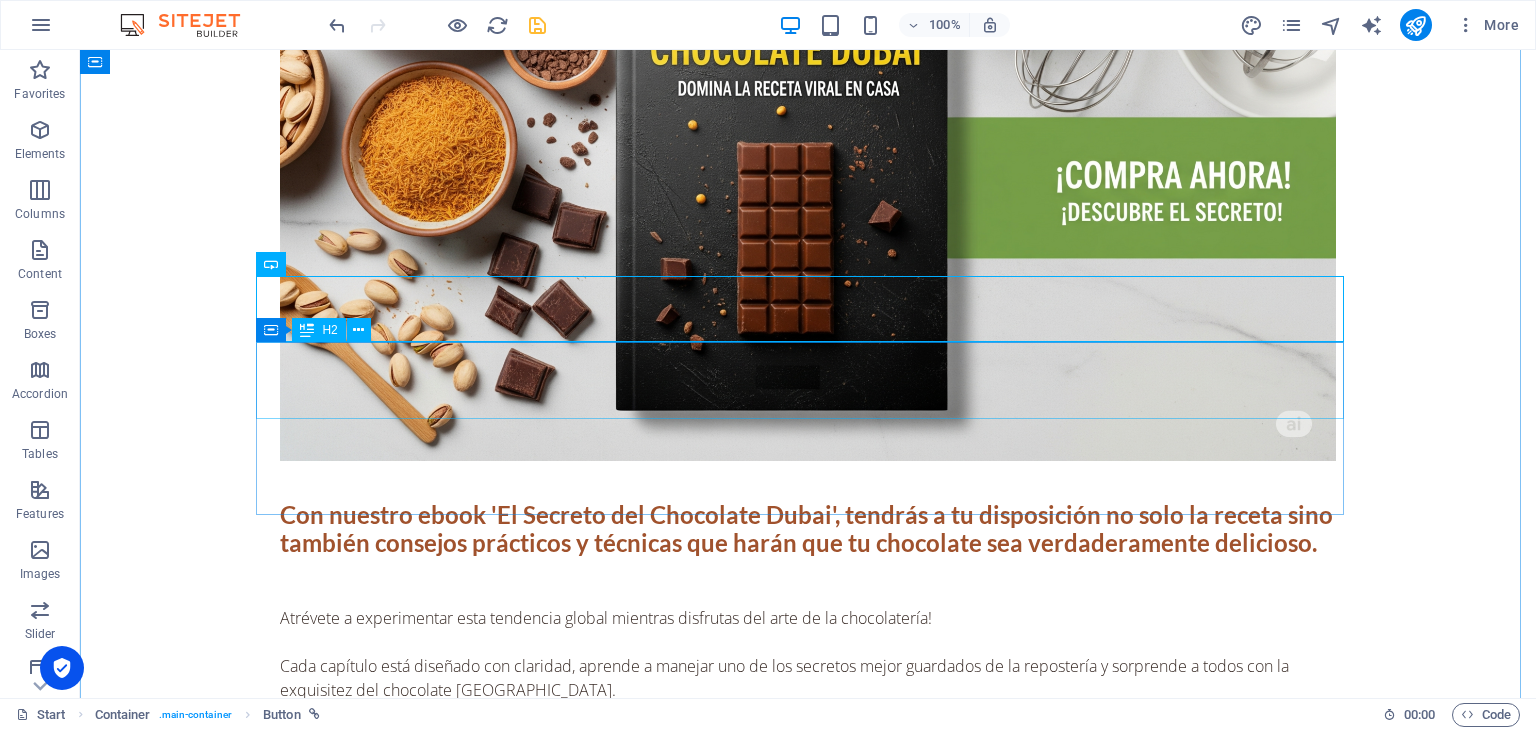 click on "Aprenderas..." at bounding box center (808, 1487) 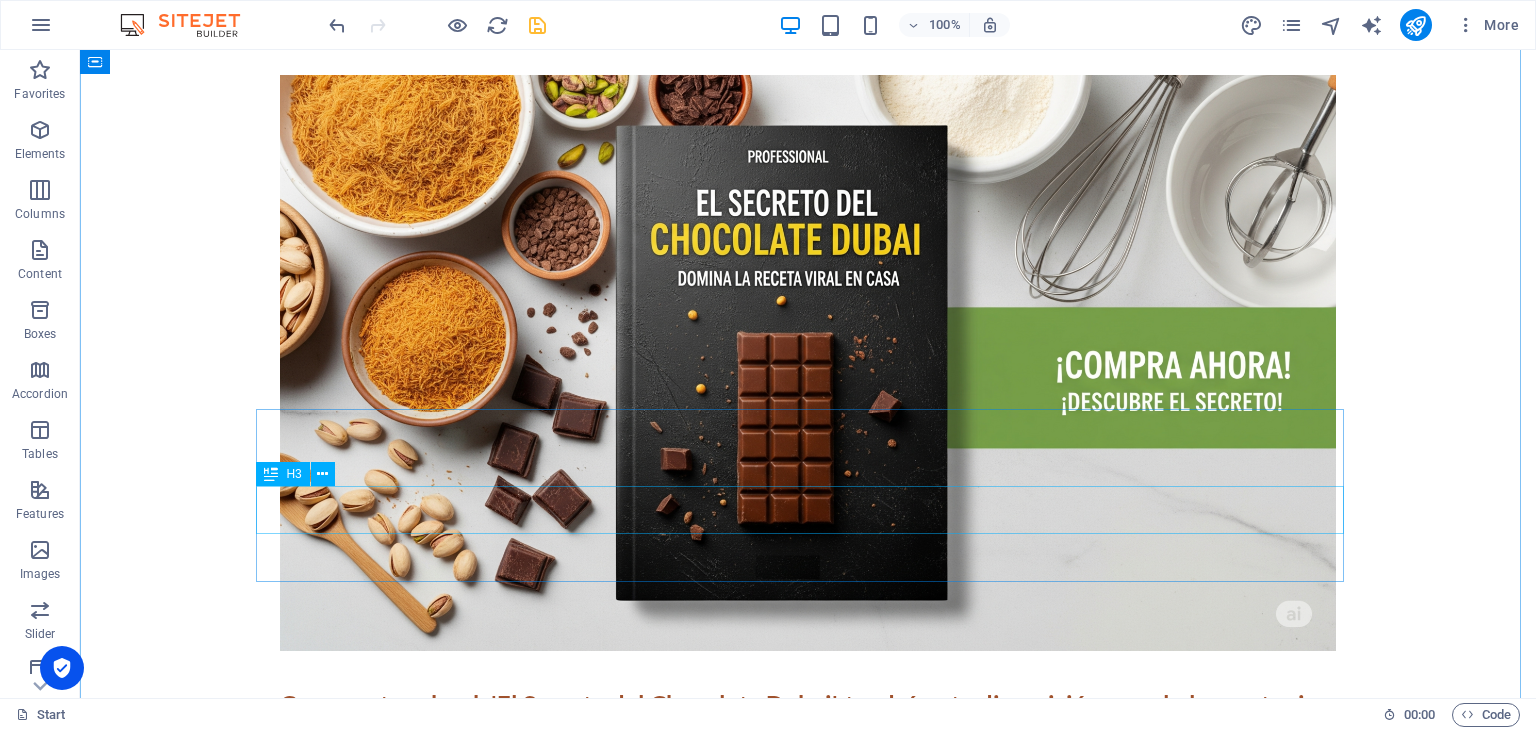 scroll, scrollTop: 500, scrollLeft: 0, axis: vertical 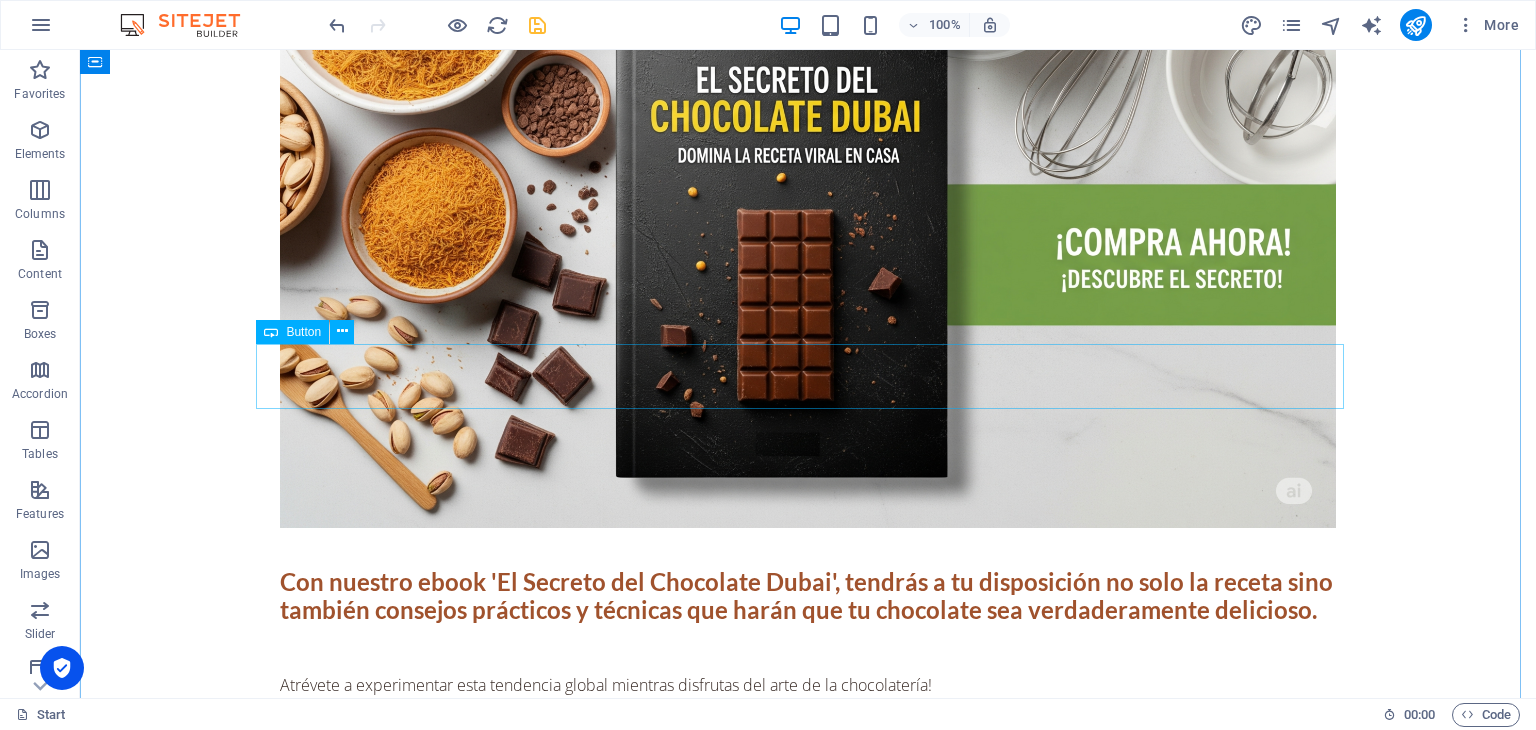 click on "QUIERO TODO" at bounding box center (808, 1182) 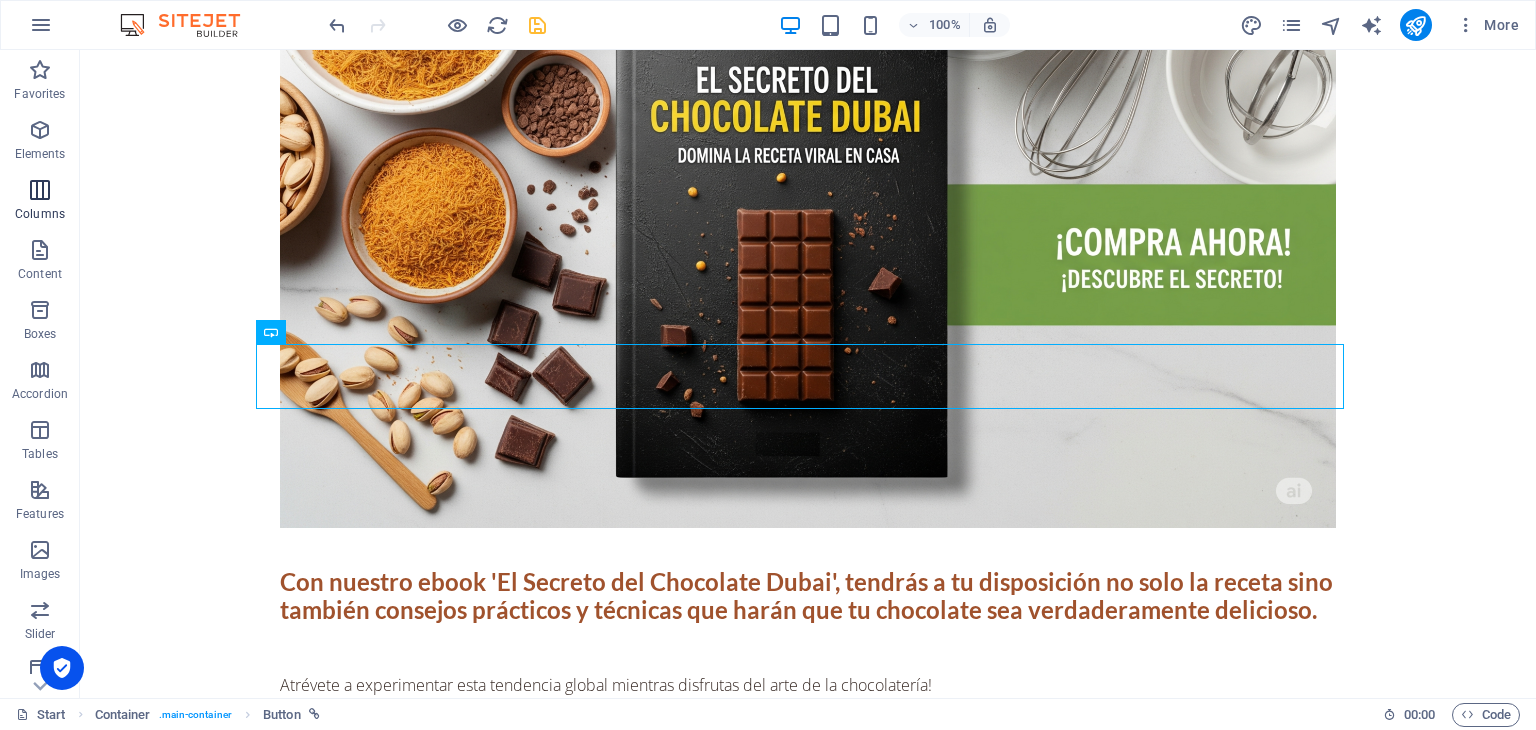 click at bounding box center [40, 190] 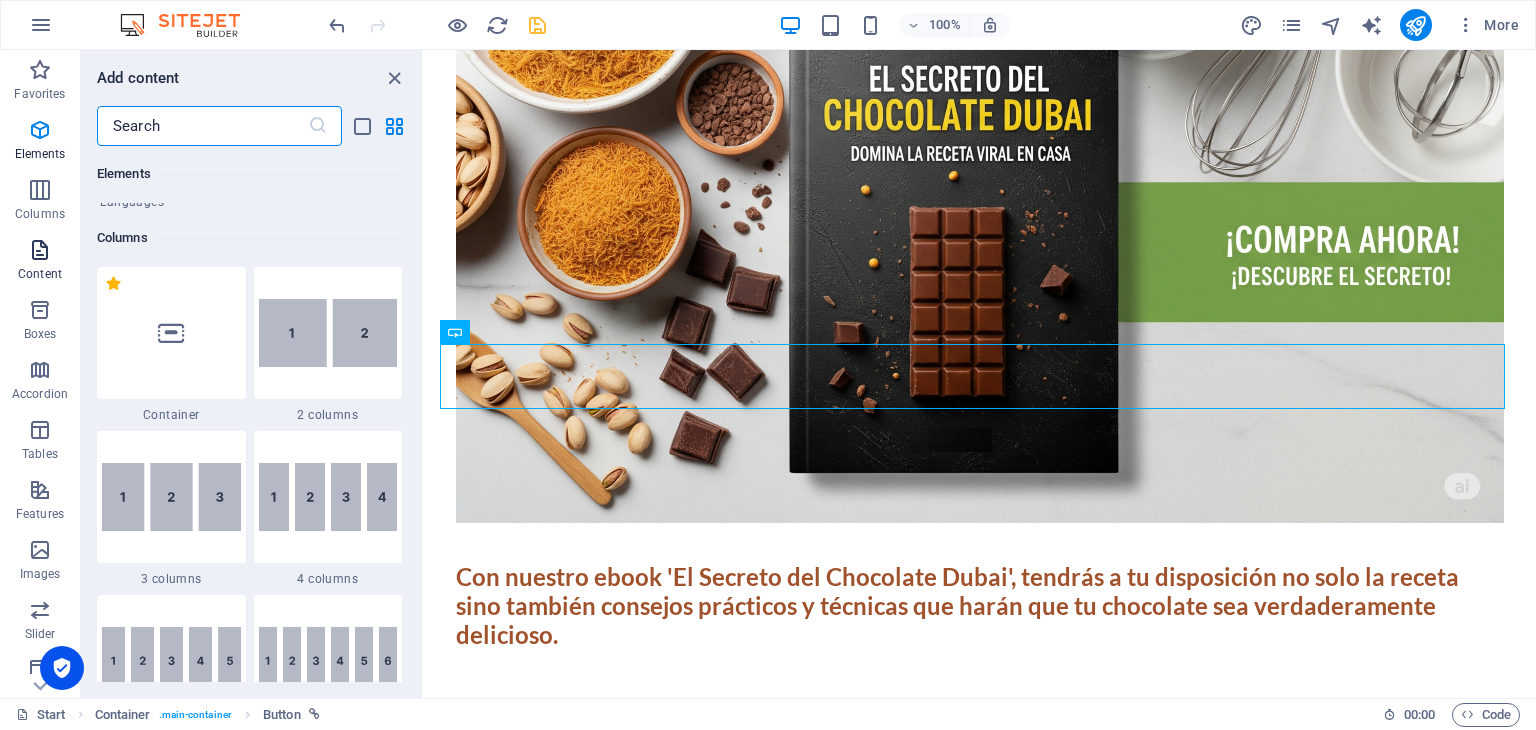 scroll, scrollTop: 990, scrollLeft: 0, axis: vertical 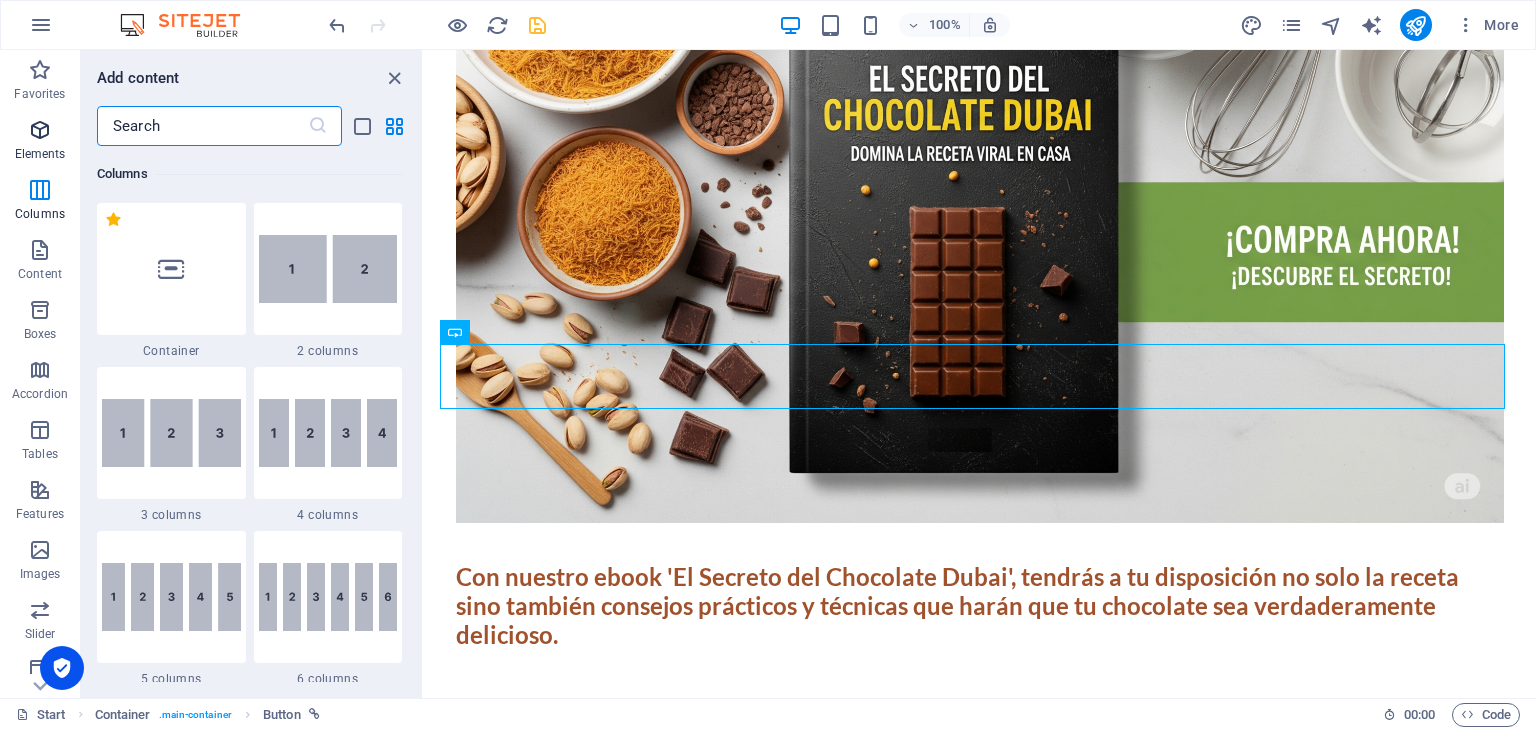 click on "Elements" at bounding box center [40, 142] 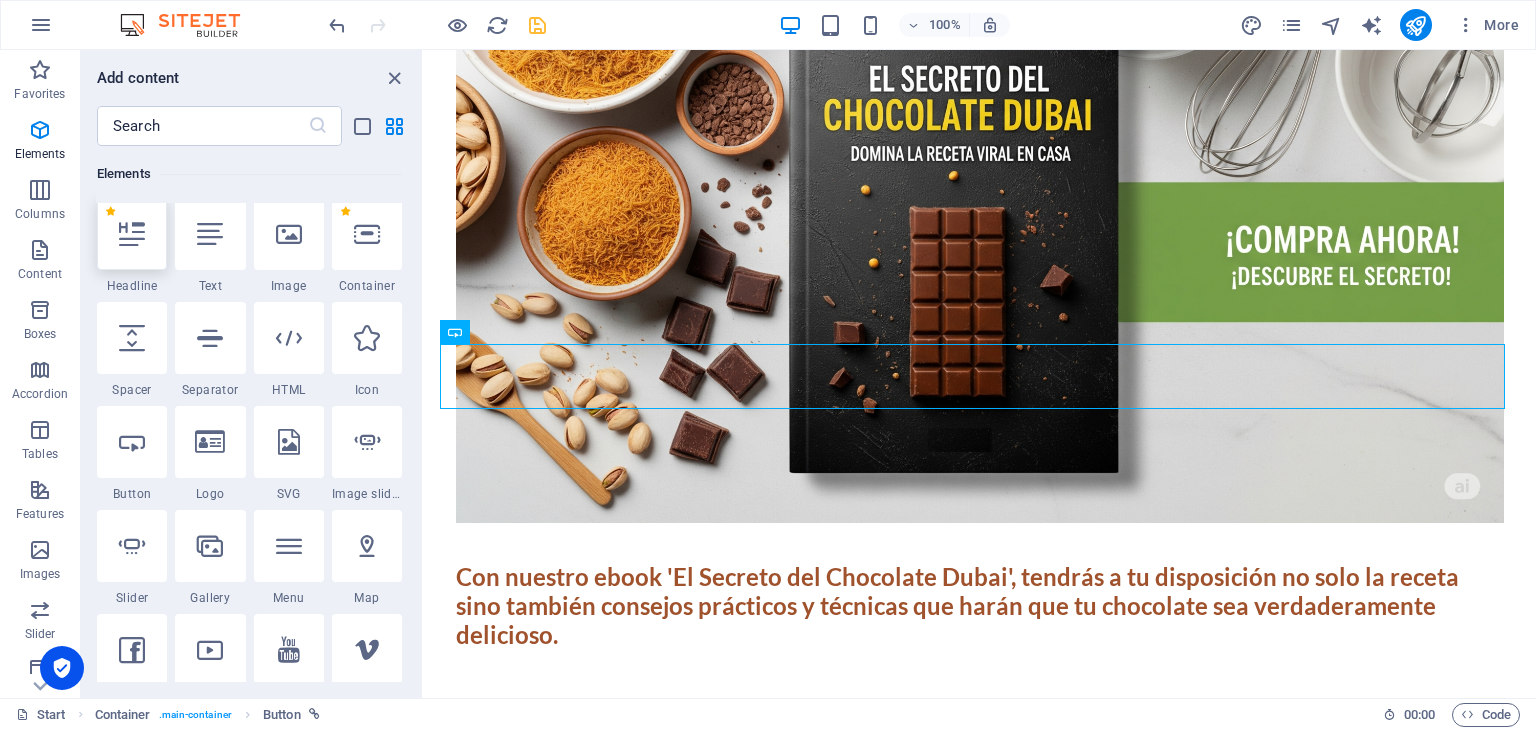 scroll, scrollTop: 213, scrollLeft: 0, axis: vertical 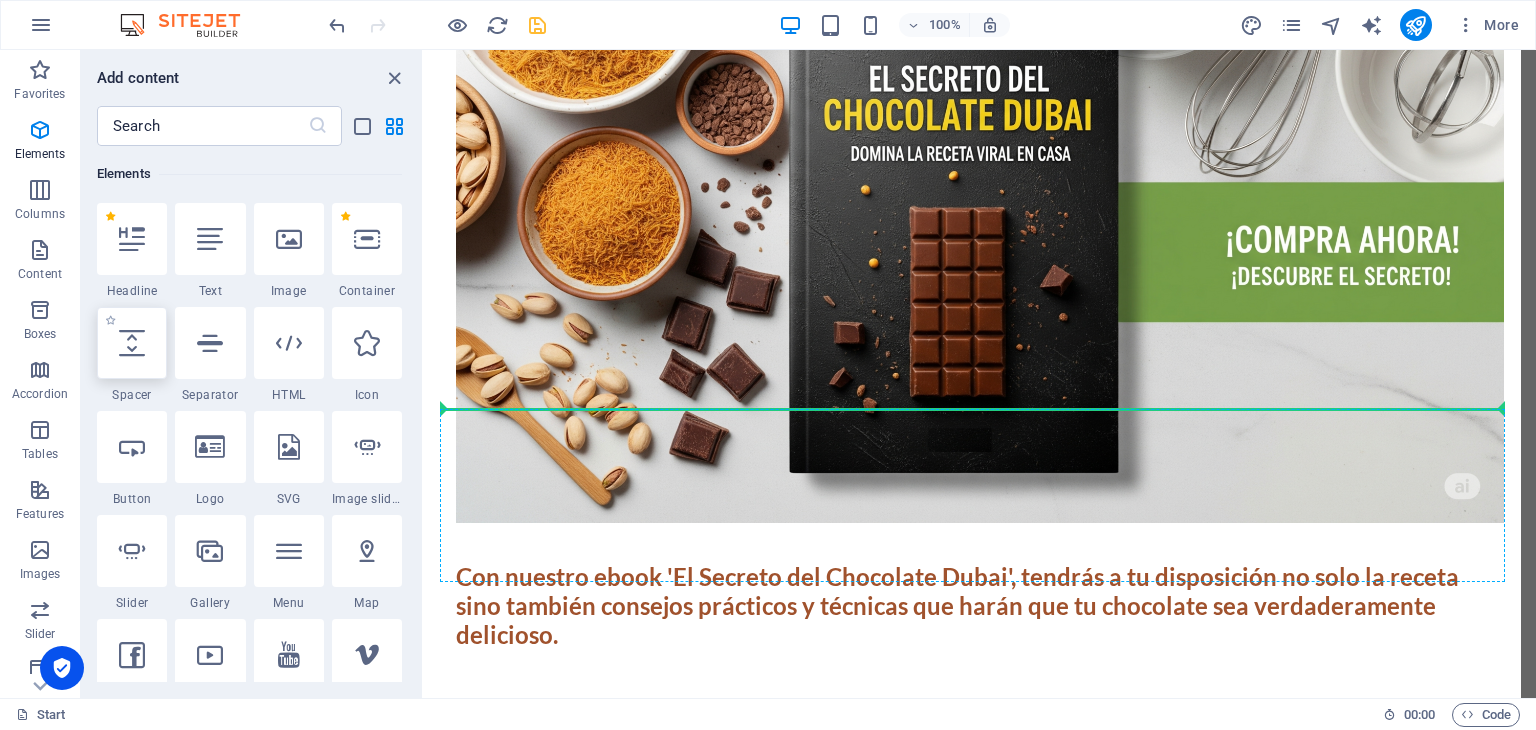 select on "px" 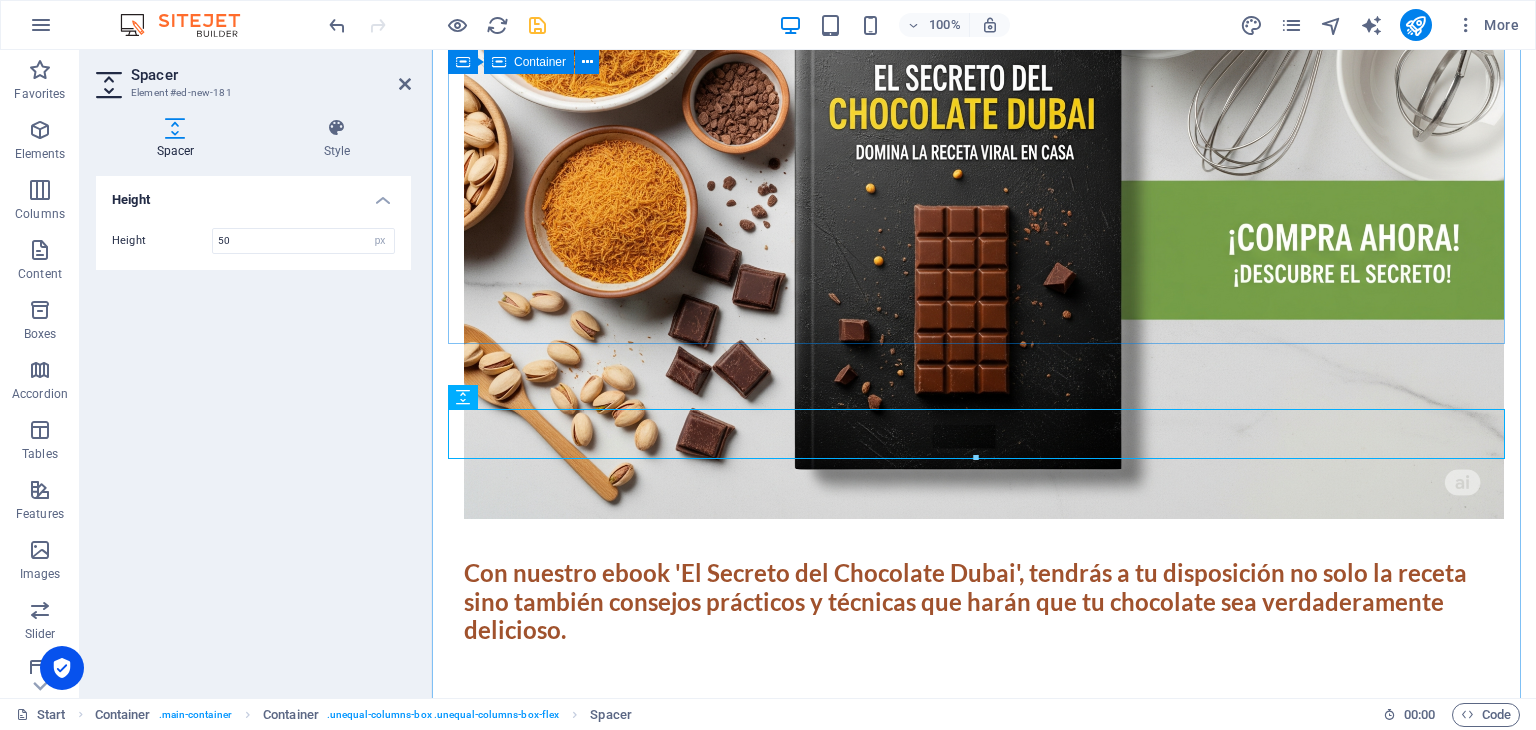 click on "Con nuestro ebook 'El Secreto del Chocolate Dubai', tendrás a tu disposición no solo la receta sino también consejos prácticos y técnicas que harán que tu chocolate sea verdaderamente delicioso. Atrévete a experimentar esta tendencia global mientras disfrutas del arte de la chocolatería! Cada capítulo está diseñado con claridad, aprende a manejar uno de los secretos mejor guardados de la repostería y sorprende a todos con la exquisitez del chocolate [GEOGRAPHIC_DATA]." at bounding box center [984, 371] 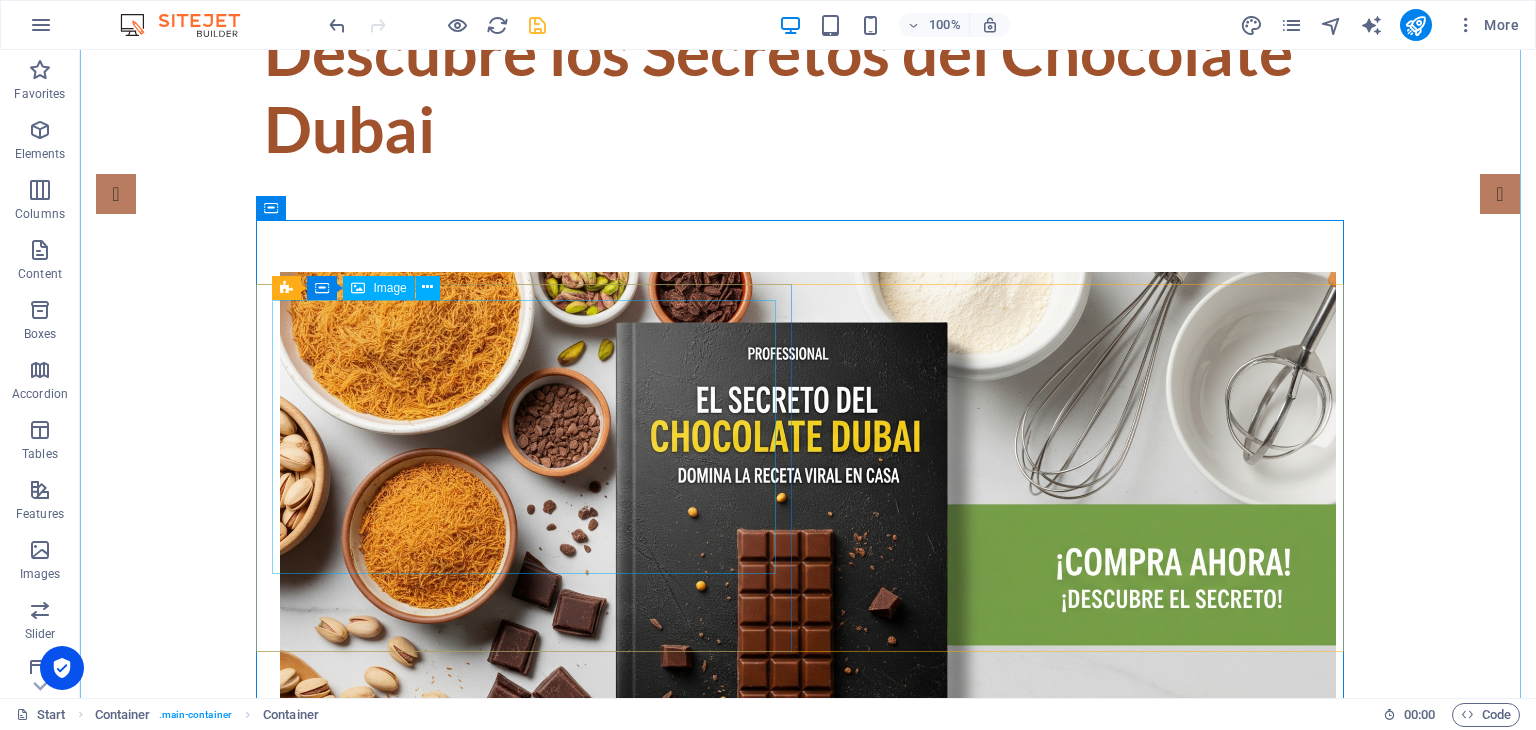 scroll, scrollTop: 300, scrollLeft: 0, axis: vertical 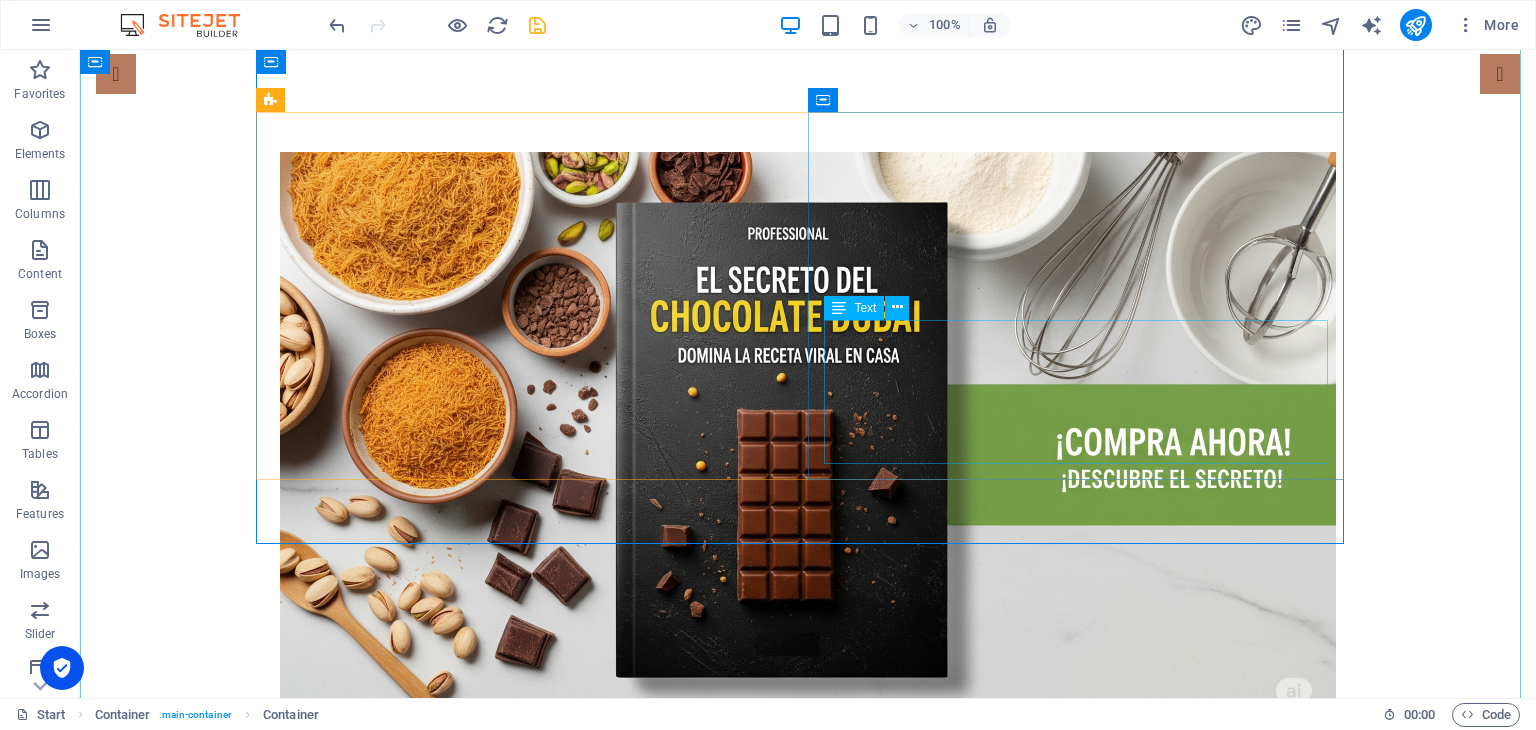 click on "Atrévete a experimentar esta tendencia global mientras disfrutas del arte de la chocolatería! Cada capítulo está diseñado con claridad, aprende a manejar uno de los secretos mejor guardados de la repostería y sorprende a todos con la exquisitez del chocolate [GEOGRAPHIC_DATA]." at bounding box center [808, 921] 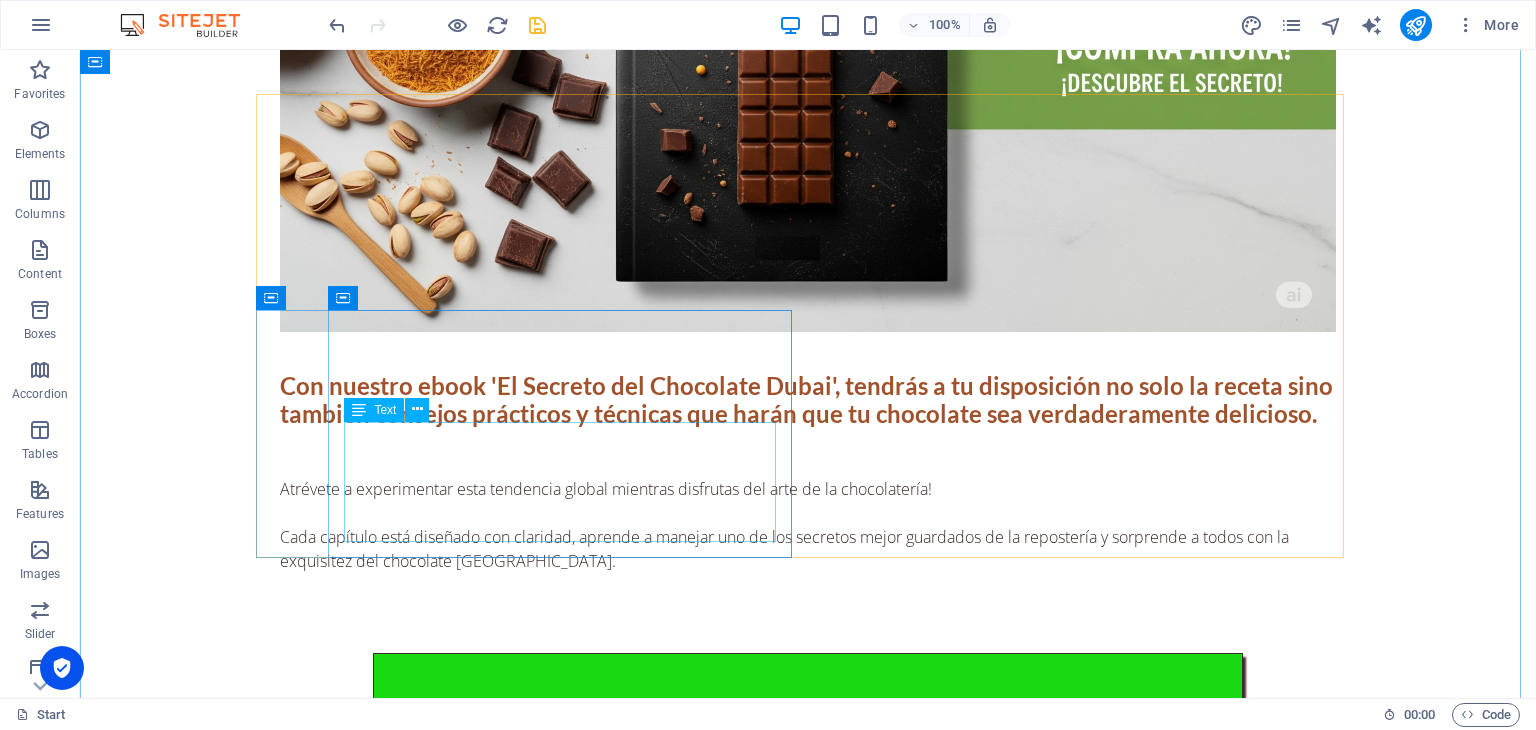 scroll, scrollTop: 400, scrollLeft: 0, axis: vertical 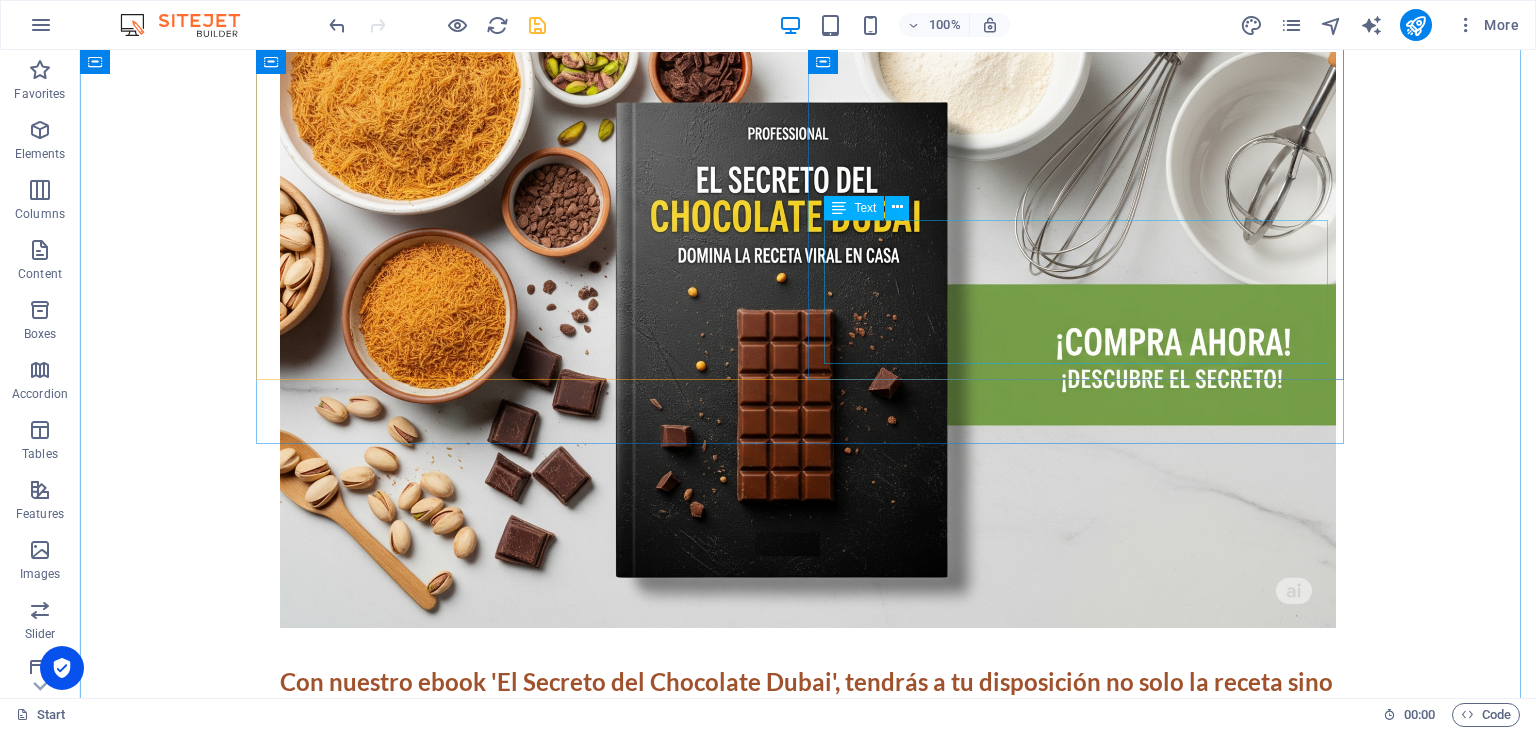 click on "Atrévete a experimentar esta tendencia global mientras disfrutas del arte de la chocolatería! Cada capítulo está diseñado con claridad, aprende a manejar uno de los secretos mejor guardados de la repostería y sorprende a todos con la exquisitez del chocolate [GEOGRAPHIC_DATA]." at bounding box center (808, 821) 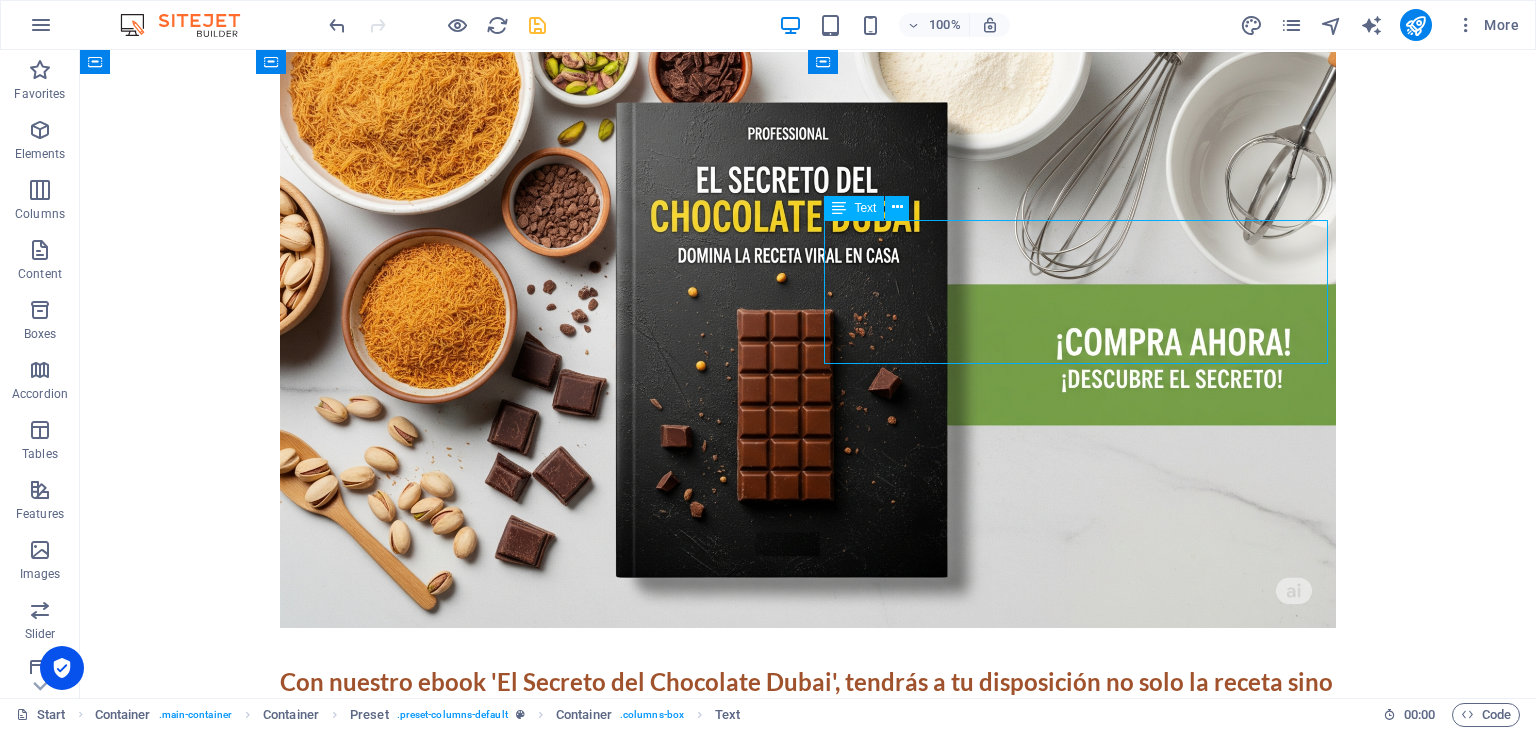 click on "Atrévete a experimentar esta tendencia global mientras disfrutas del arte de la chocolatería! Cada capítulo está diseñado con claridad, aprende a manejar uno de los secretos mejor guardados de la repostería y sorprende a todos con la exquisitez del chocolate [GEOGRAPHIC_DATA]." at bounding box center [808, 821] 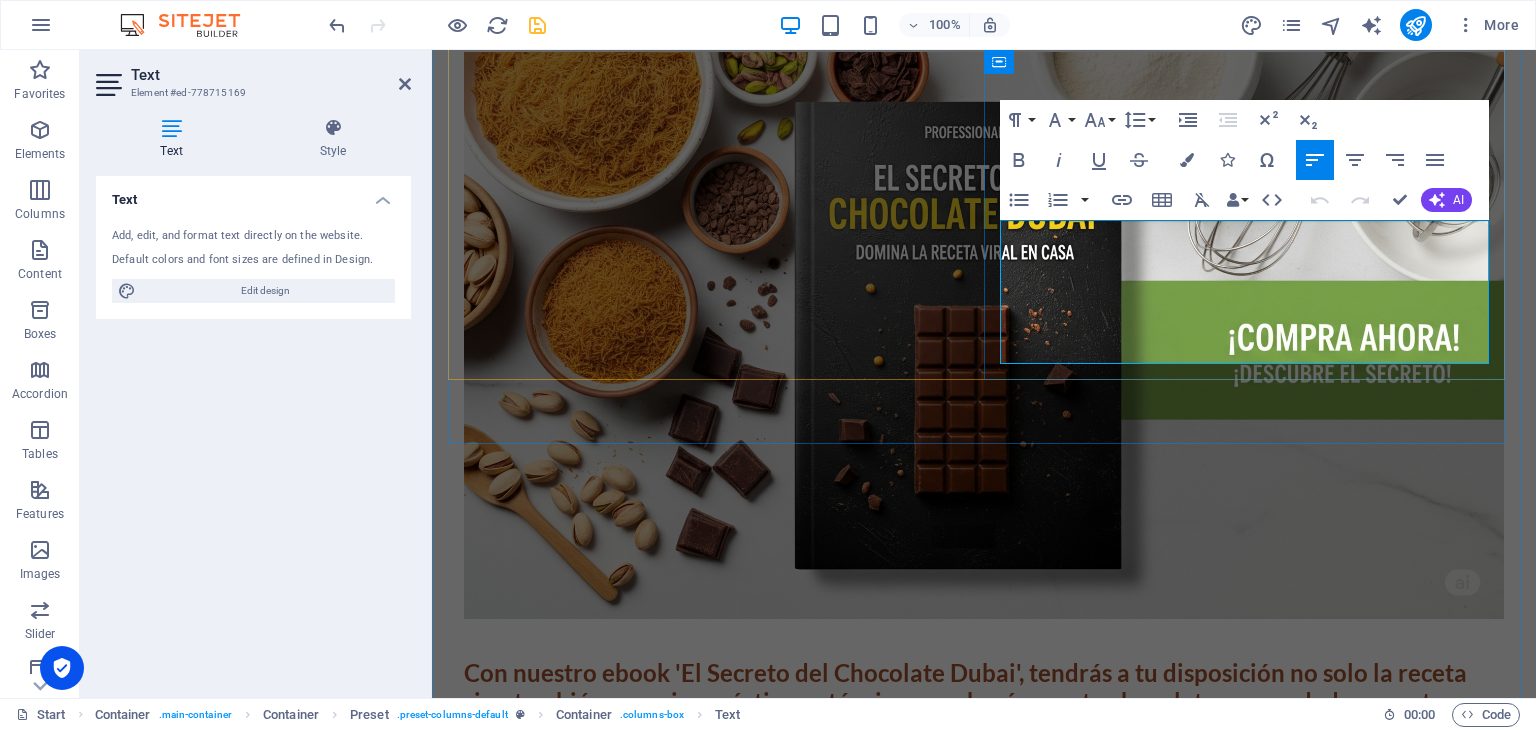 click on "Cada capítulo está diseñado con claridad, aprende a manejar uno de los secretos mejor guardados de la repostería y sorprende a todos con la exquisitez del chocolate [GEOGRAPHIC_DATA]." at bounding box center [984, 865] 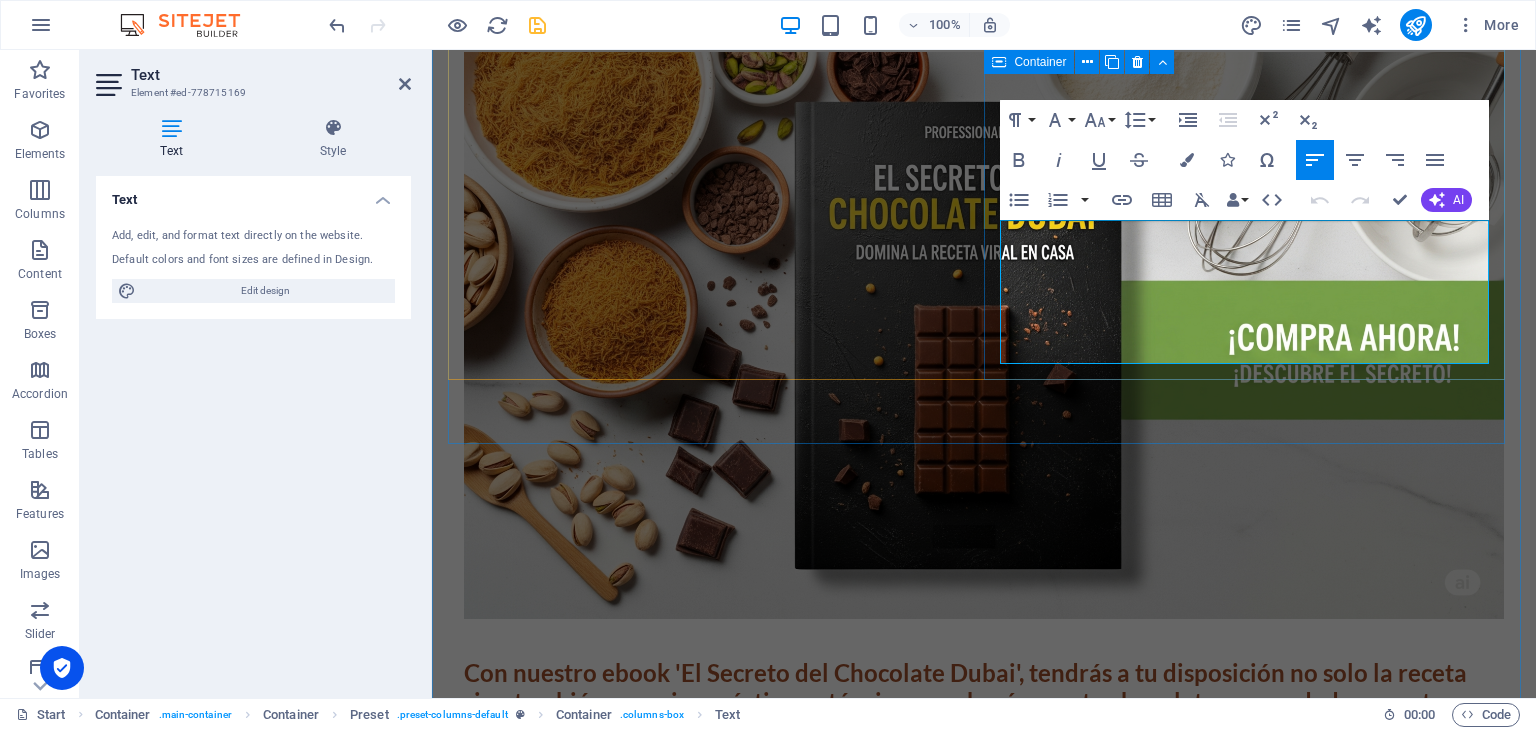 type 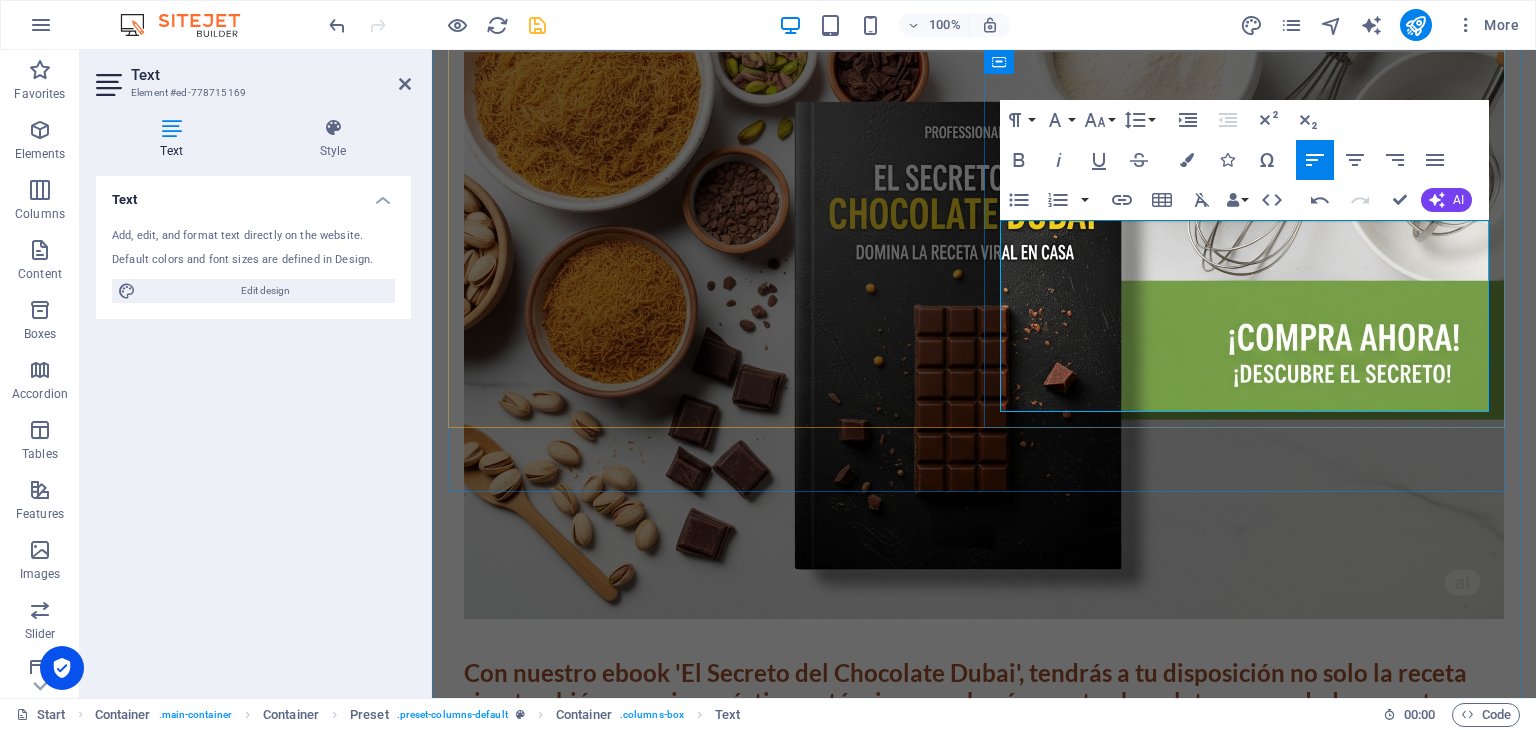 click on "si compras [DATE] te llevas DOS BONOS EXCLUSIVOS!" at bounding box center (984, 925) 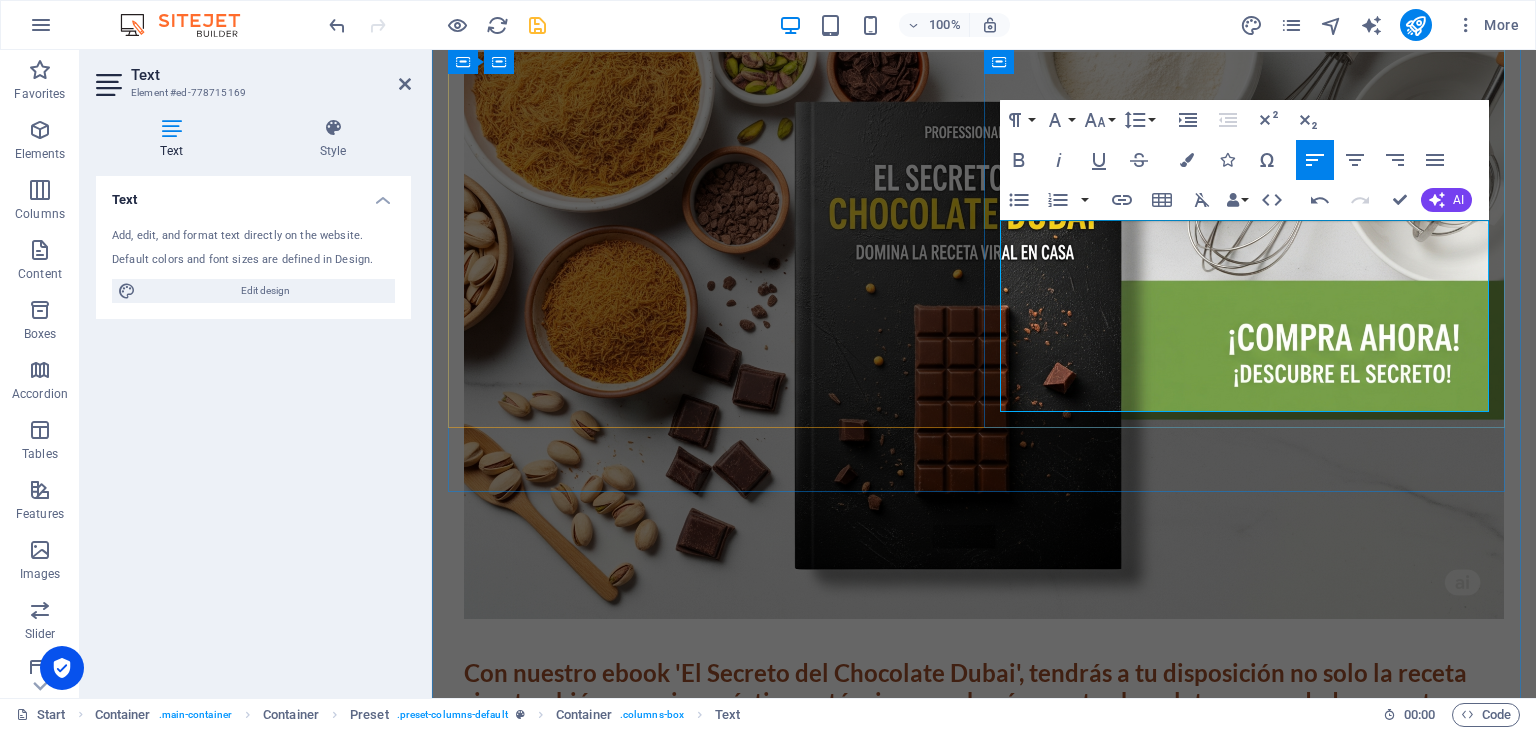 drag, startPoint x: 1177, startPoint y: 396, endPoint x: 1361, endPoint y: 402, distance: 184.0978 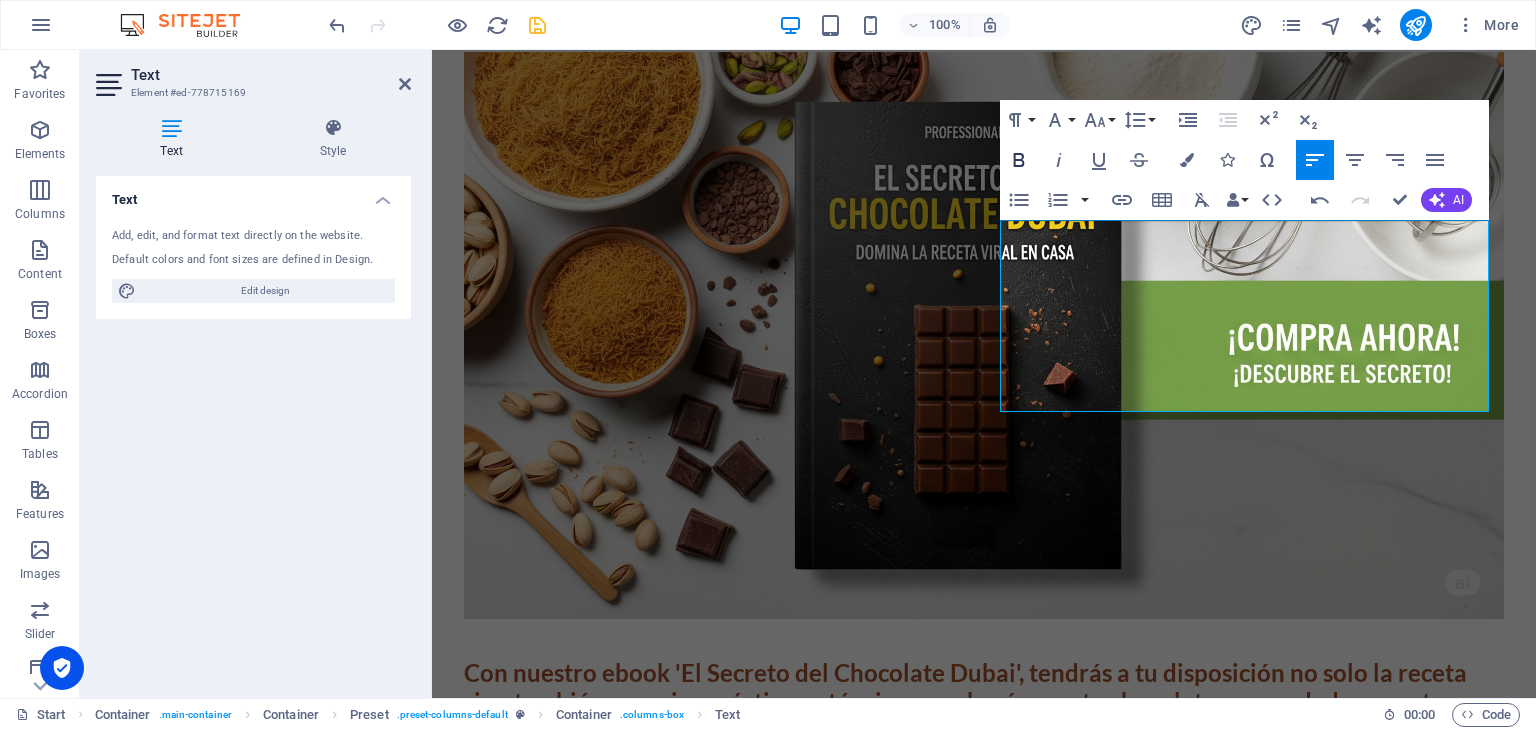 click 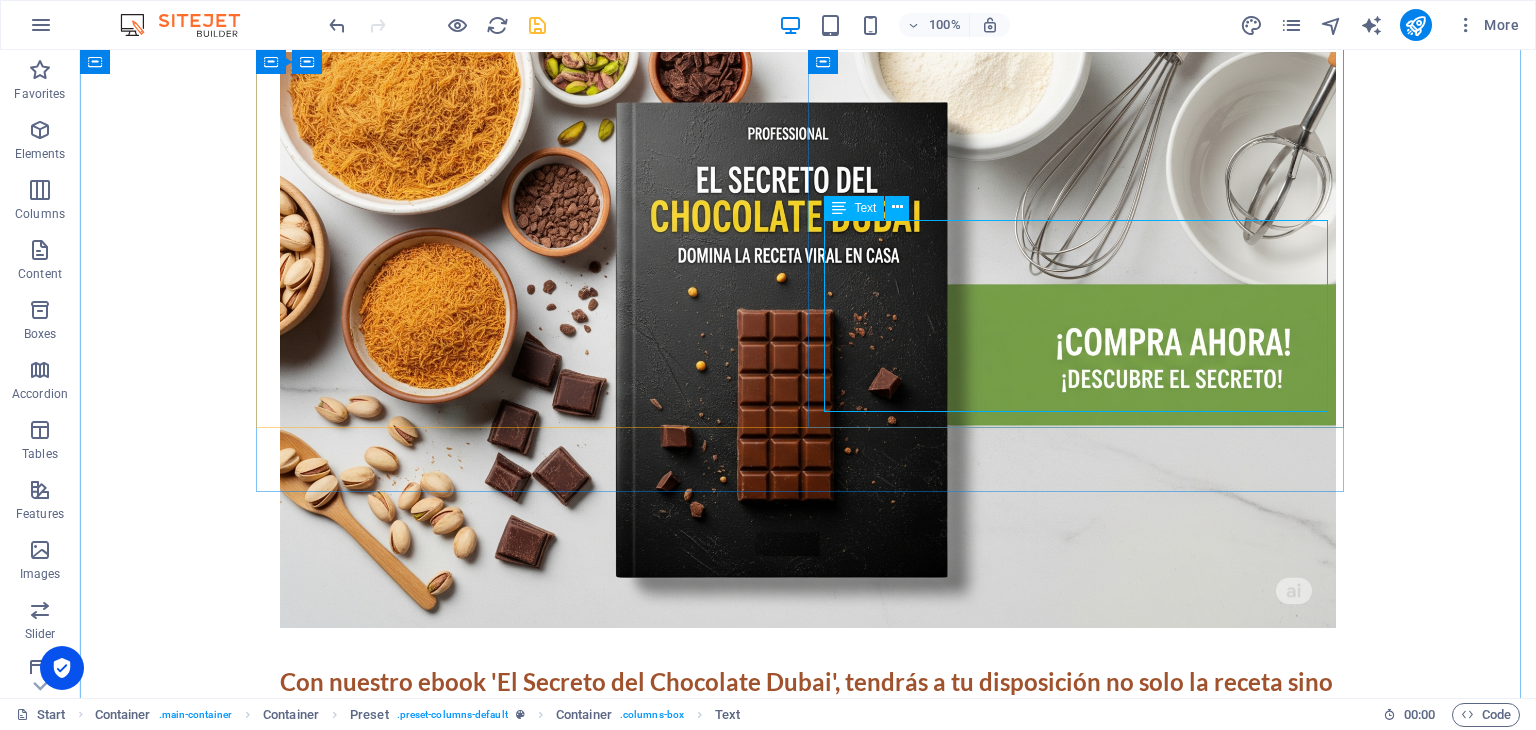 click on "Atrévete a experimentar esta tendencia global mientras disfrutas del arte de la chocolatería! Cada capítulo está diseñado con claridad, aprende a manejar uno de los secretos mejor guardados de la repostería y sorprende a todos con la exquisitez del chocolate [GEOGRAPHIC_DATA].  Si compras [DATE] te llevas  DOS BONOS EXCLUSIVOS !" at bounding box center (808, 845) 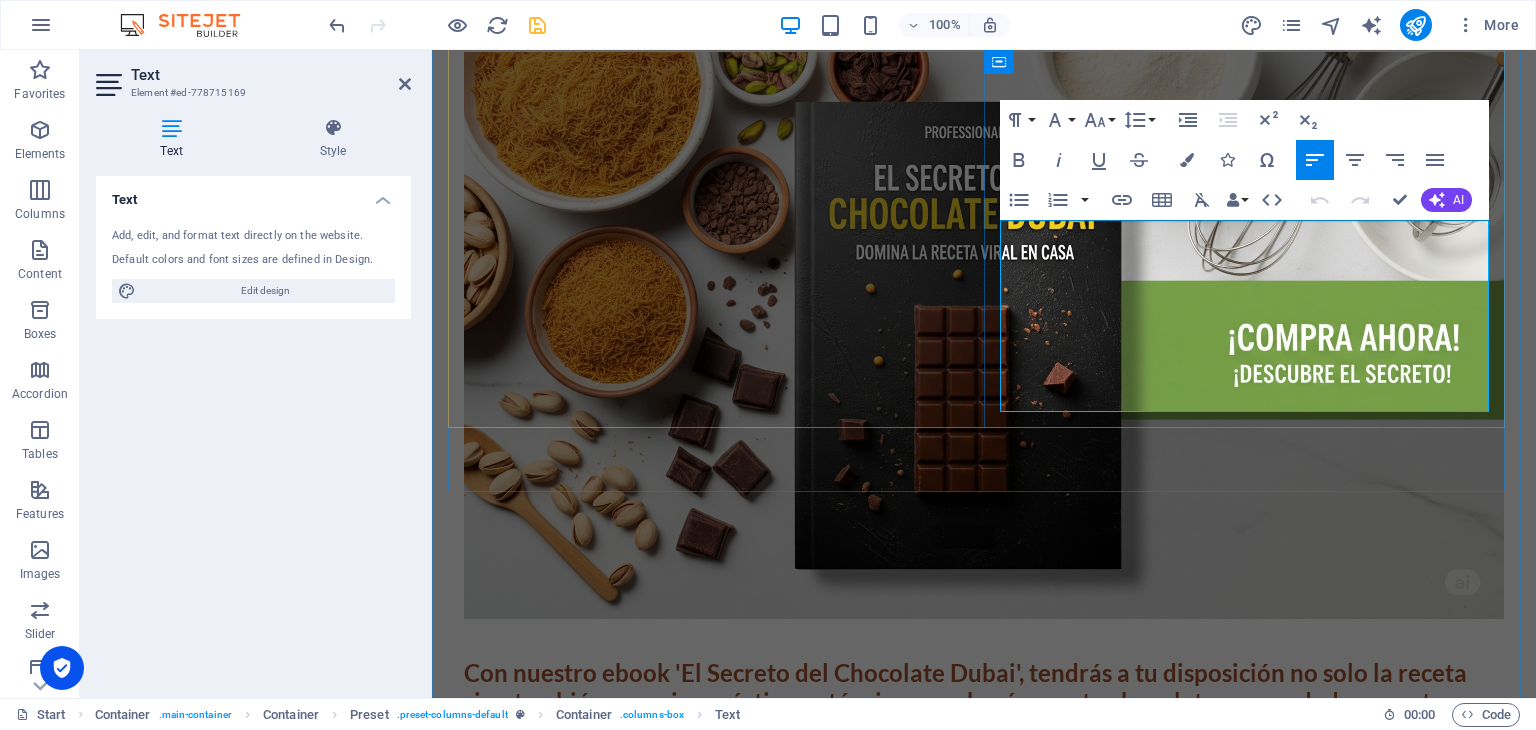 drag, startPoint x: 1177, startPoint y: 401, endPoint x: 1360, endPoint y: 392, distance: 183.22118 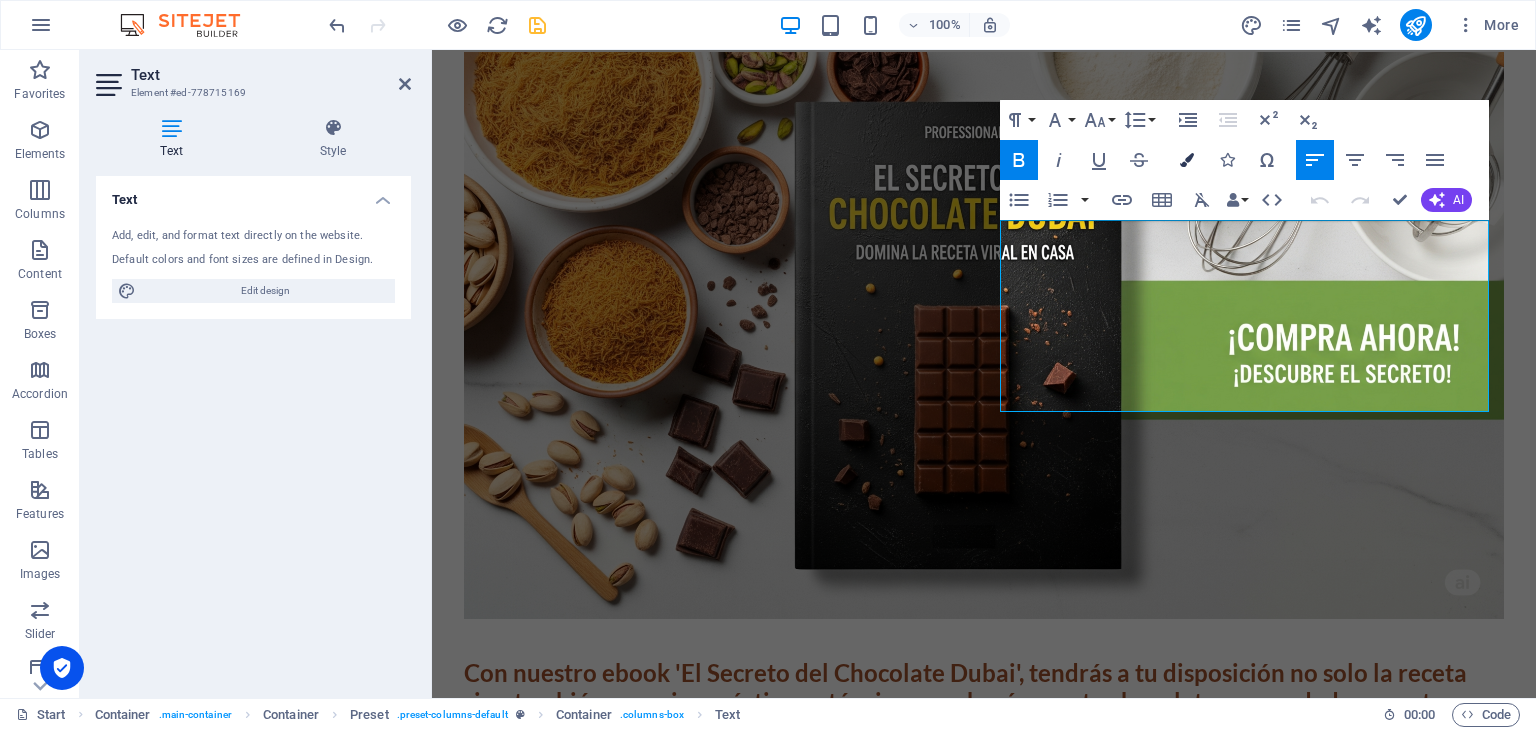 click at bounding box center (1187, 160) 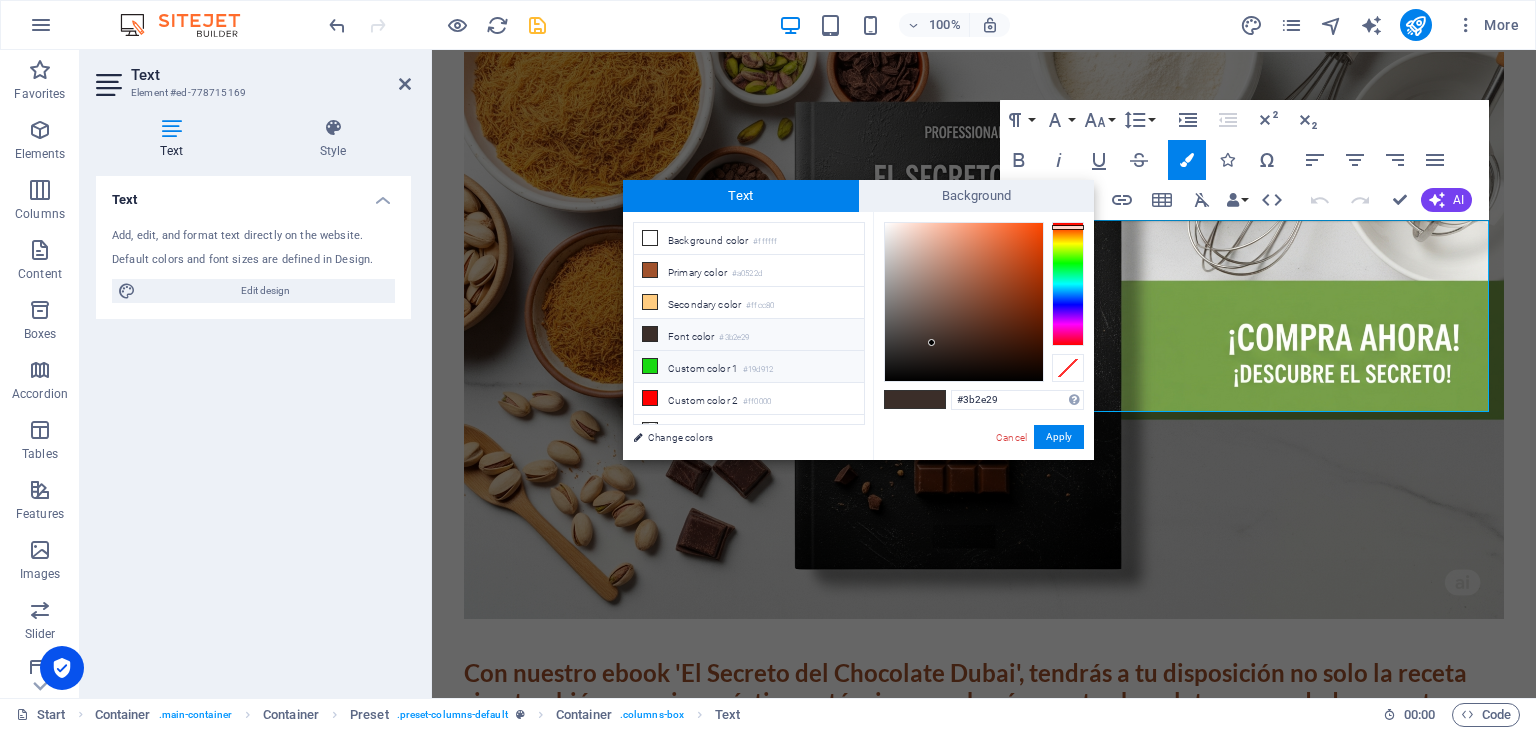 click on "Custom color 1
#19d912" at bounding box center (749, 367) 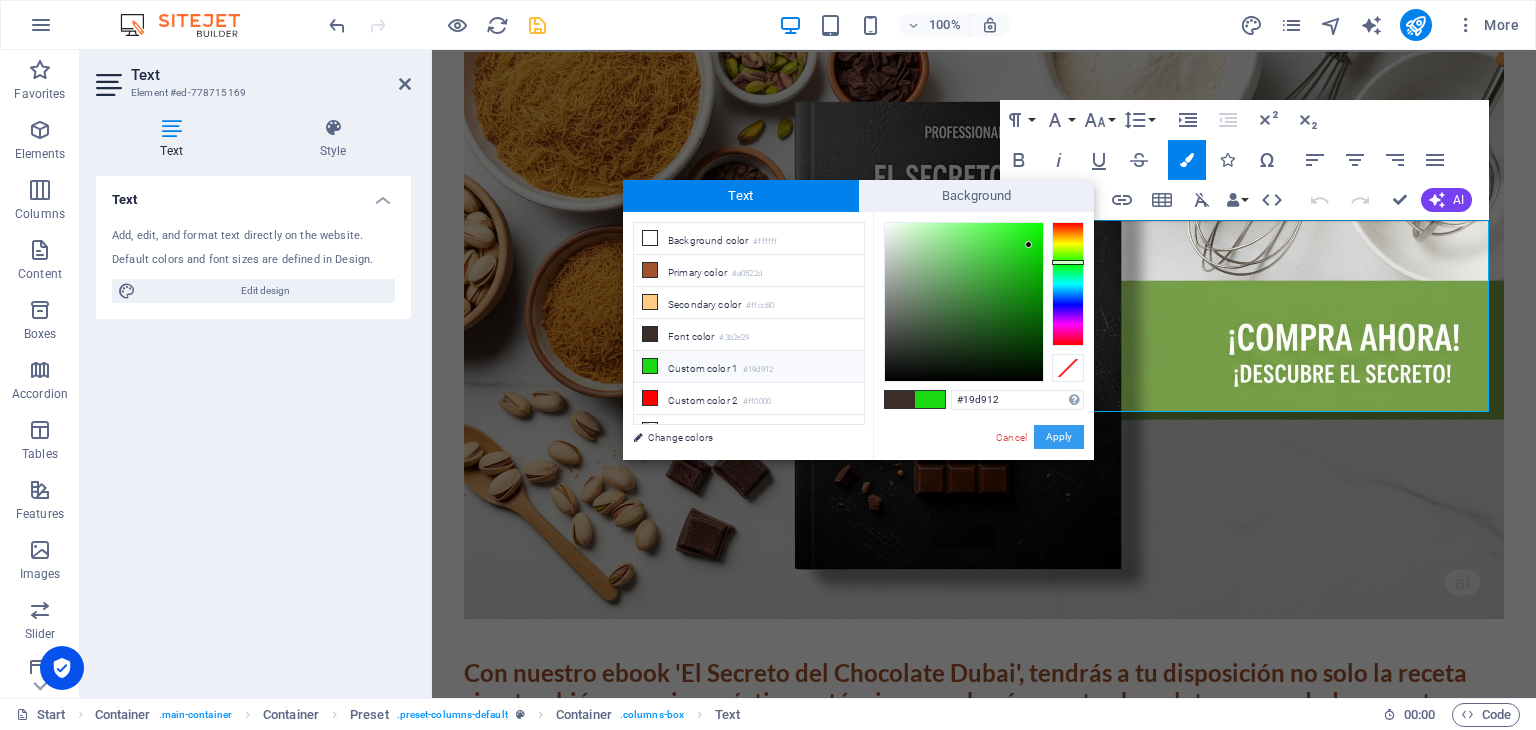 click on "Apply" at bounding box center [1059, 437] 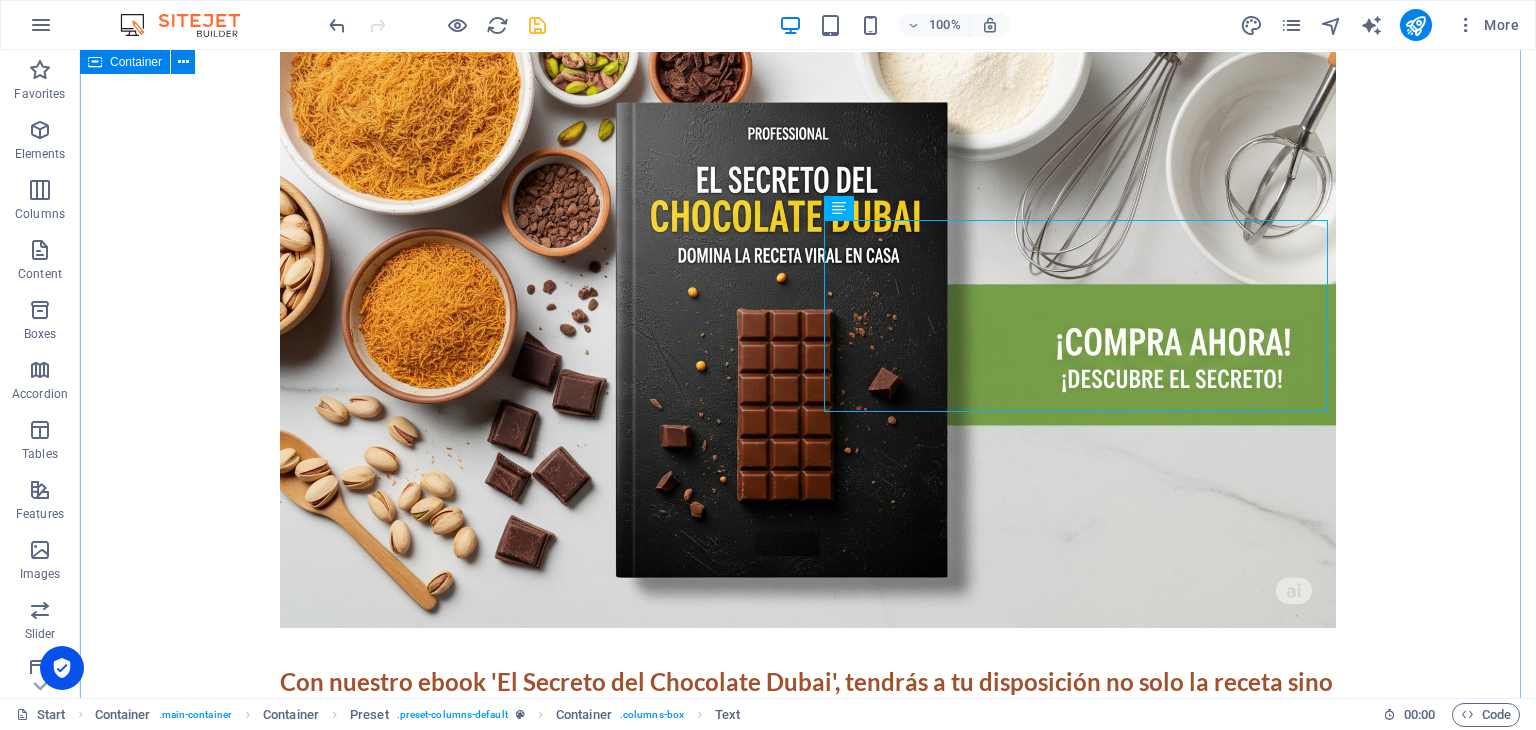 click on "Descubre los Secretos del Chocolate Dubai Con nuestro ebook 'El Secreto del Chocolate Dubai', tendrás a tu disposición no solo la receta sino también consejos prácticos y técnicas que harán que tu chocolate sea verdaderamente delicioso. Atrévete a experimentar esta tendencia global mientras disfrutas del arte de la chocolatería! Cada capítulo está diseñado con claridad, aprende a manejar uno de los secretos mejor guardados de la repostería y sorprende a todos con la exquisitez del chocolate [GEOGRAPHIC_DATA].  Si compras [DATE] te llevas  DOS BONOS EXCLUSIVOS !        QUIERO TODO Aprenderas... Todo lo necesario para hacer el  Chocolate Dubai Receta Completa La receta perfecta de chocolate [GEOGRAPHIC_DATA], explicada paso a paso. Ingredientes Proporciones exactas Técnicas de fusión Consejos Consejos útiles para lograr un chocolate perfecto cada vez. Temperatura adecuada Herramientas necesarias Errores comunes a evitar Técnicas de Chocolatería Domina las técnicas que hacen que el chocolate Dubai sea único." at bounding box center [808, 2246] 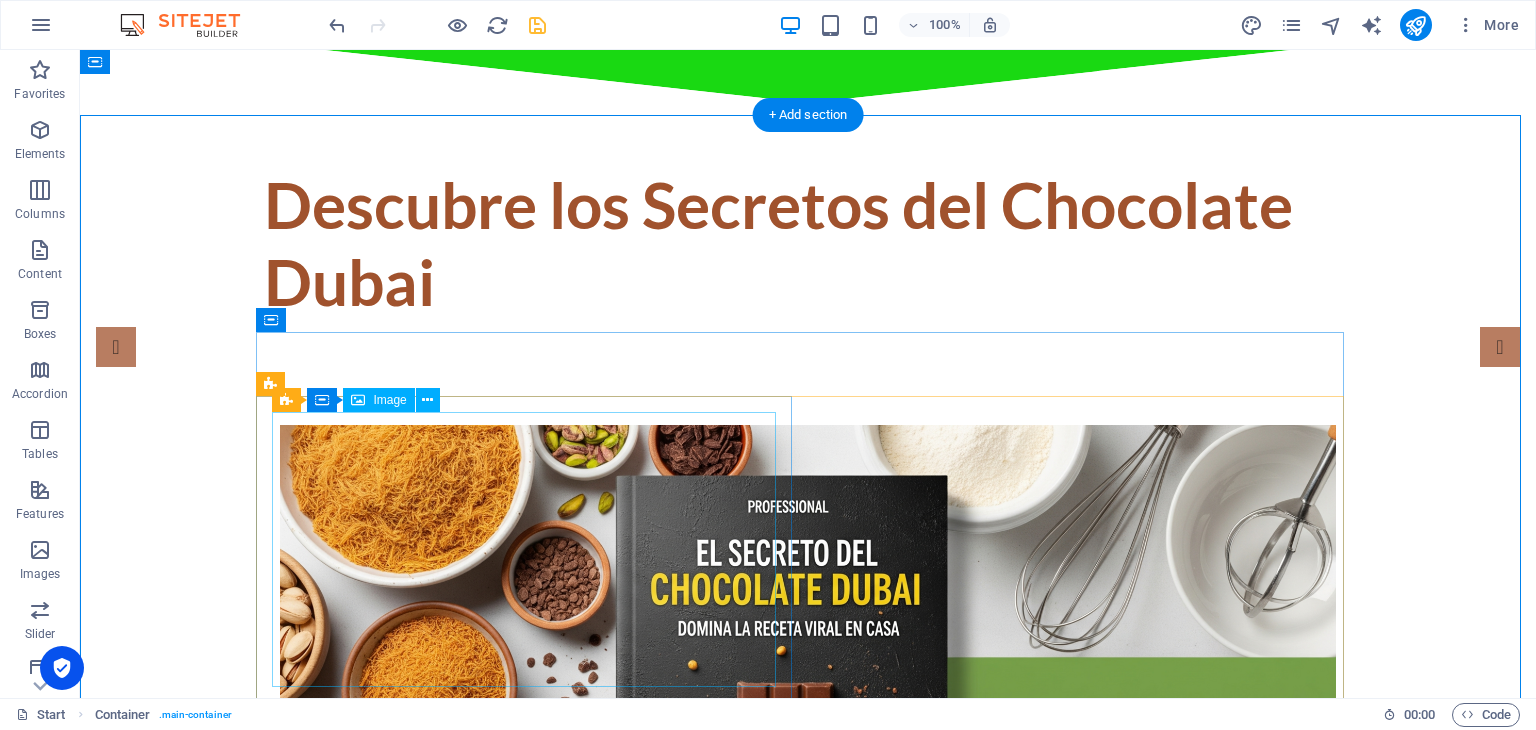 scroll, scrollTop: 0, scrollLeft: 0, axis: both 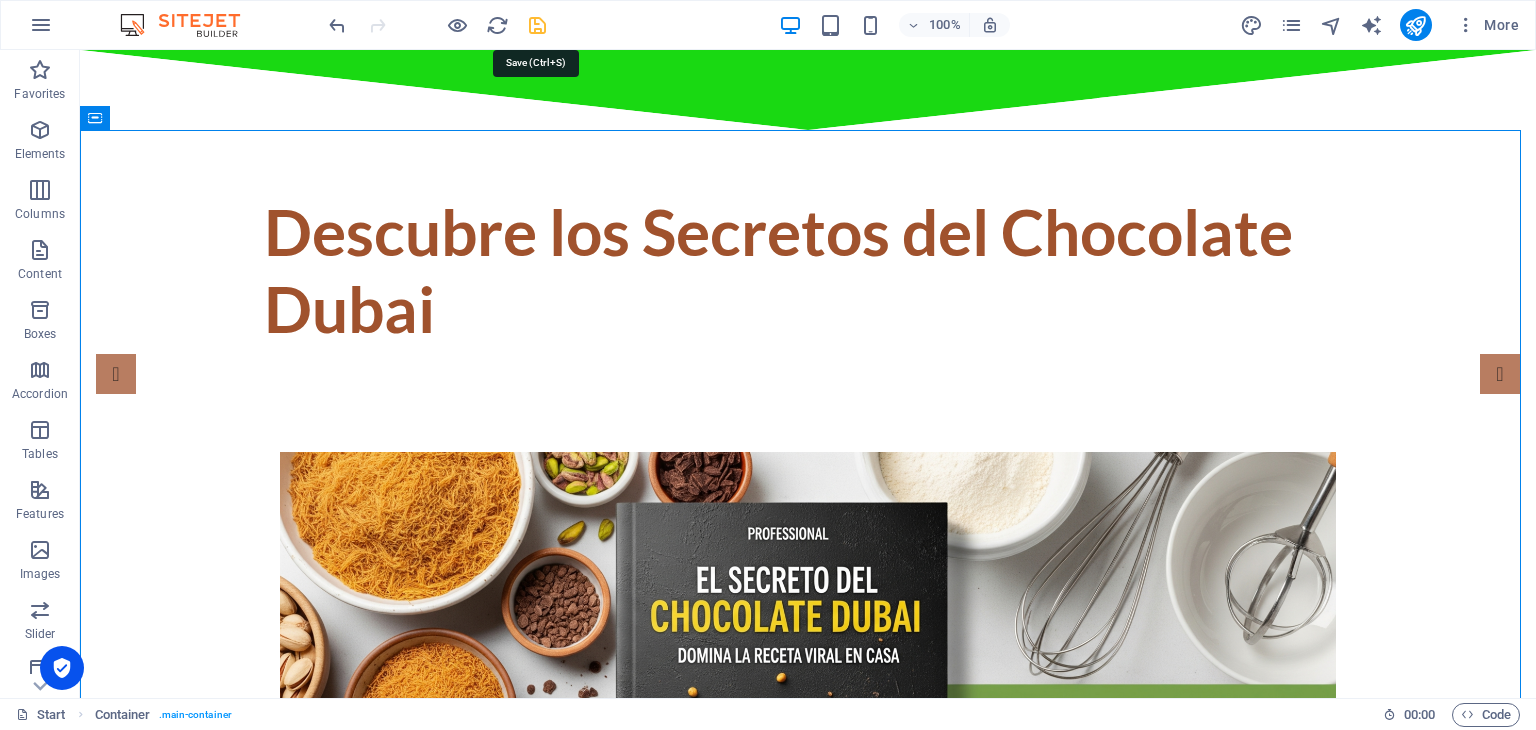 click at bounding box center [537, 25] 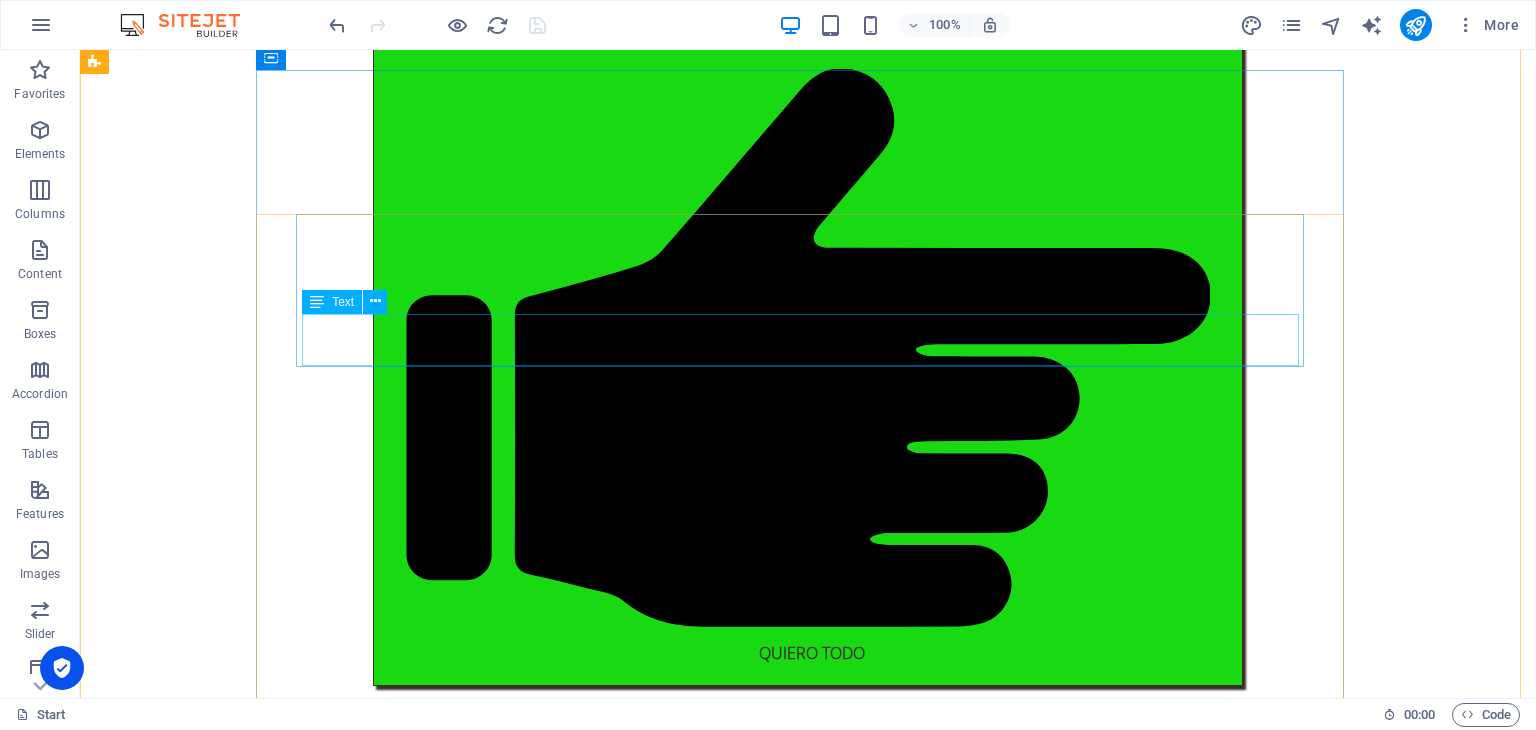 scroll, scrollTop: 4600, scrollLeft: 0, axis: vertical 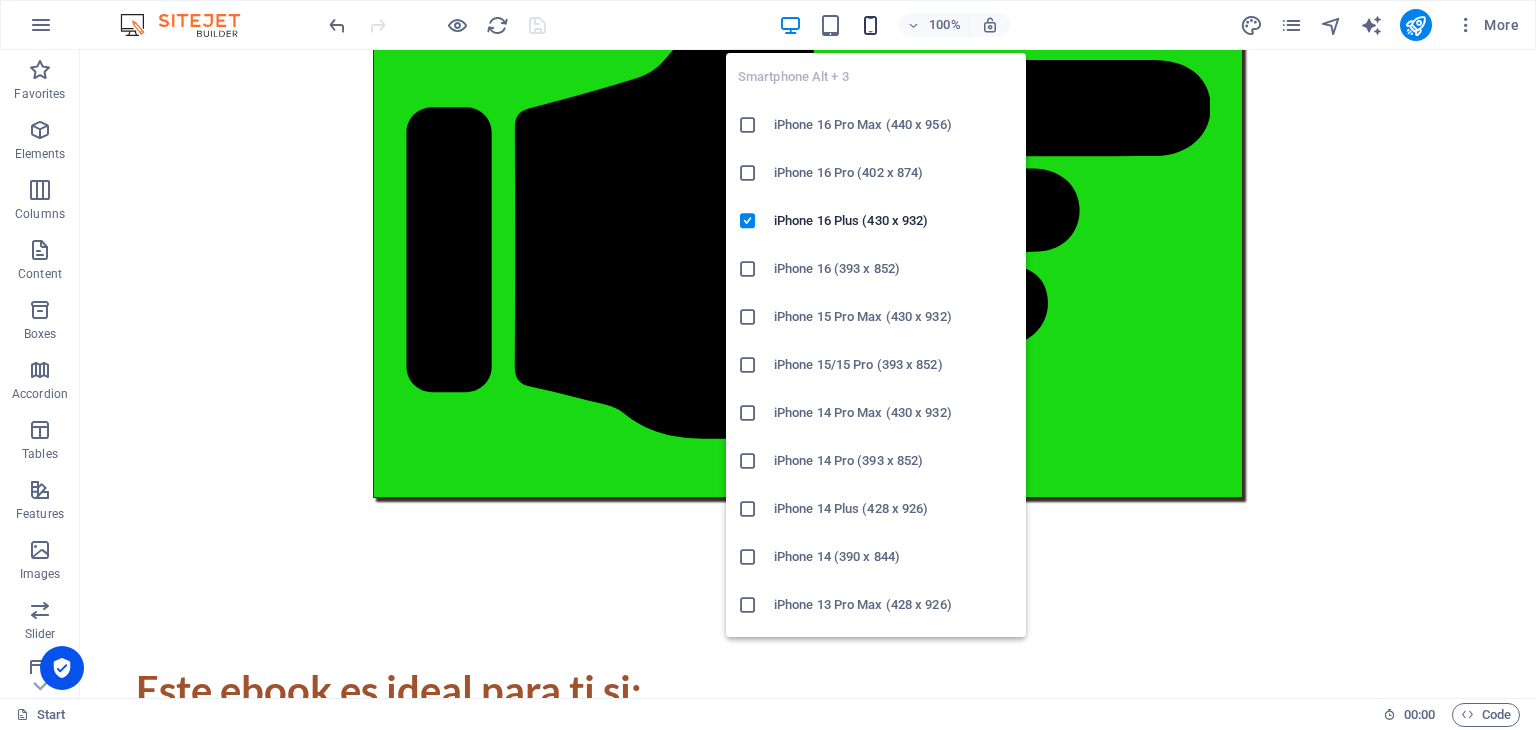 click at bounding box center [870, 25] 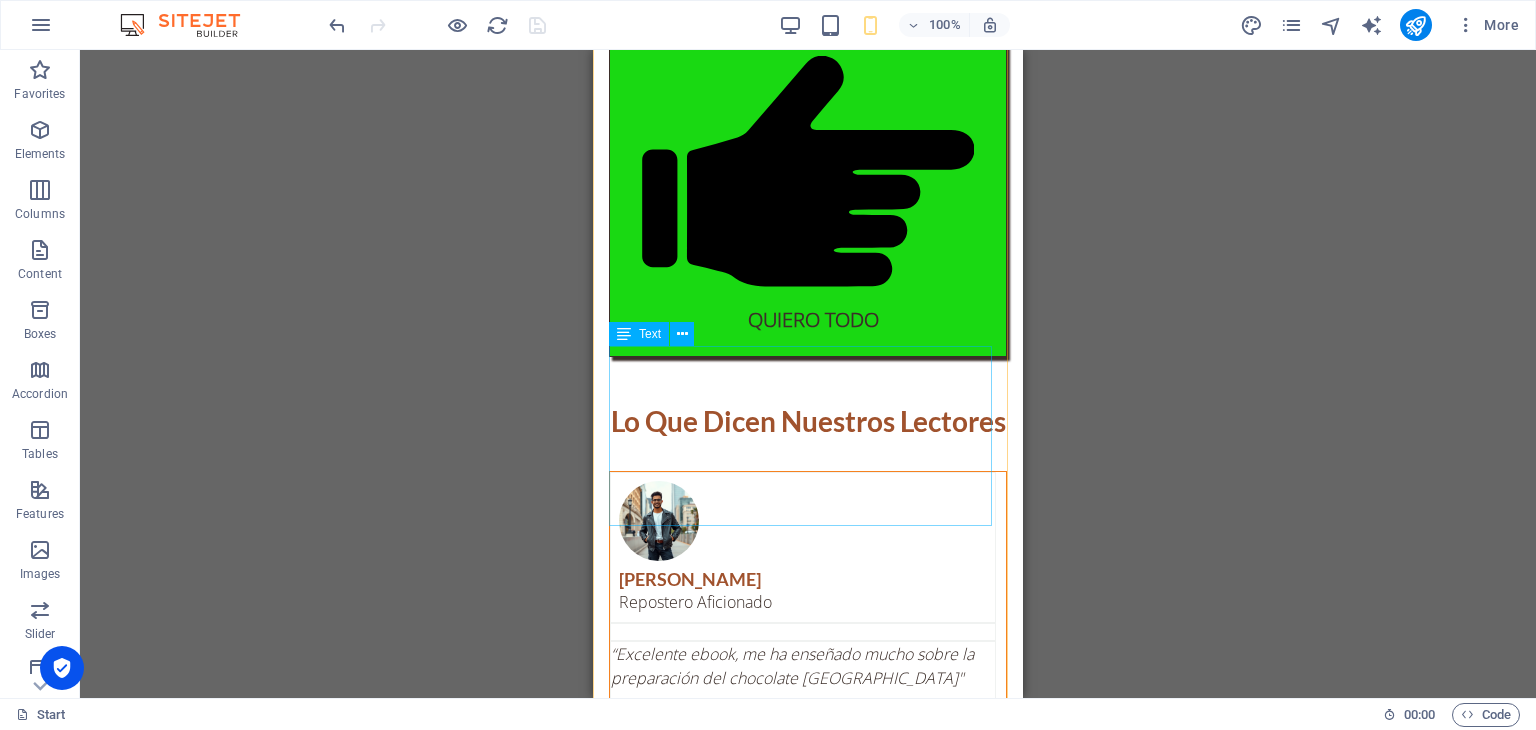 scroll, scrollTop: 8000, scrollLeft: 0, axis: vertical 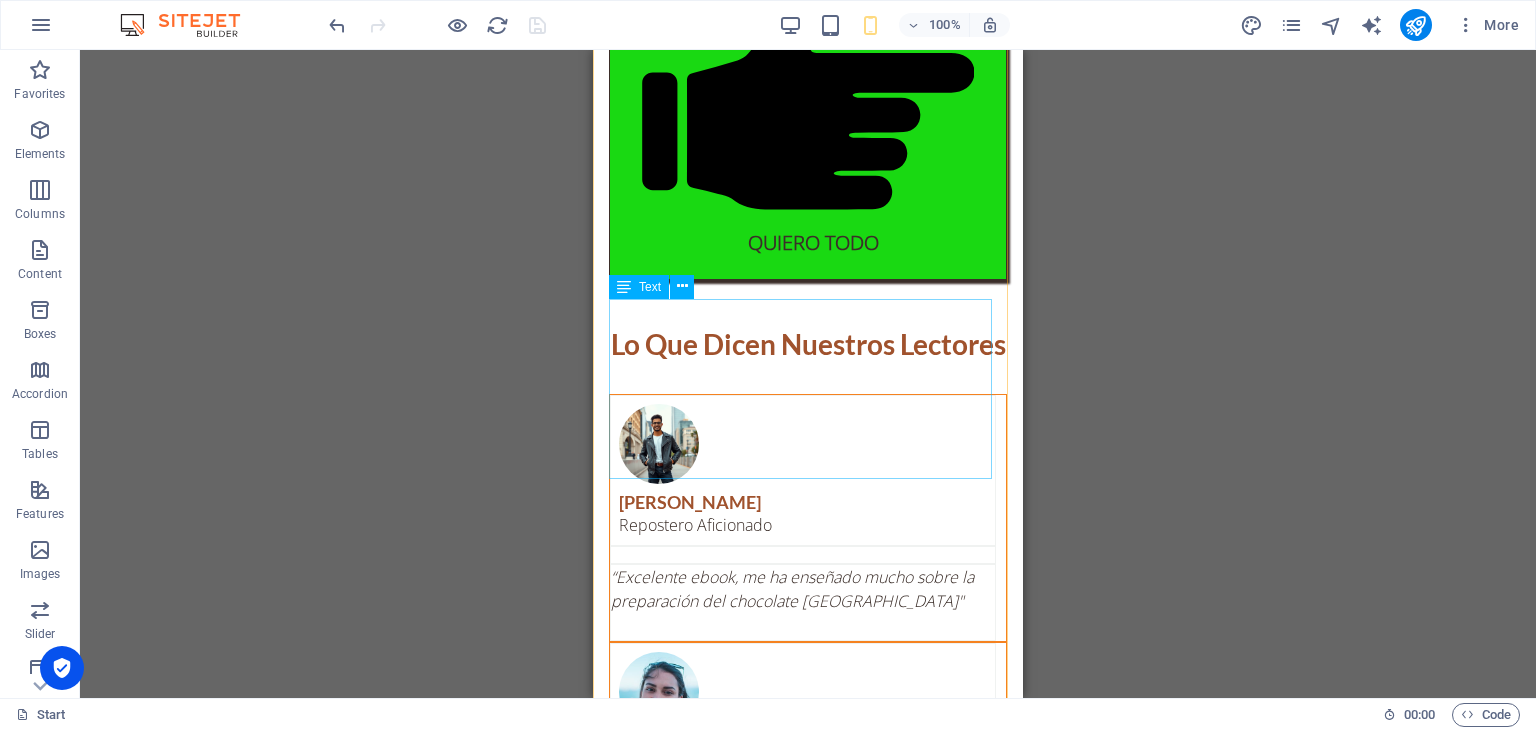 click on "El precio regular de todo esto es de: $ 36.42 USD Solo [DATE] aqui te llevas todo por: $7.50 USD" at bounding box center (808, 1901) 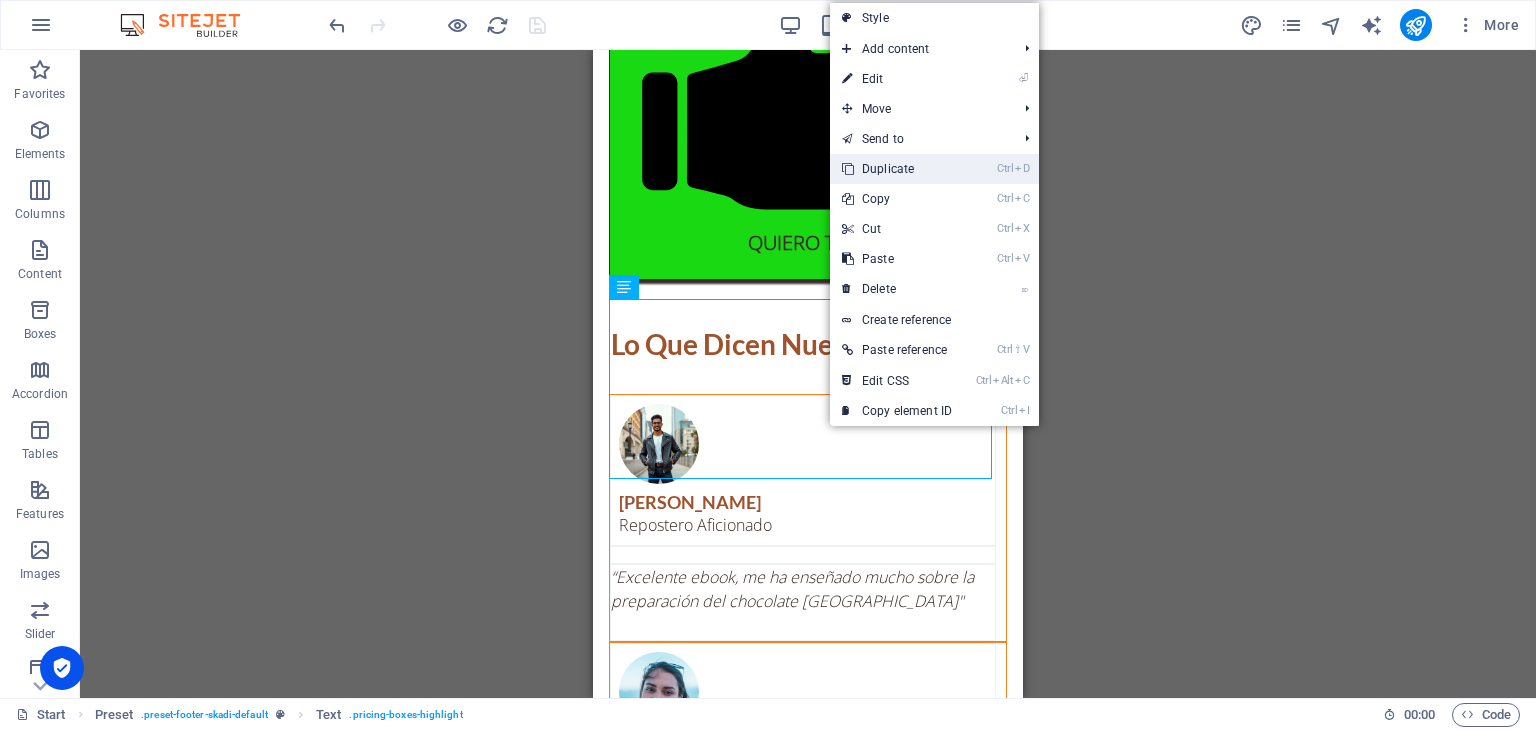click on "Ctrl D  Duplicate" at bounding box center [897, 169] 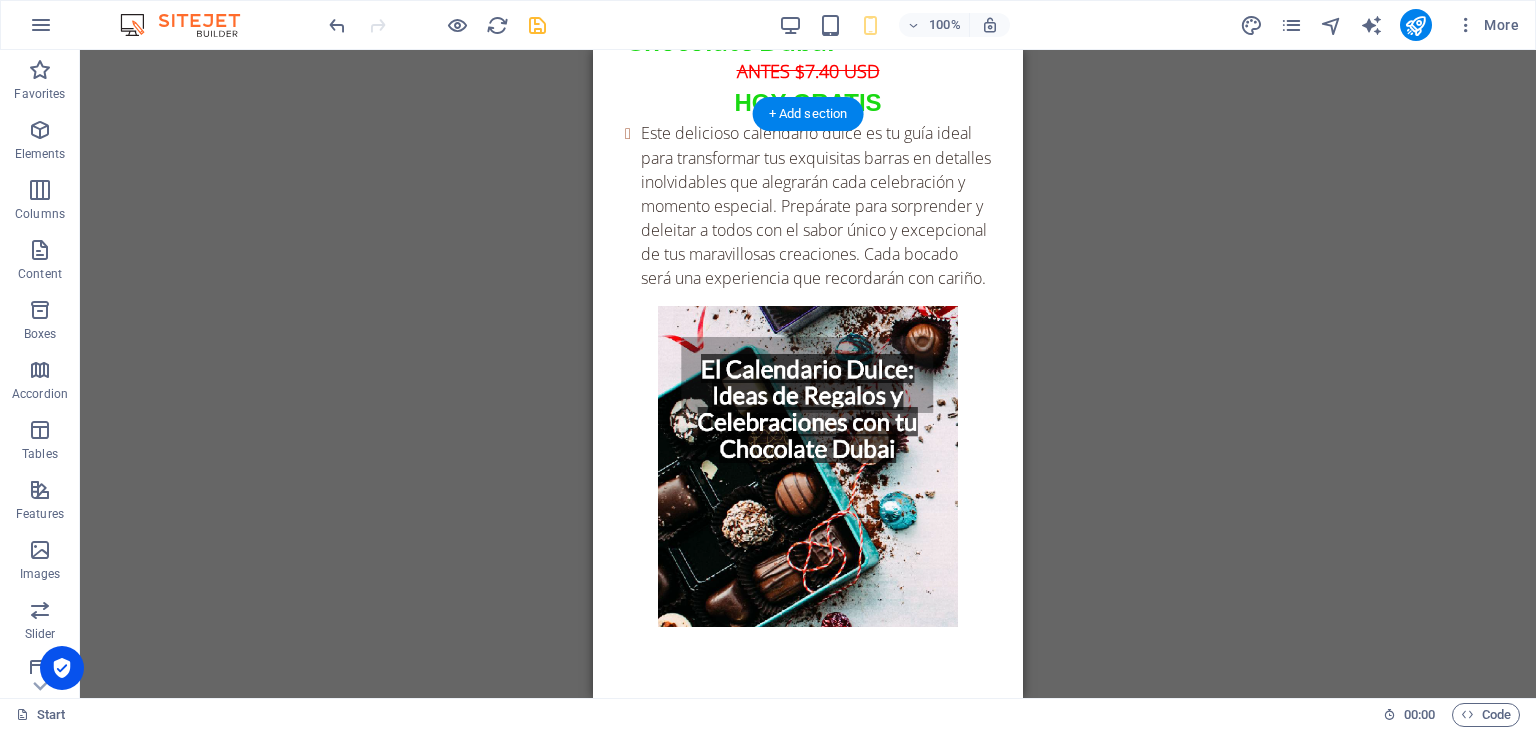 scroll, scrollTop: 6480, scrollLeft: 0, axis: vertical 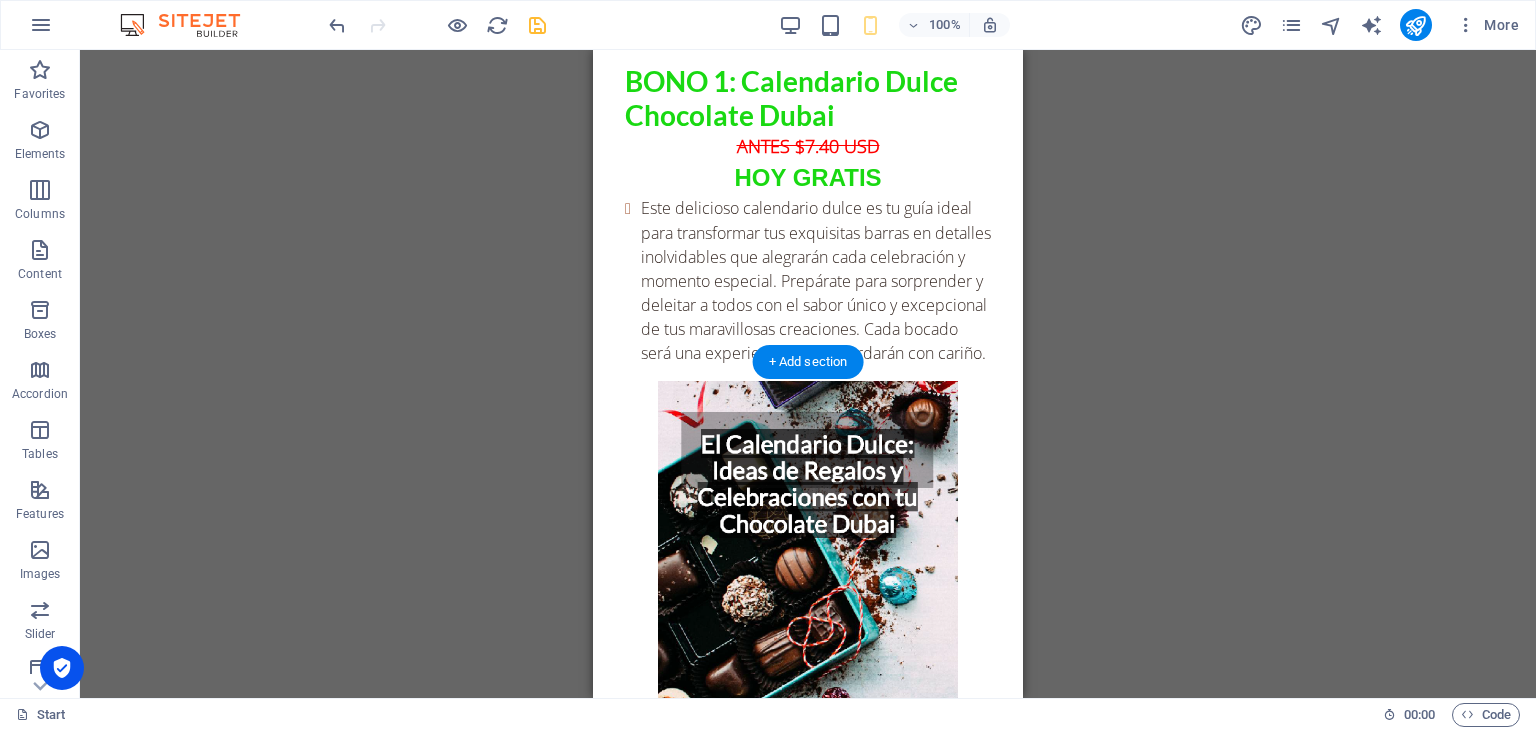 drag, startPoint x: 774, startPoint y: 521, endPoint x: 778, endPoint y: 425, distance: 96.0833 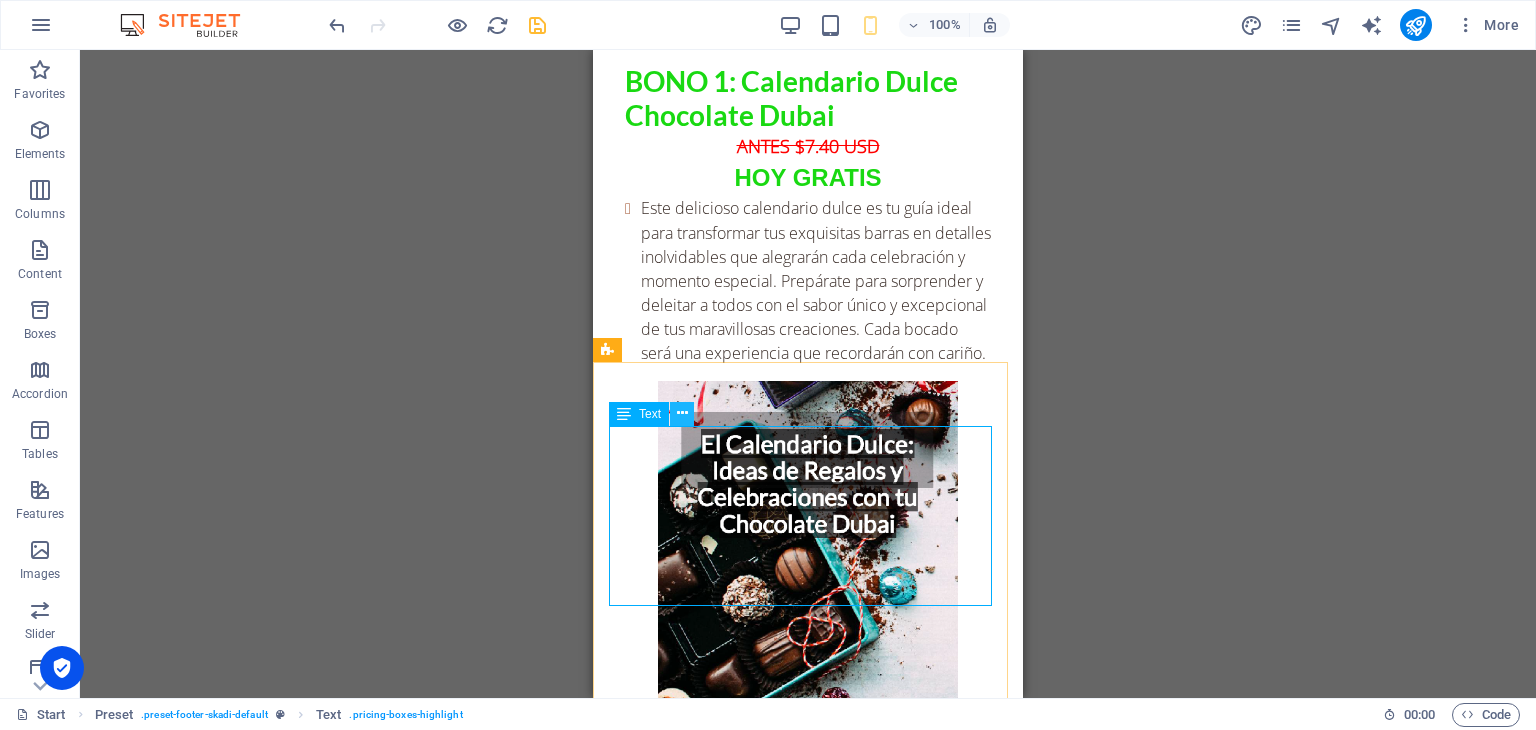 click at bounding box center [682, 413] 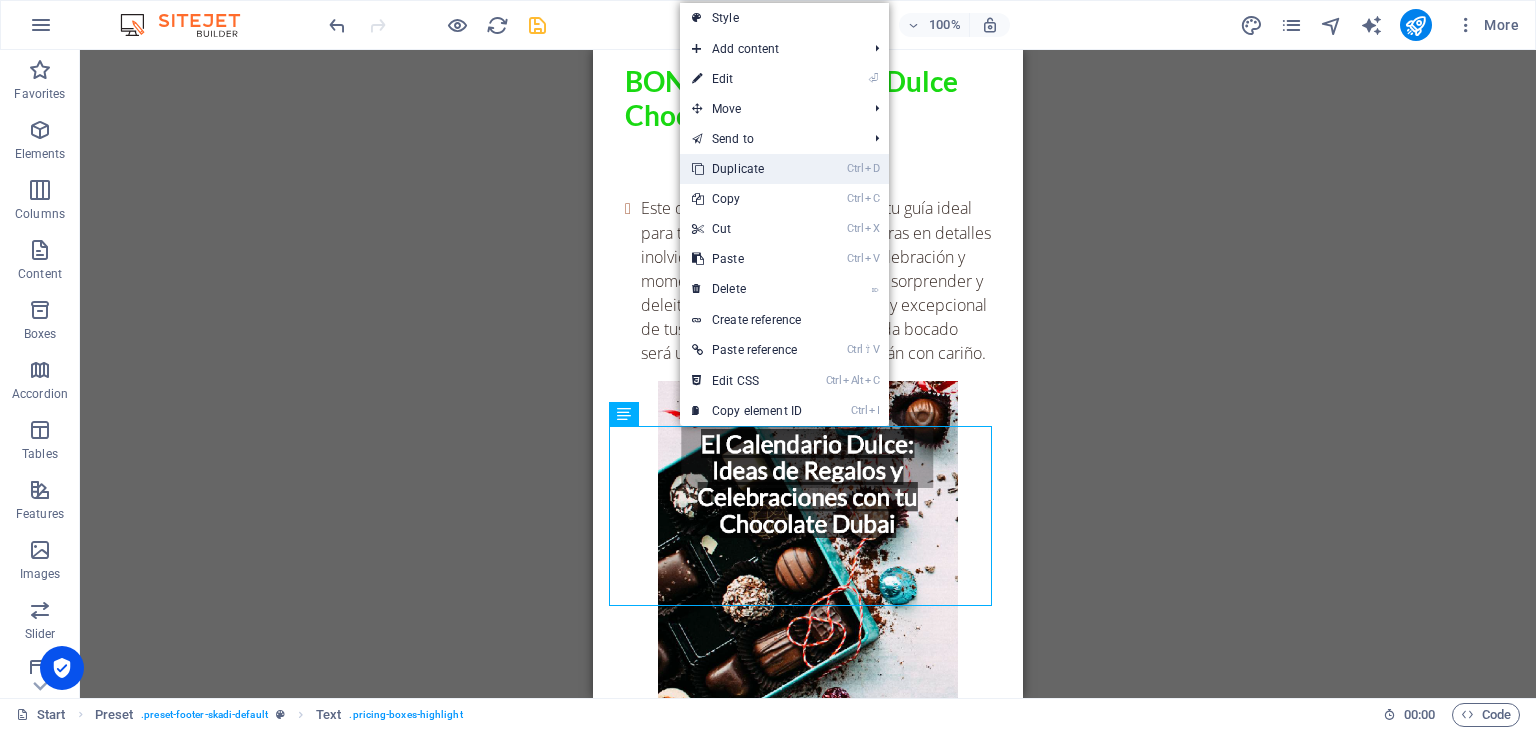 click on "Ctrl D  Duplicate" at bounding box center [747, 169] 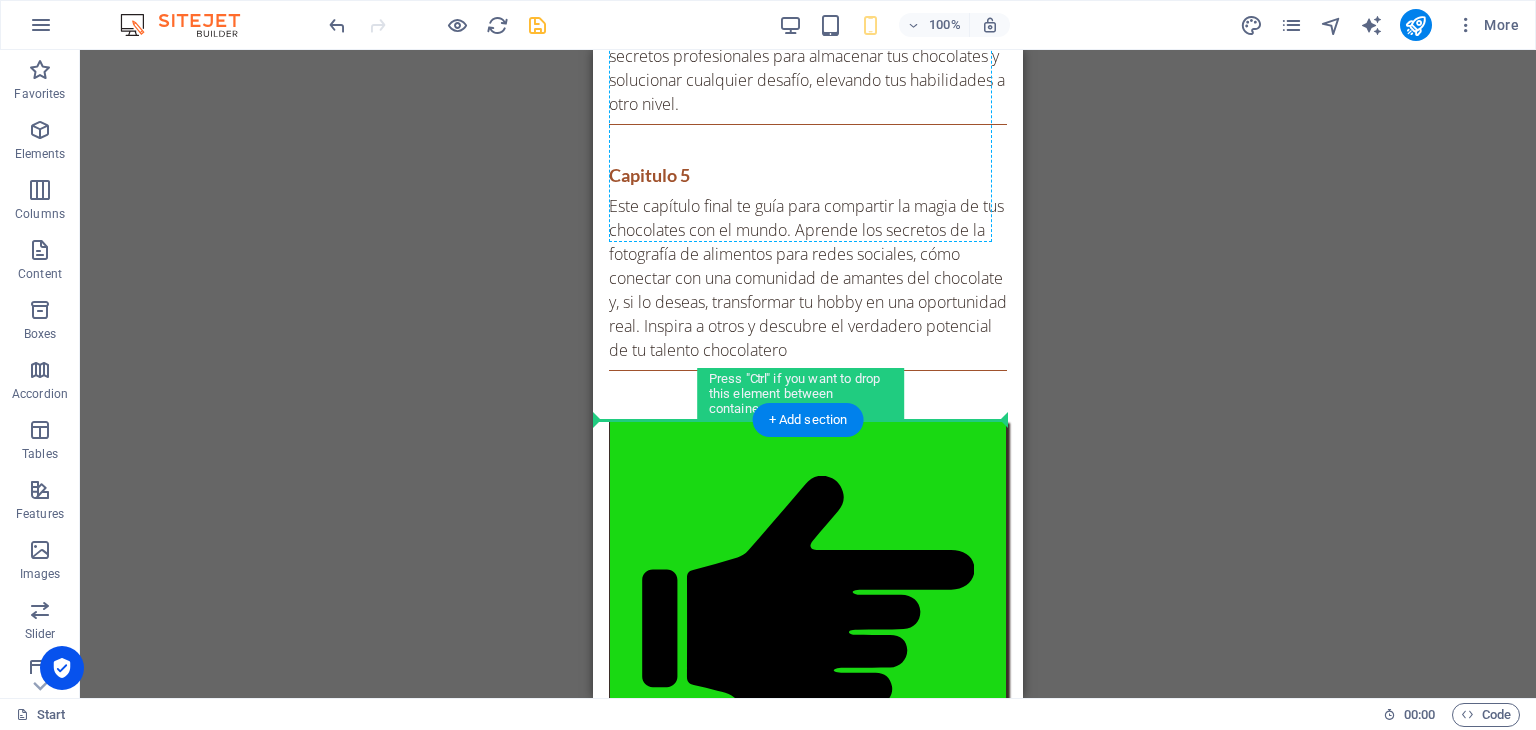 scroll, scrollTop: 3842, scrollLeft: 0, axis: vertical 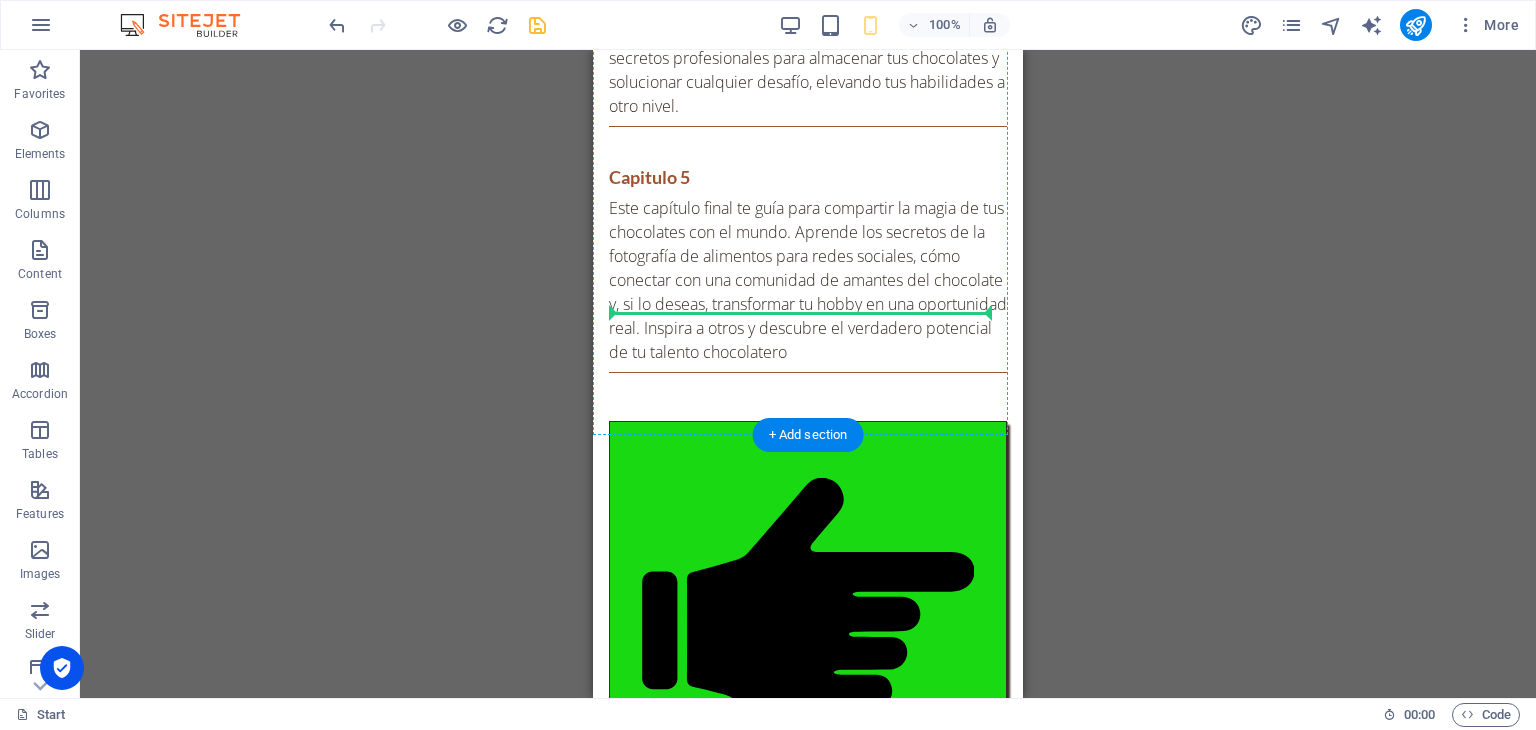 drag, startPoint x: 832, startPoint y: 473, endPoint x: 807, endPoint y: 285, distance: 189.65495 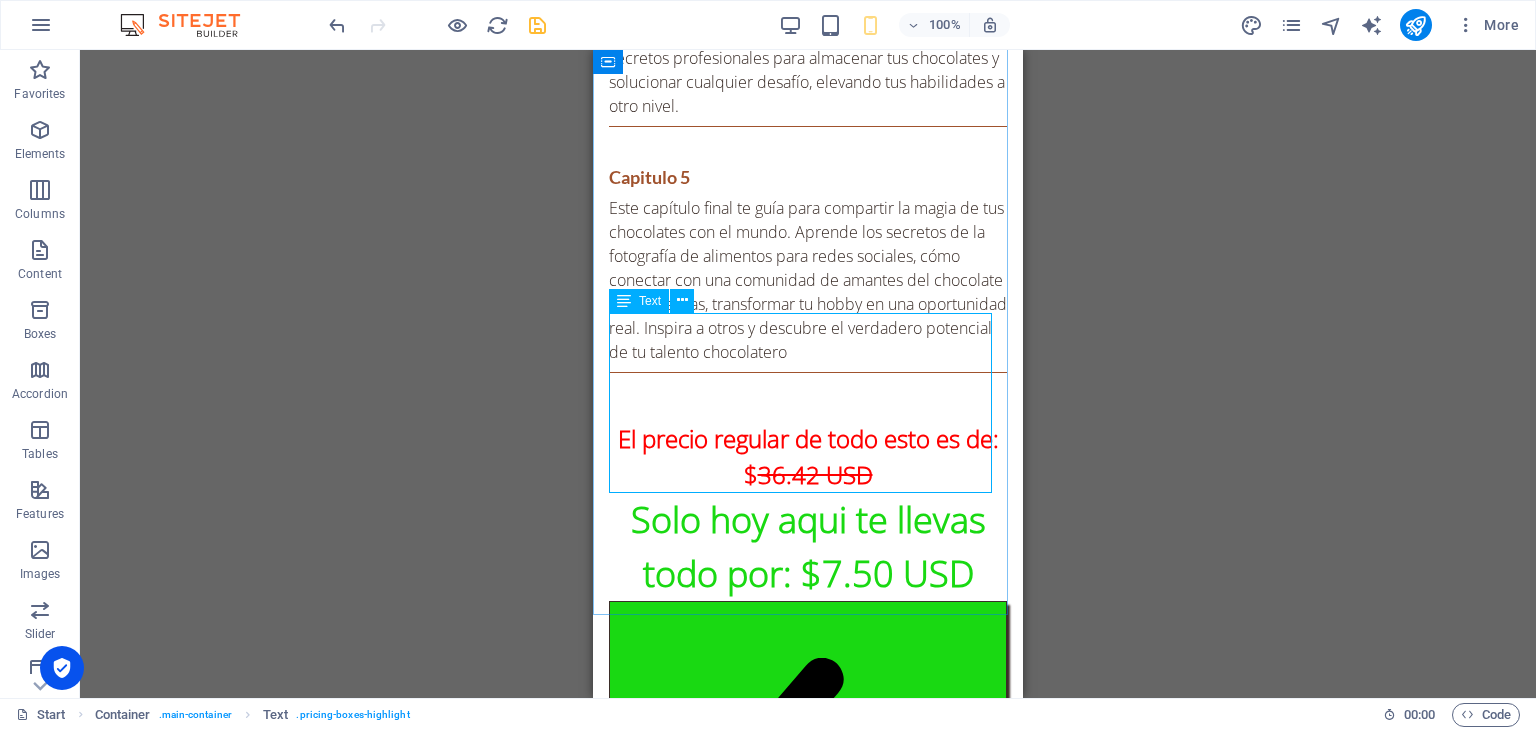 click on "Text" at bounding box center (650, 301) 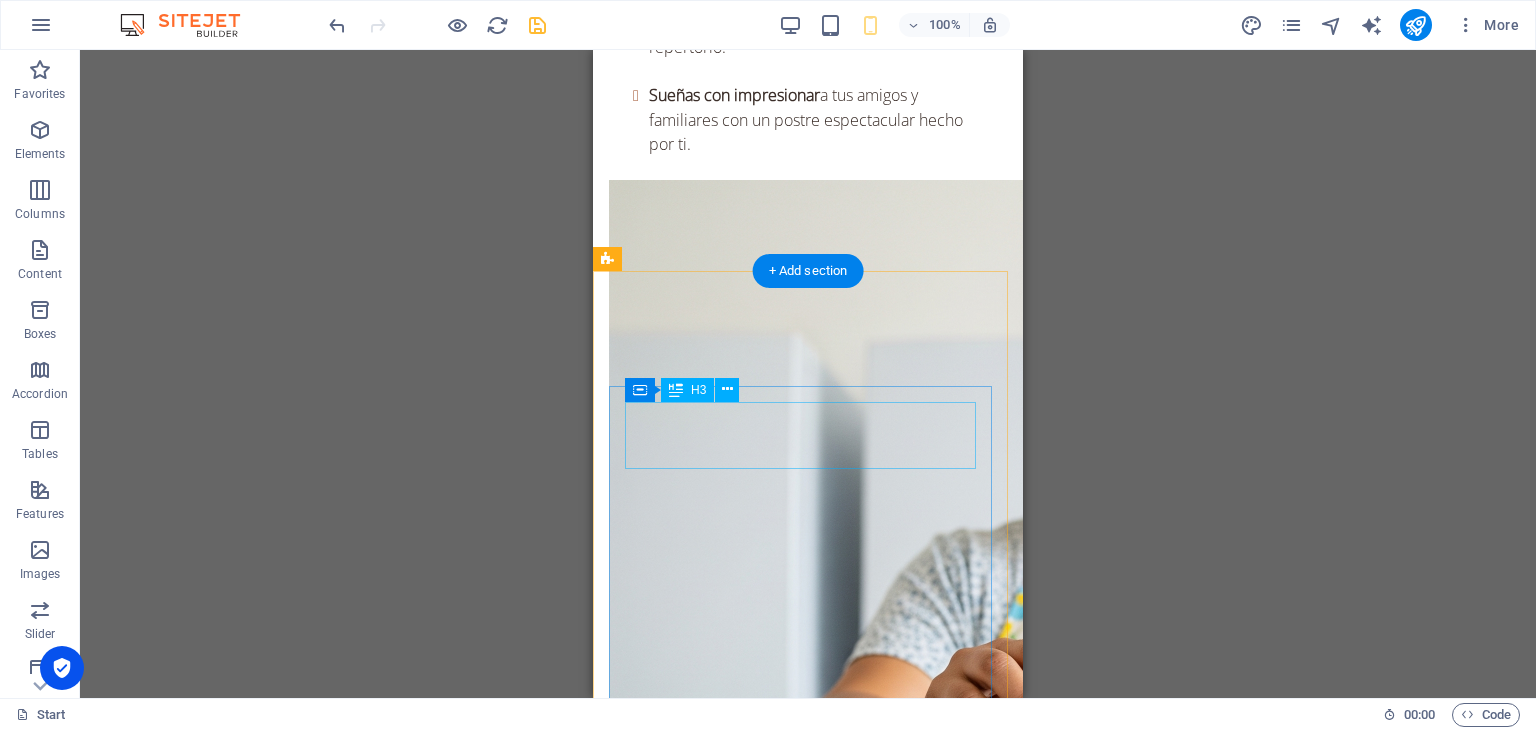 scroll, scrollTop: 5542, scrollLeft: 0, axis: vertical 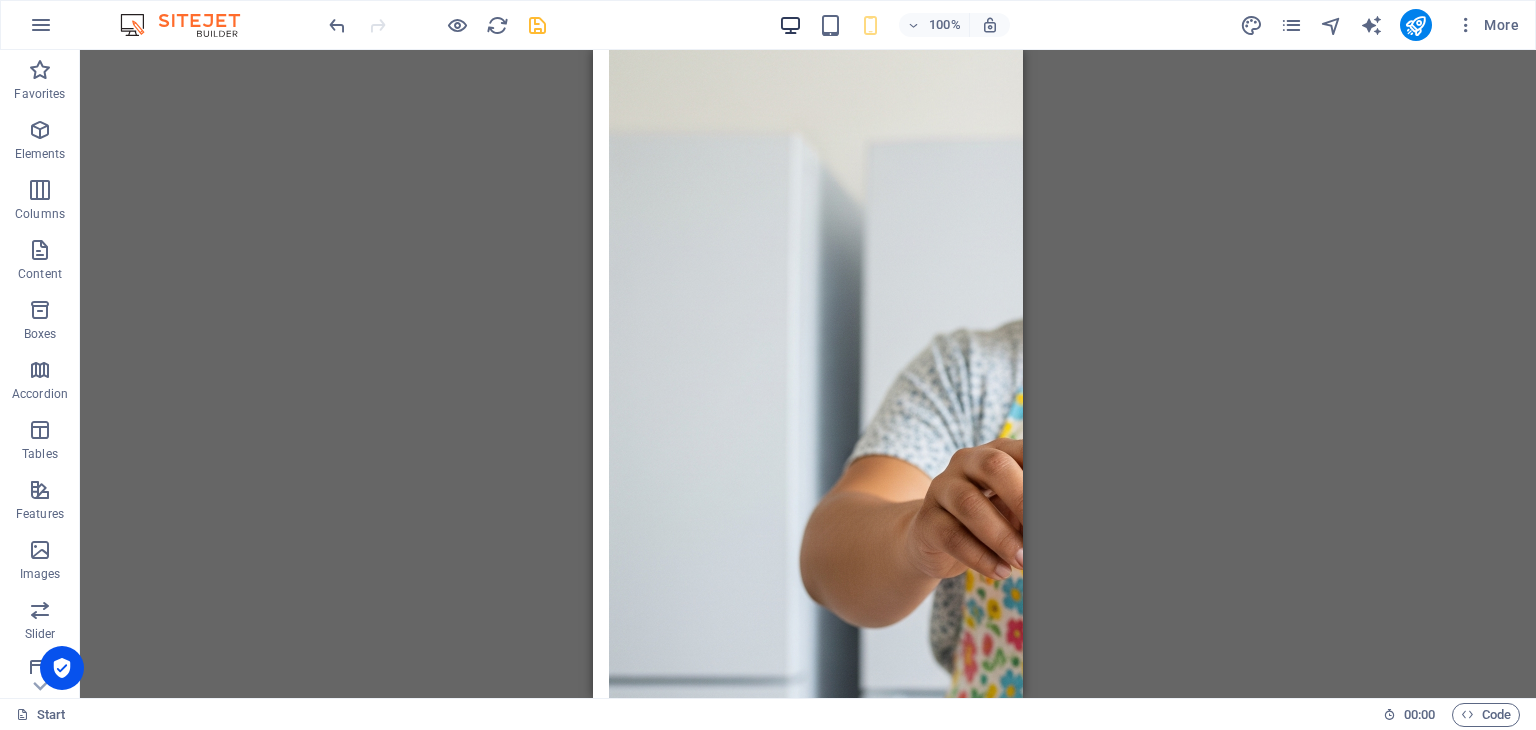 click at bounding box center [790, 25] 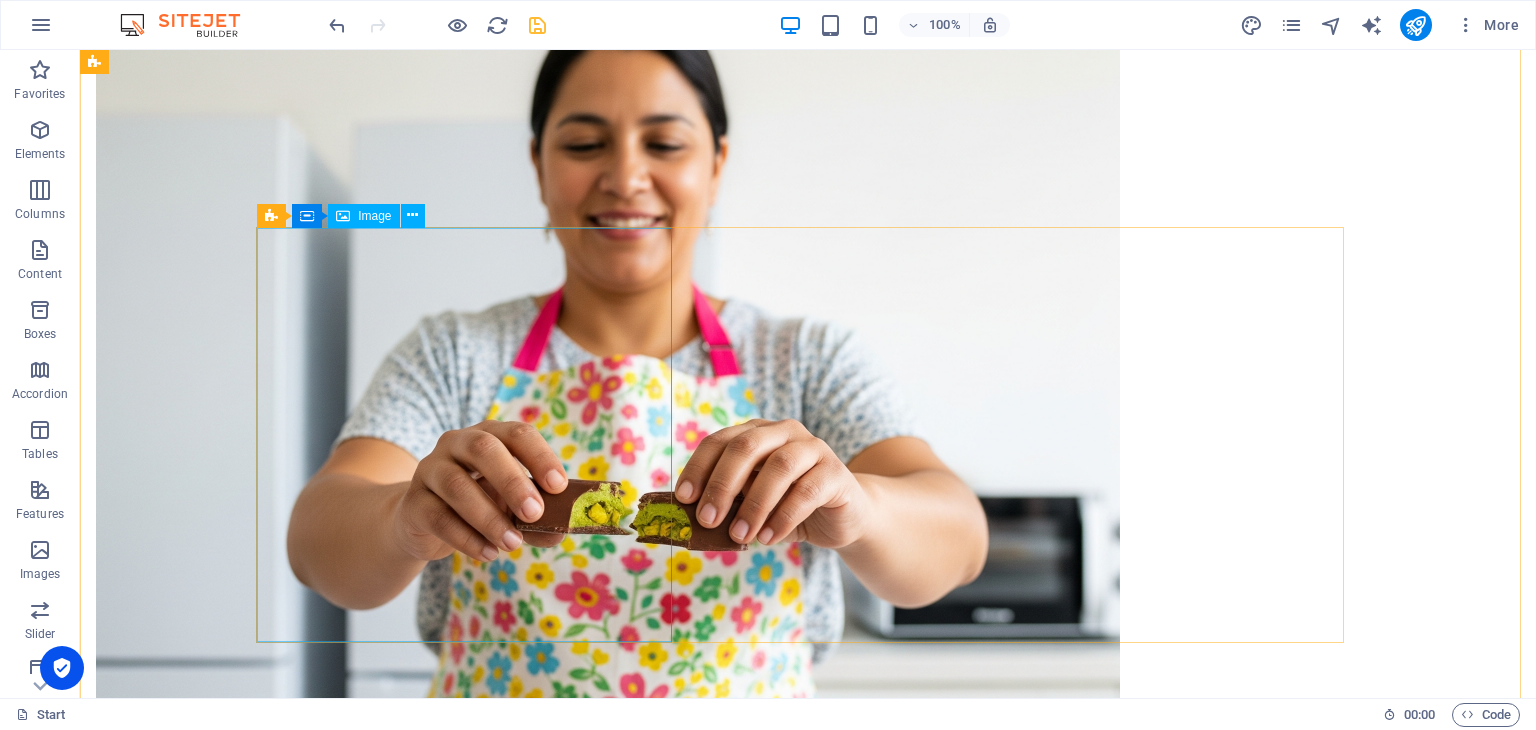 scroll, scrollTop: 5376, scrollLeft: 0, axis: vertical 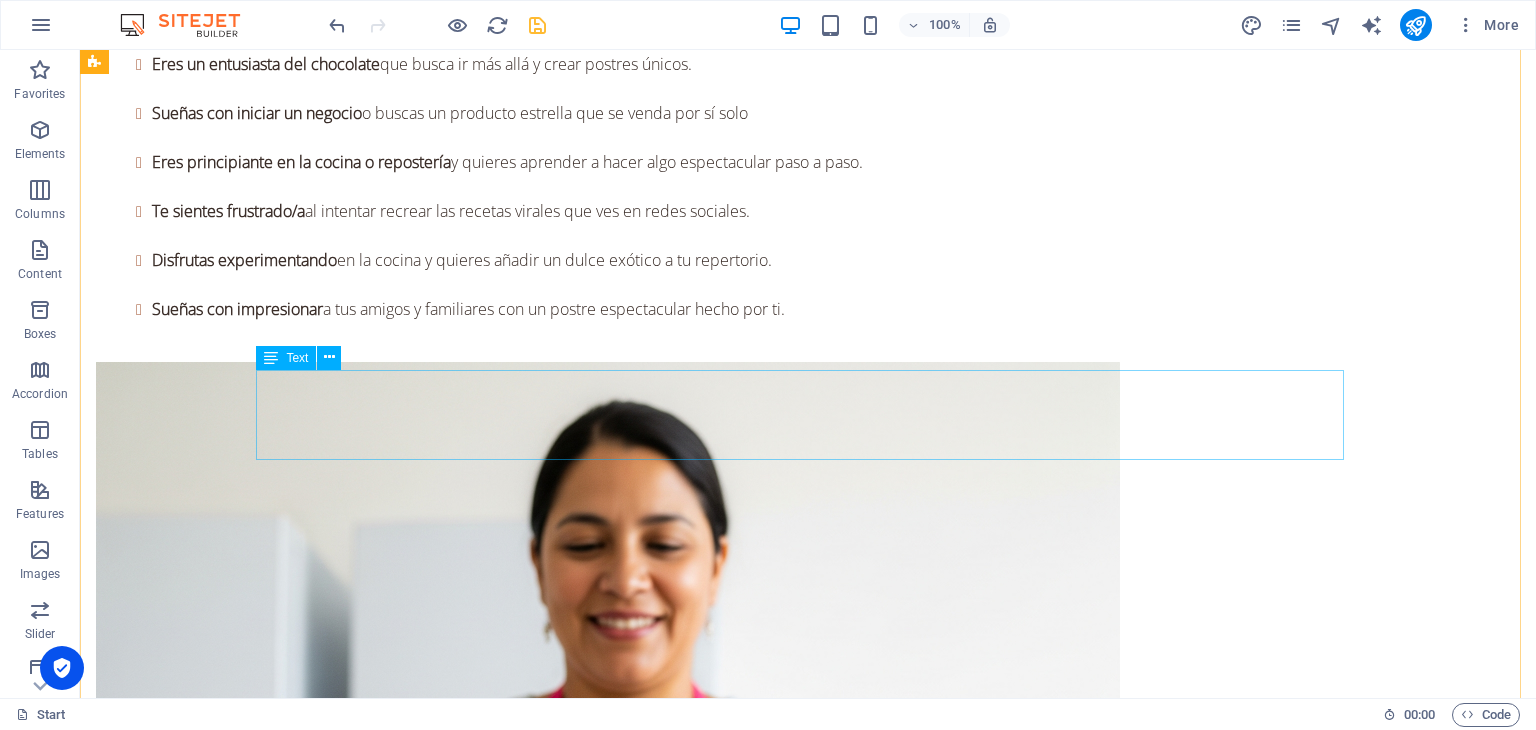 click on "El precio regular de todo esto es de: $ 36.42 USD Solo [DATE] aqui te llevas todo por: $7.50 USD" at bounding box center [808, 4974] 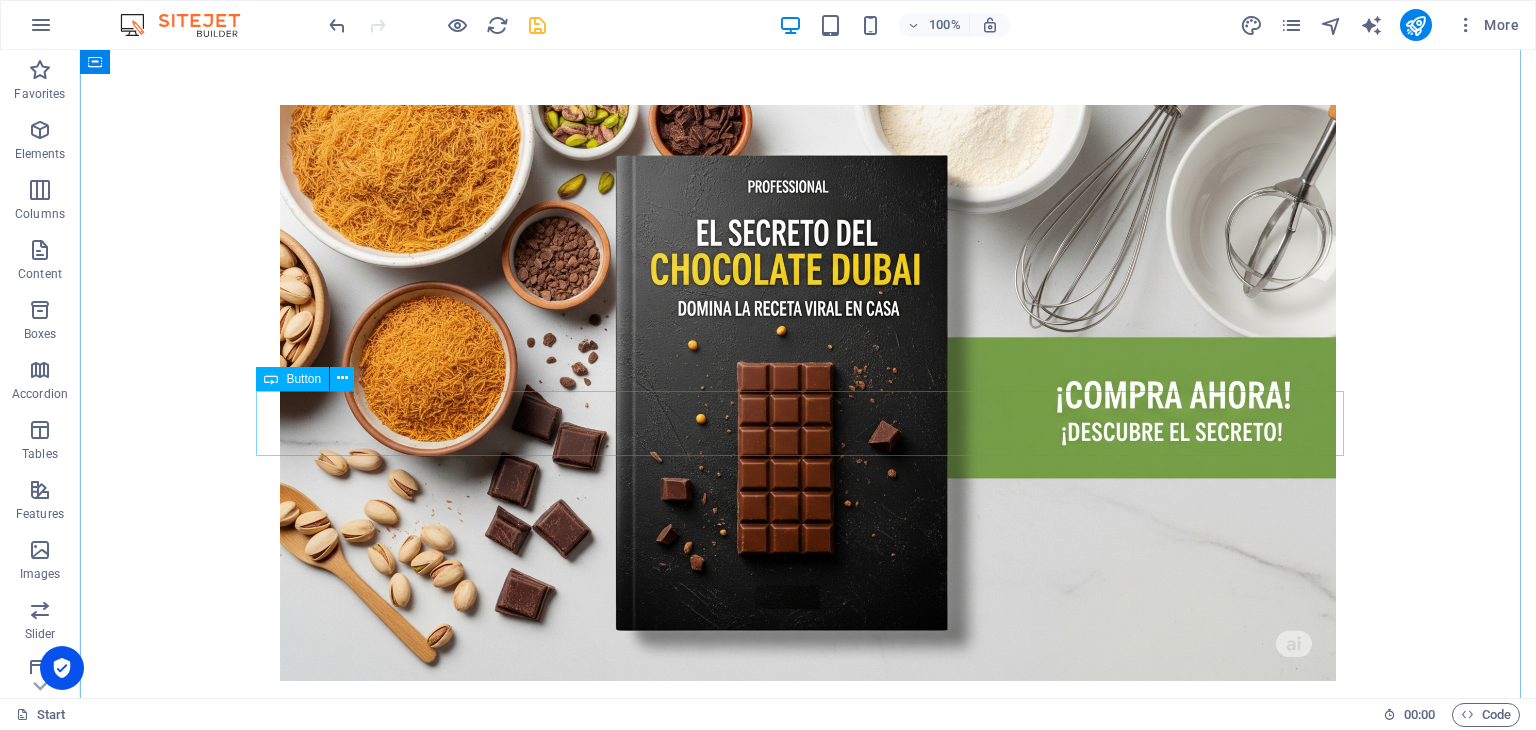scroll, scrollTop: 176, scrollLeft: 0, axis: vertical 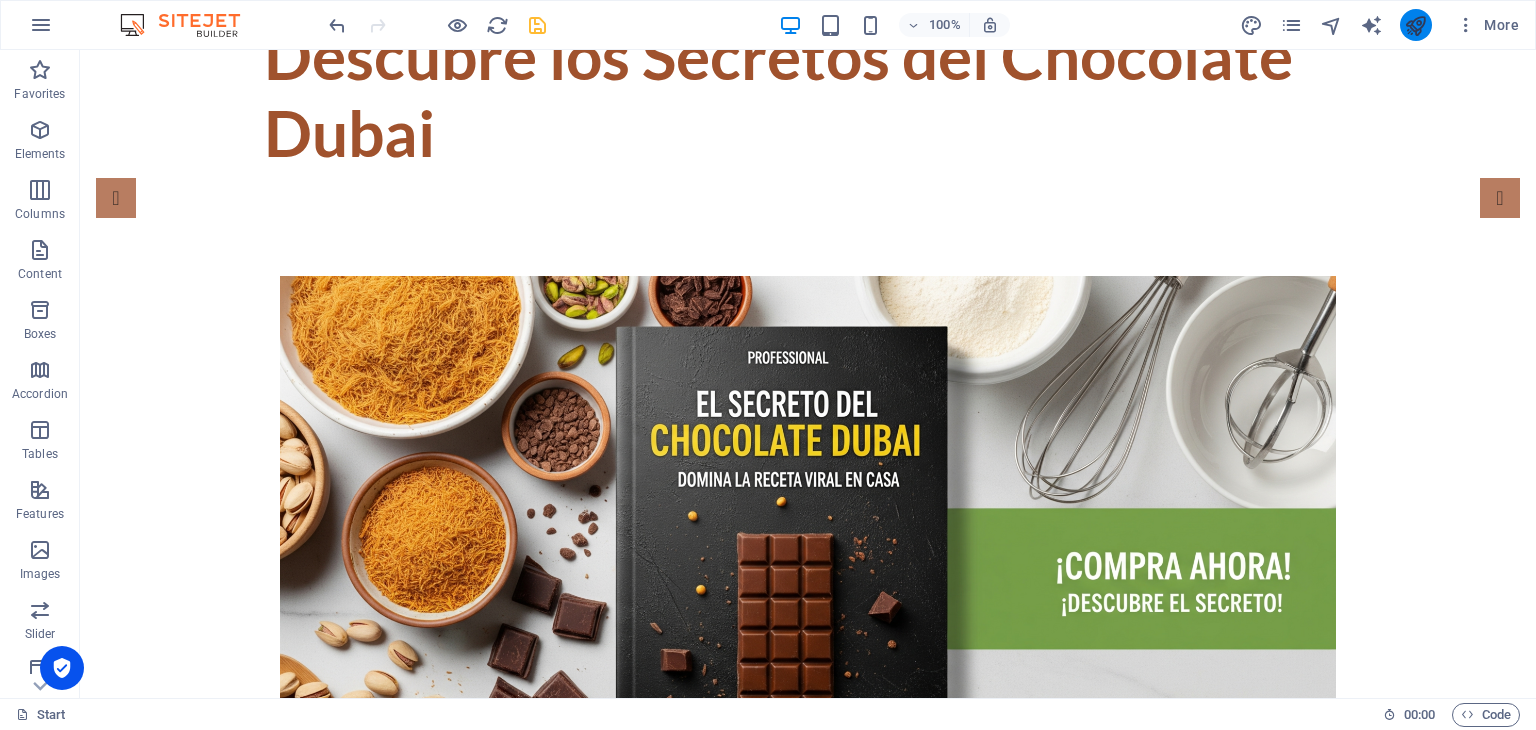 click at bounding box center (1415, 25) 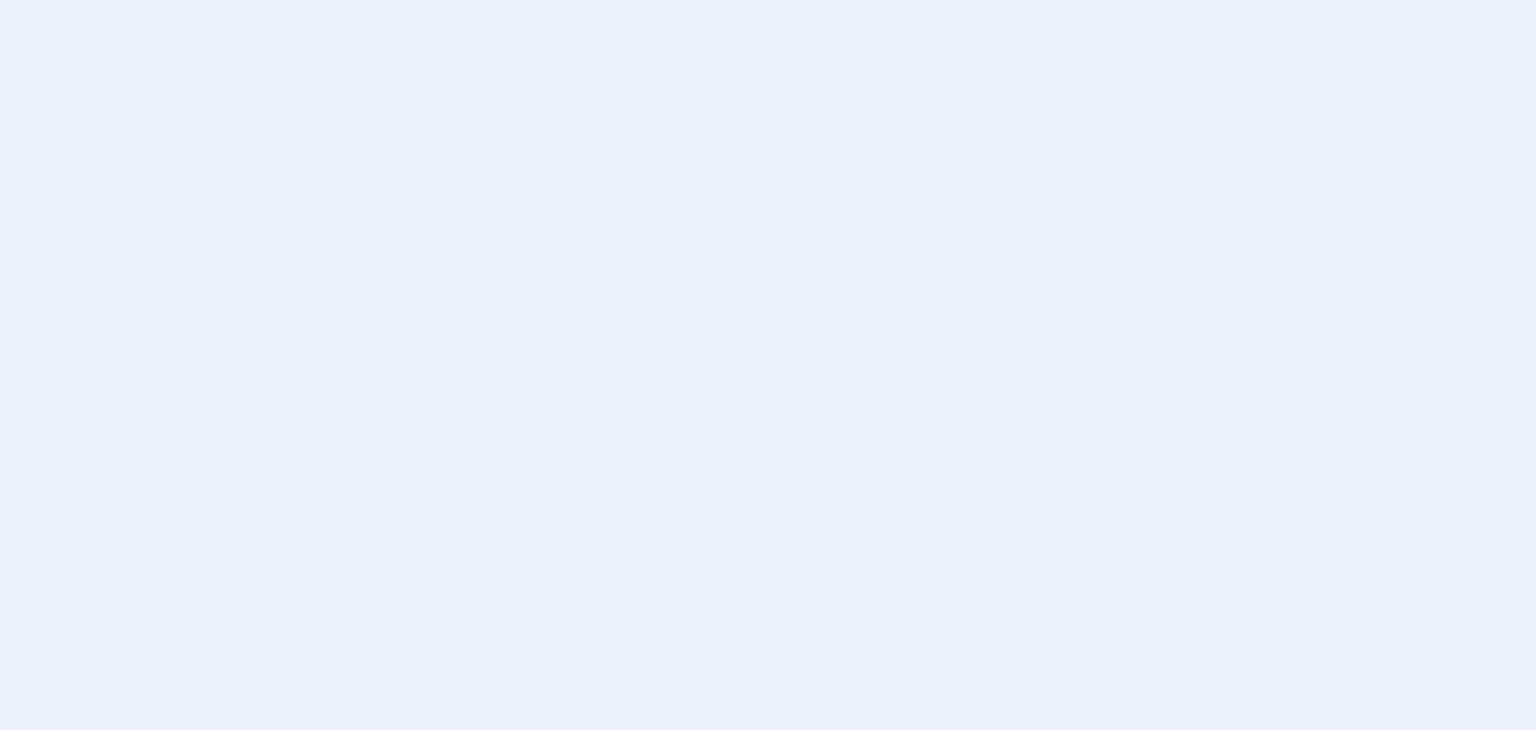 scroll, scrollTop: 0, scrollLeft: 0, axis: both 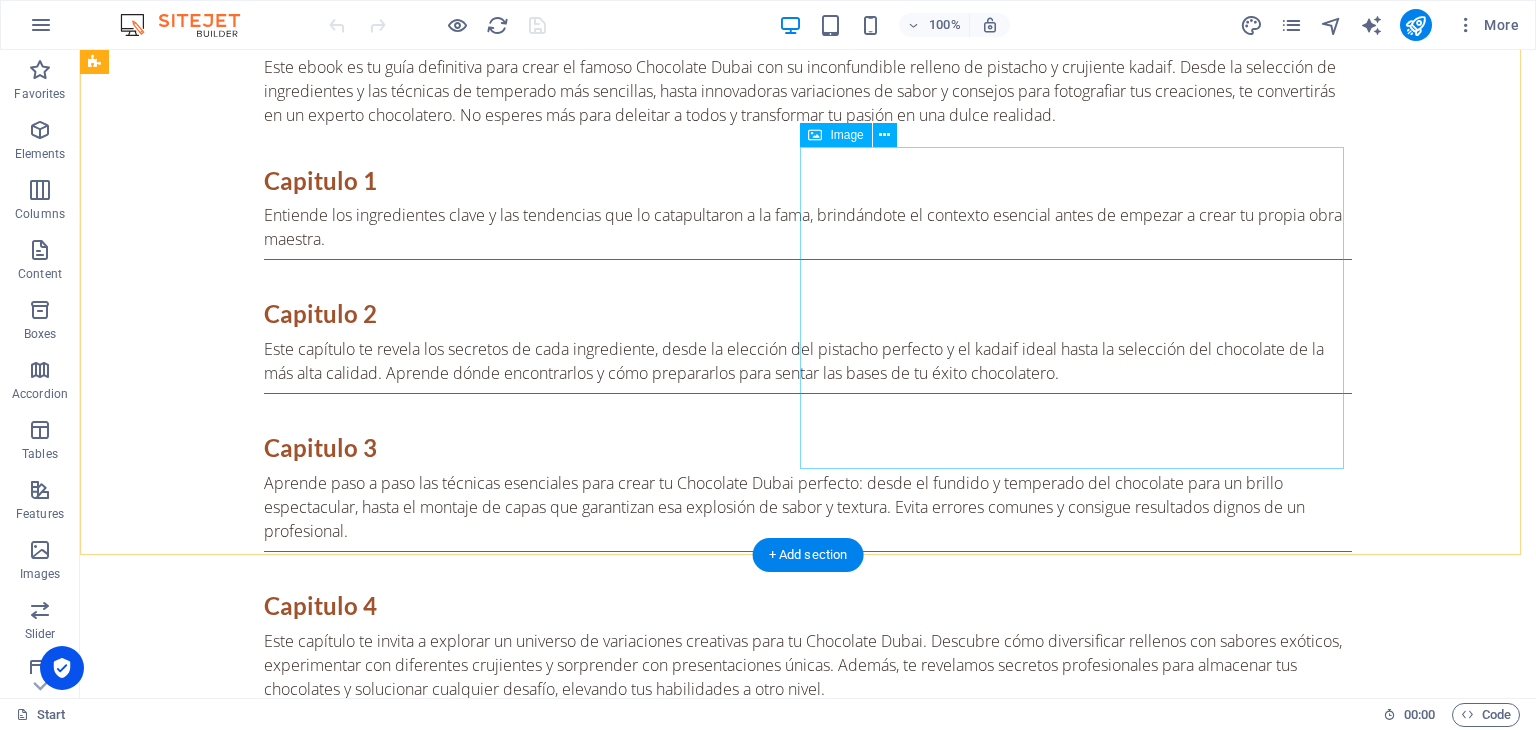 click at bounding box center (808, 3846) 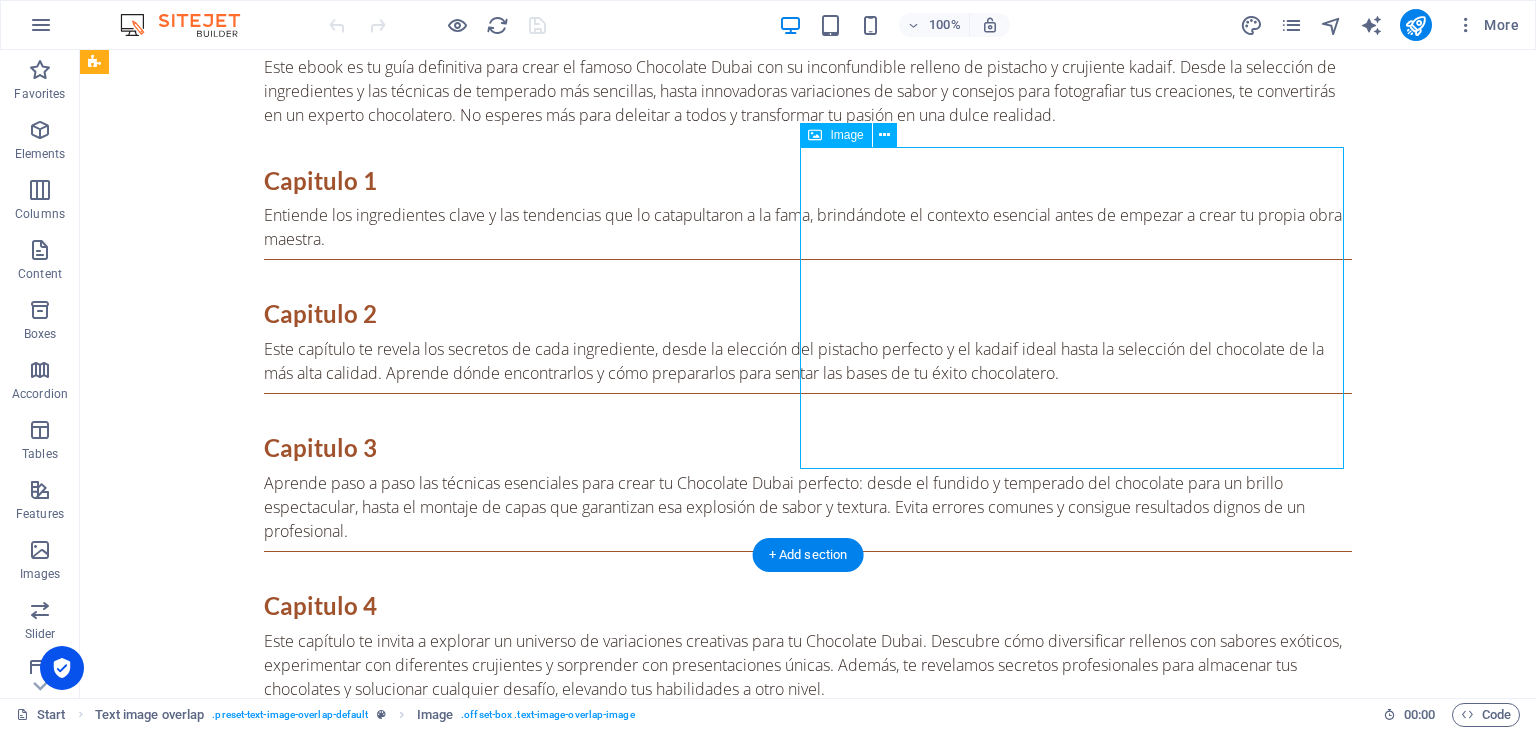 click at bounding box center (808, 3846) 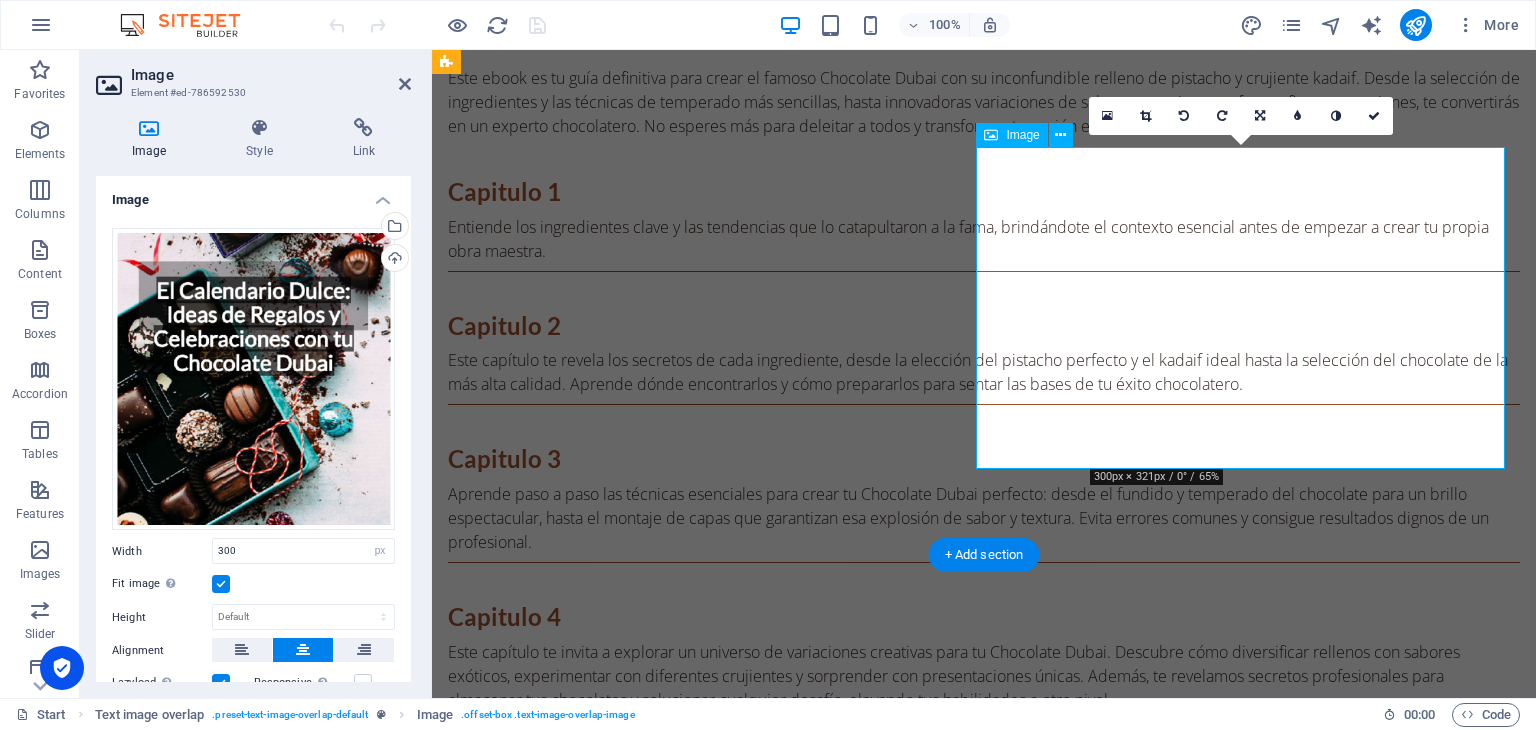 scroll, scrollTop: 3524, scrollLeft: 0, axis: vertical 